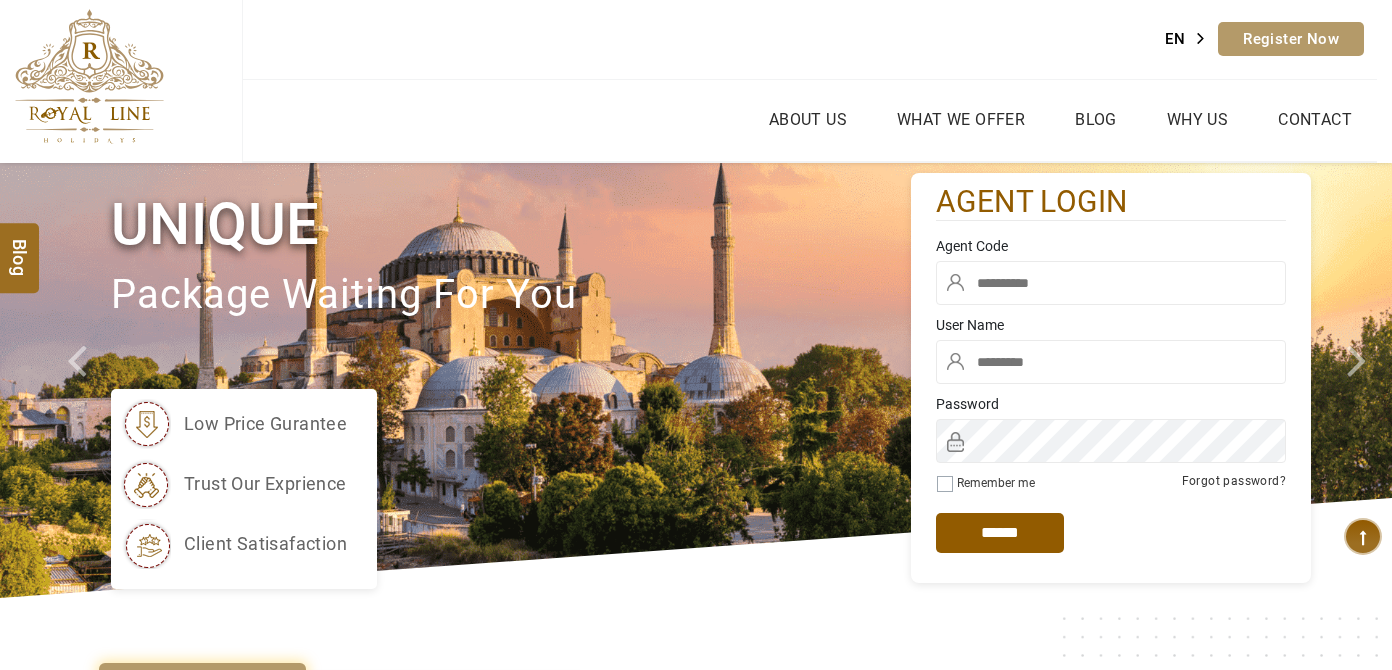 scroll, scrollTop: 0, scrollLeft: 0, axis: both 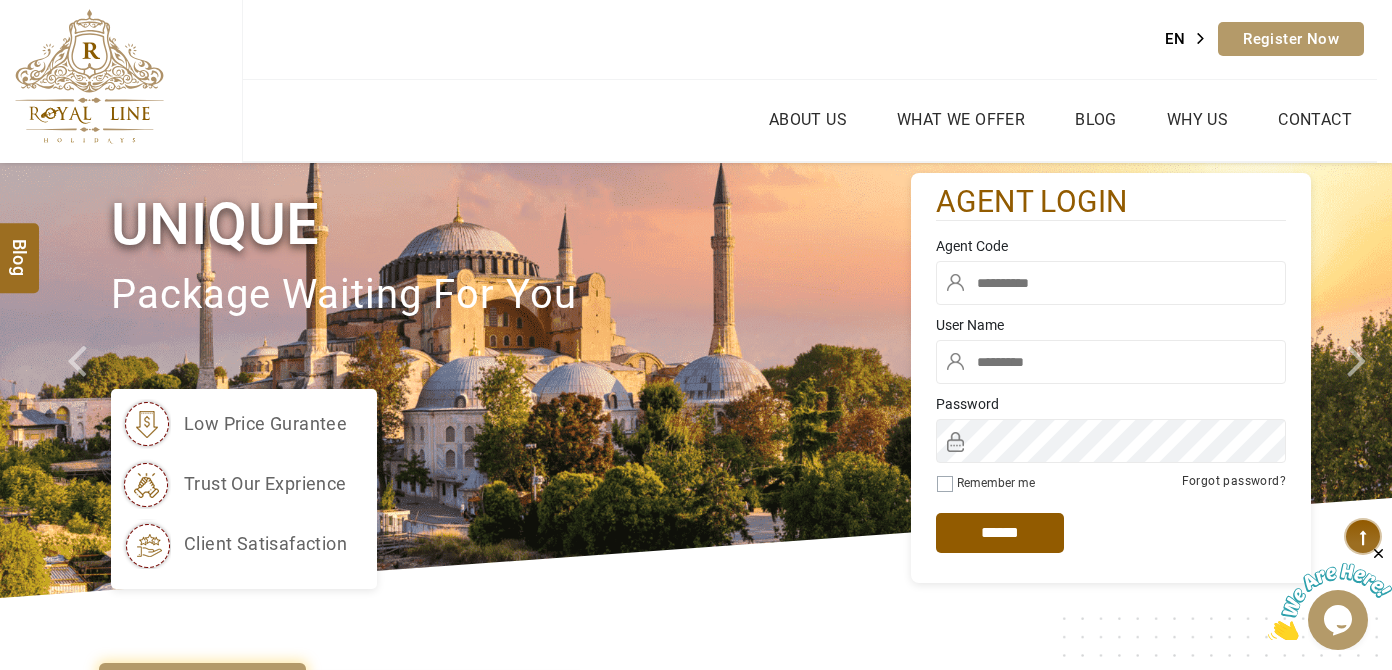 type on "******" 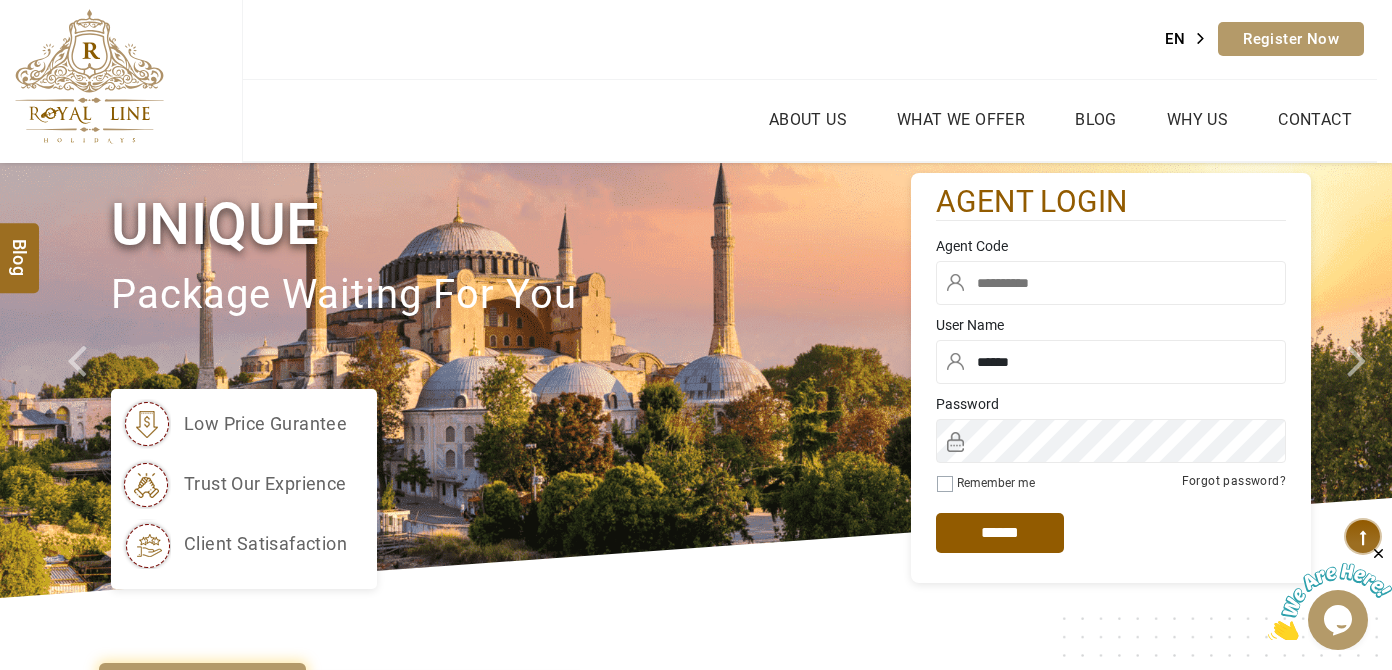 click at bounding box center (1111, 283) 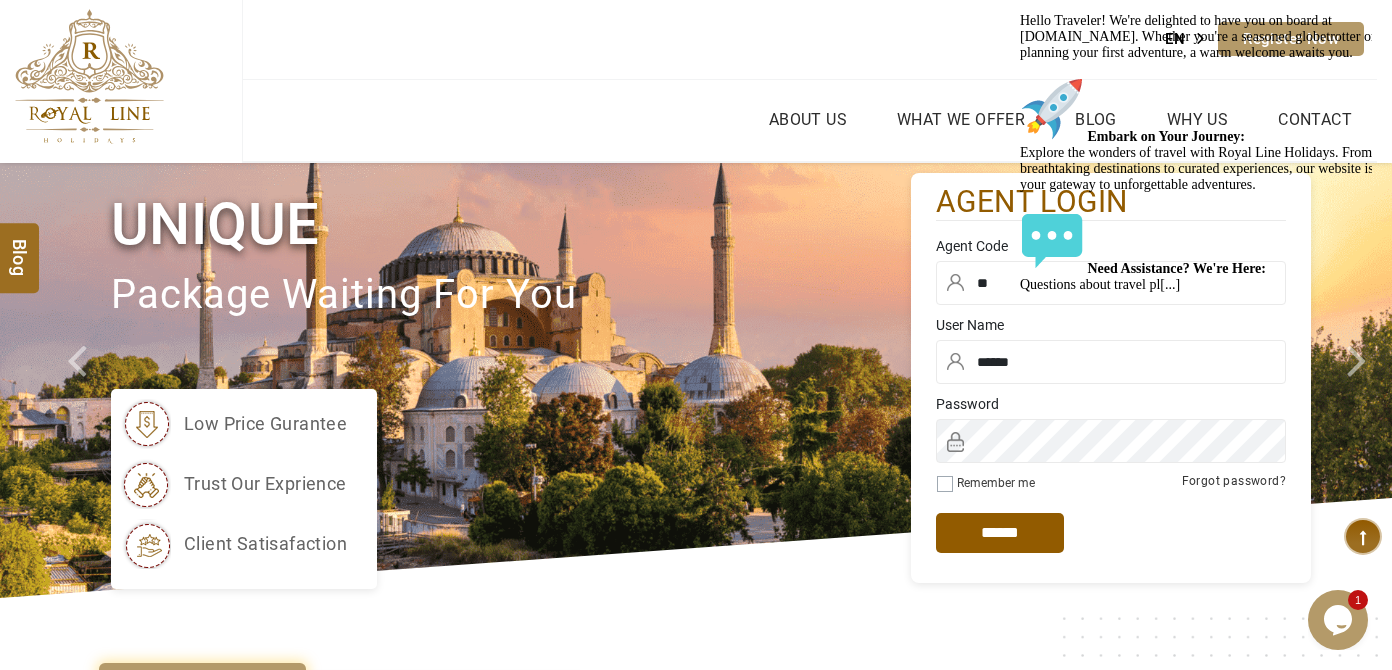 type on "*" 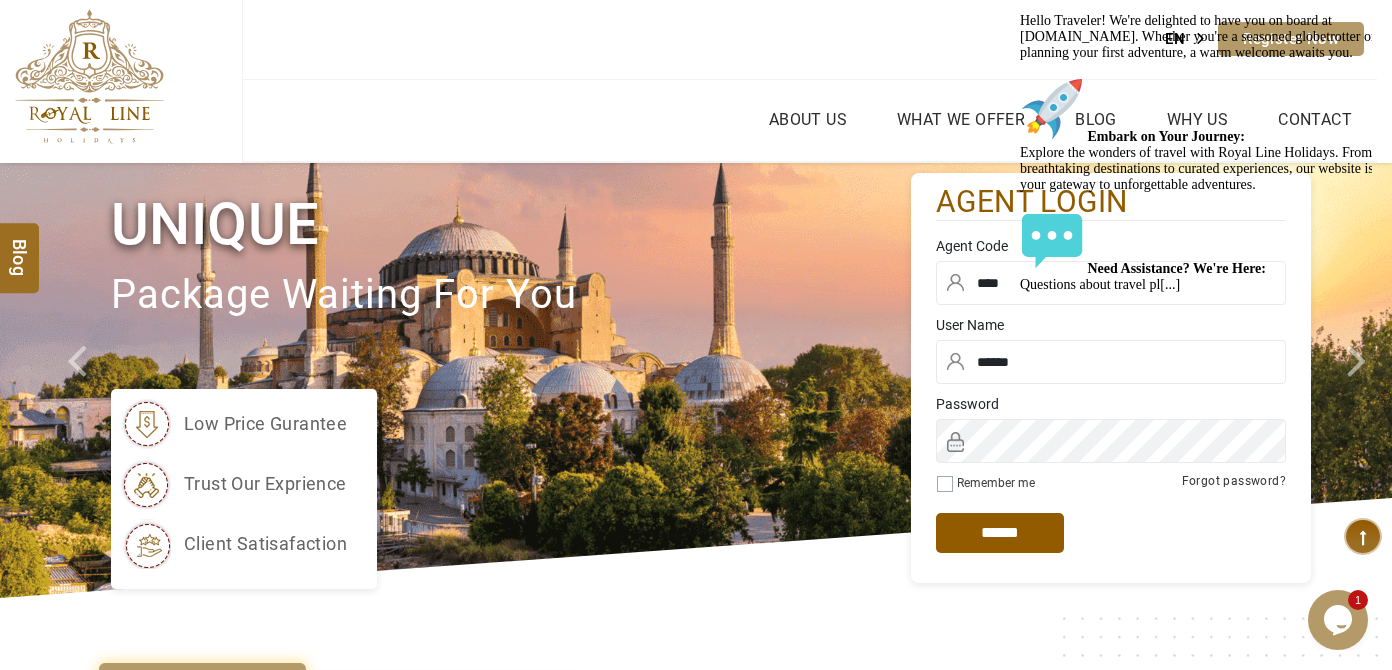 type on "****" 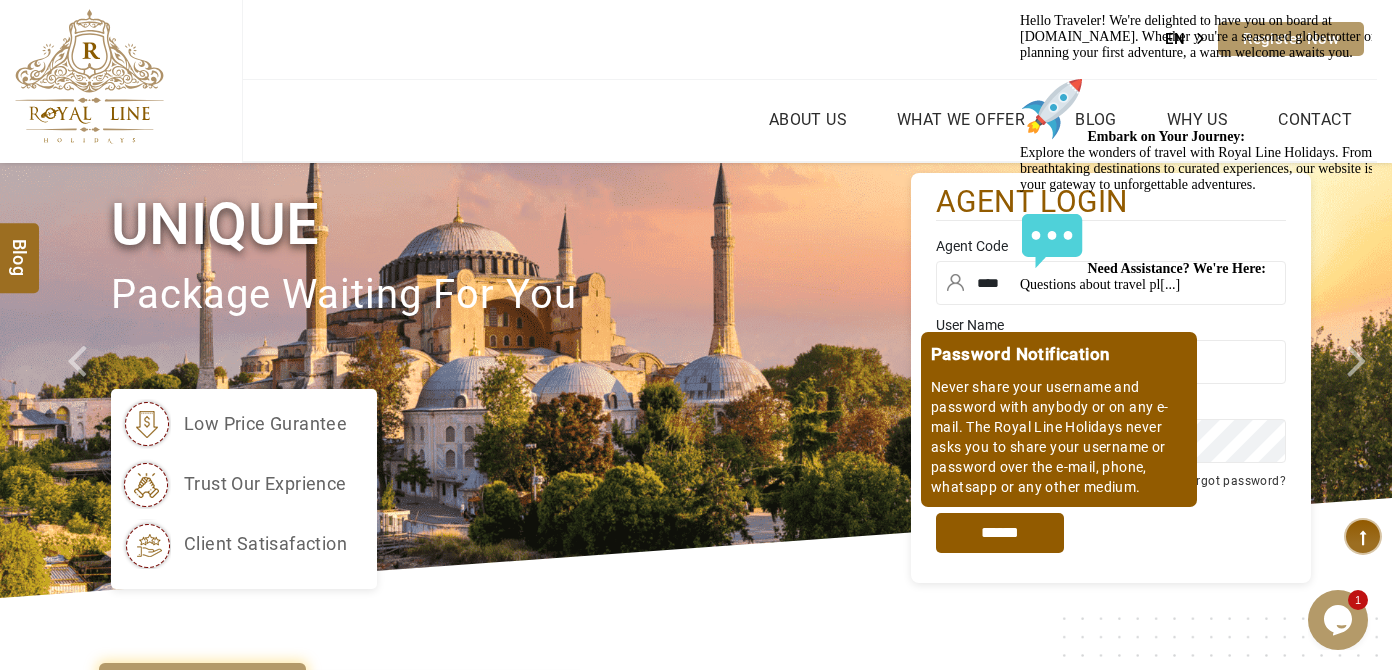 click on "*****" at bounding box center (1000, 533) 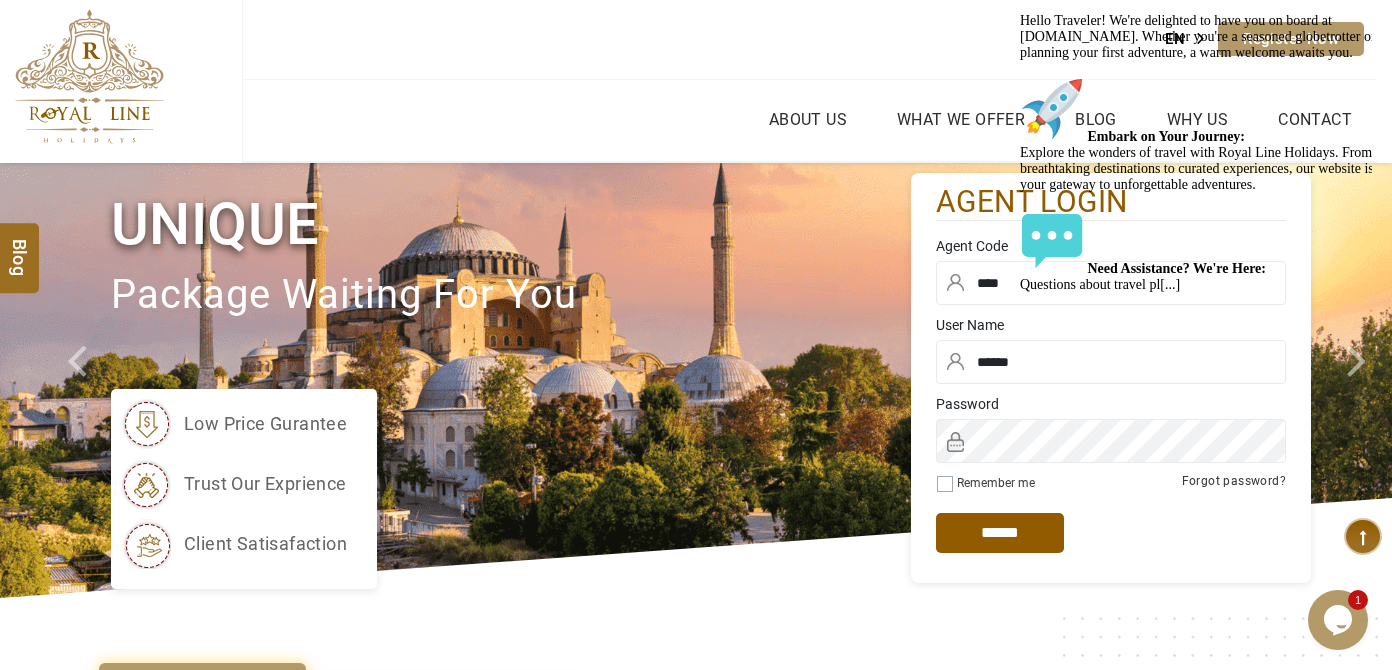 click at bounding box center (1020, -71) 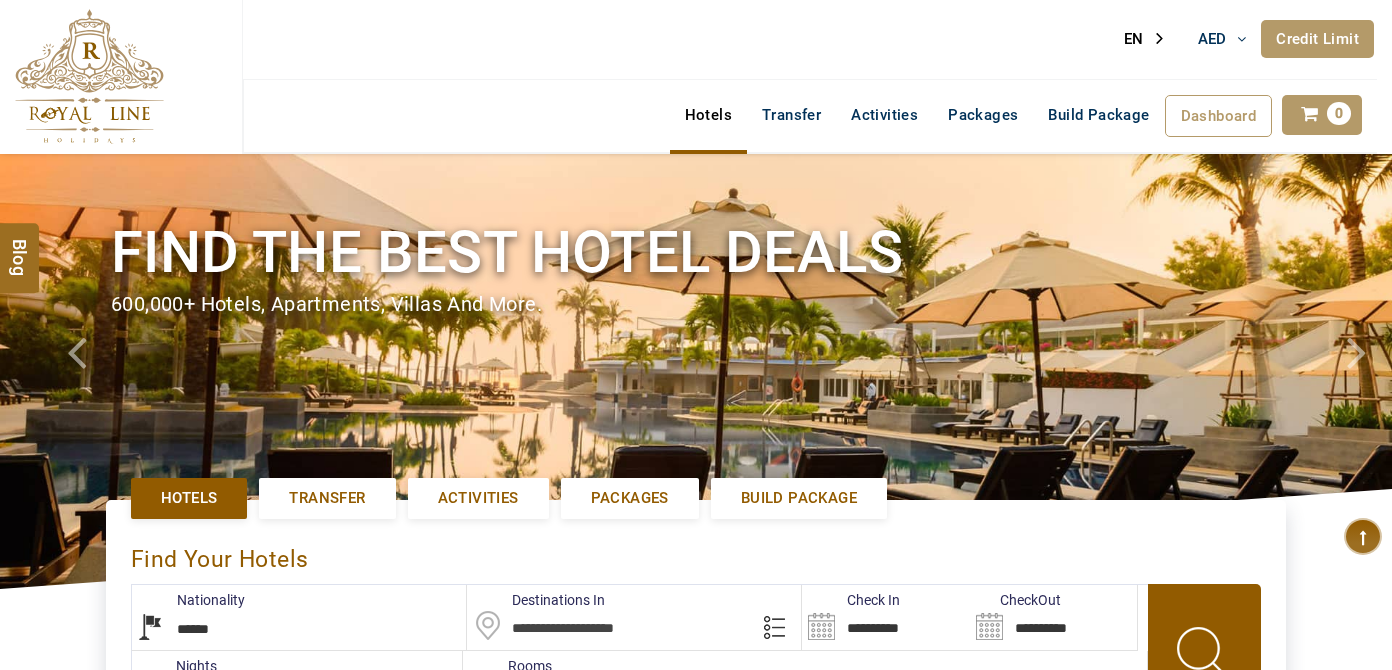 select on "******" 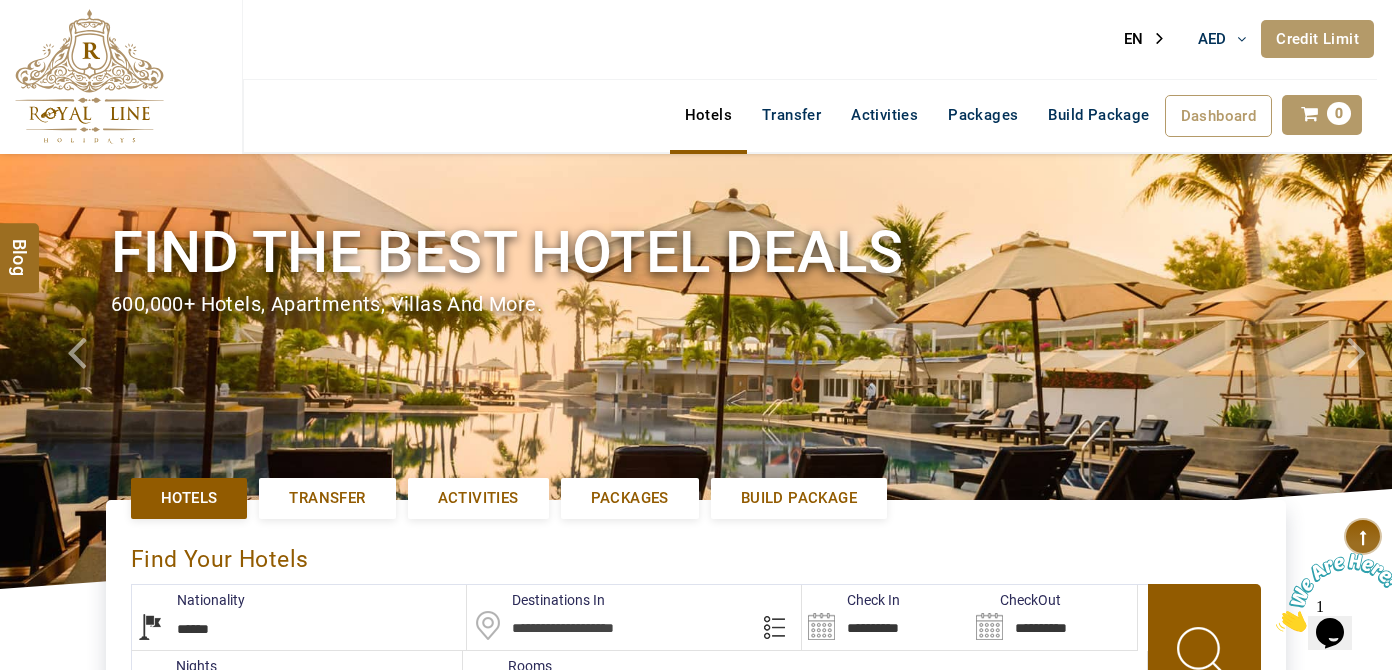 scroll, scrollTop: 0, scrollLeft: 0, axis: both 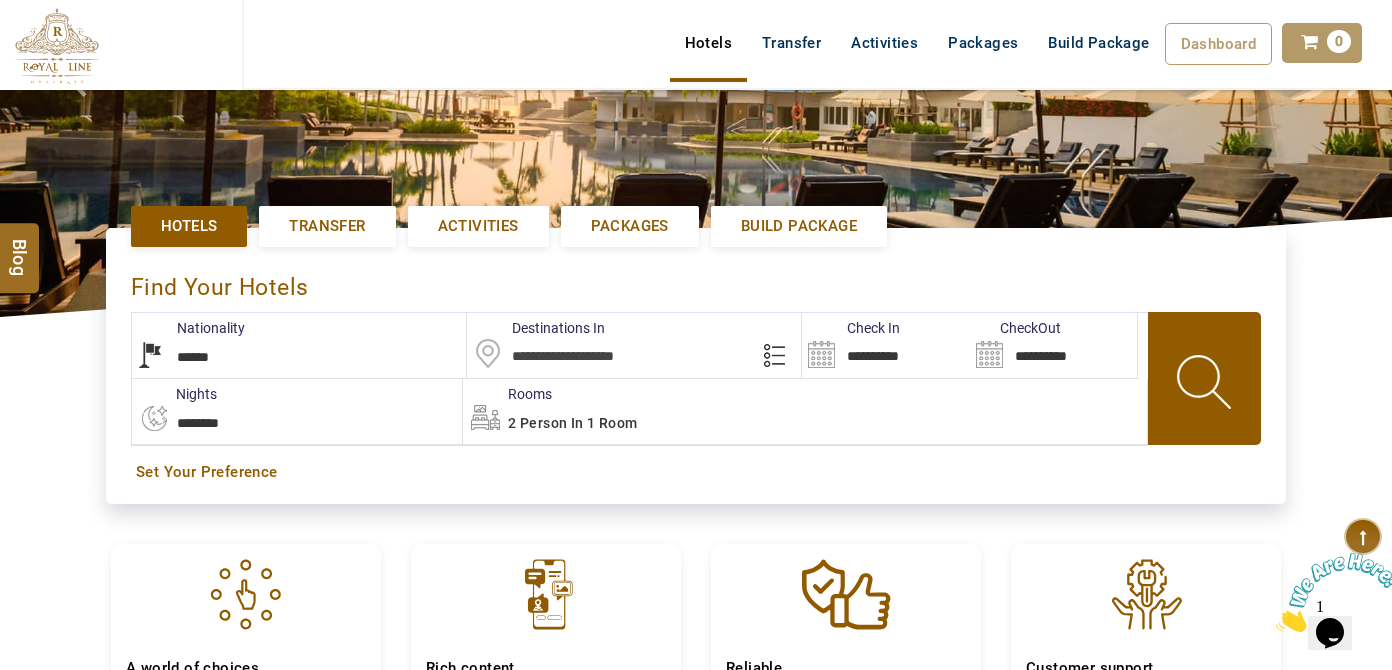 click at bounding box center [634, 345] 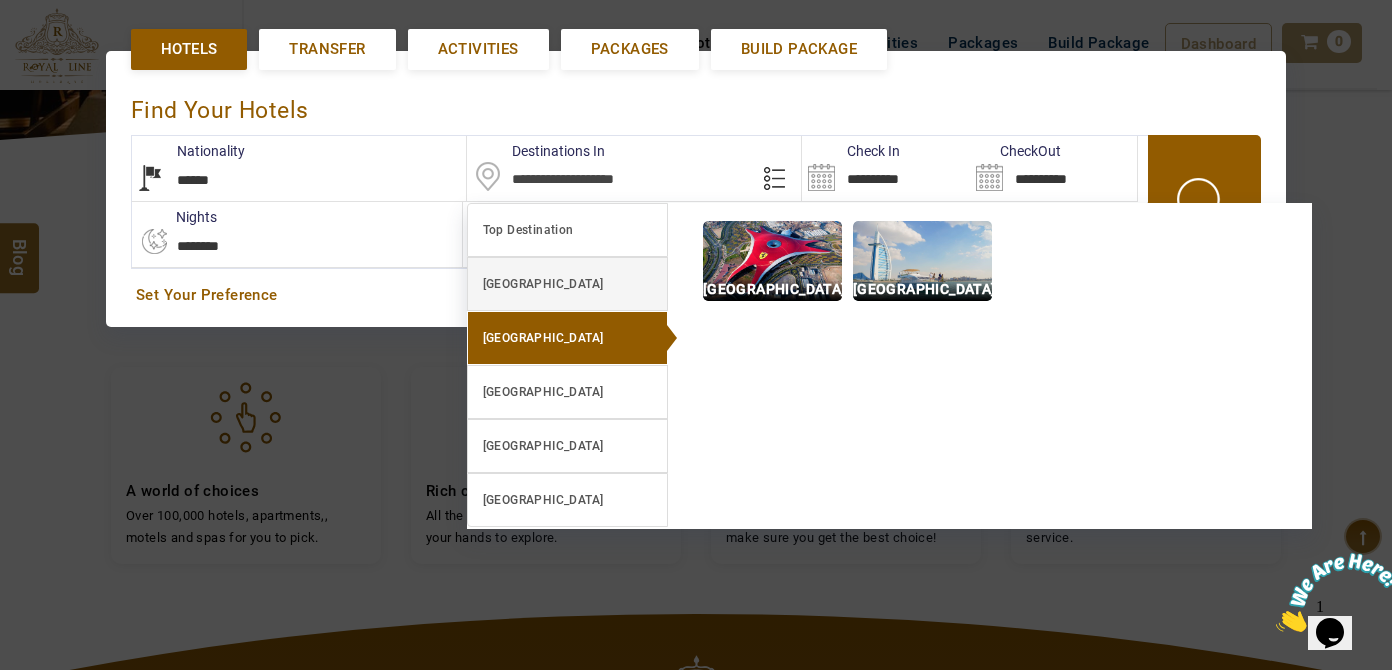 scroll, scrollTop: 452, scrollLeft: 0, axis: vertical 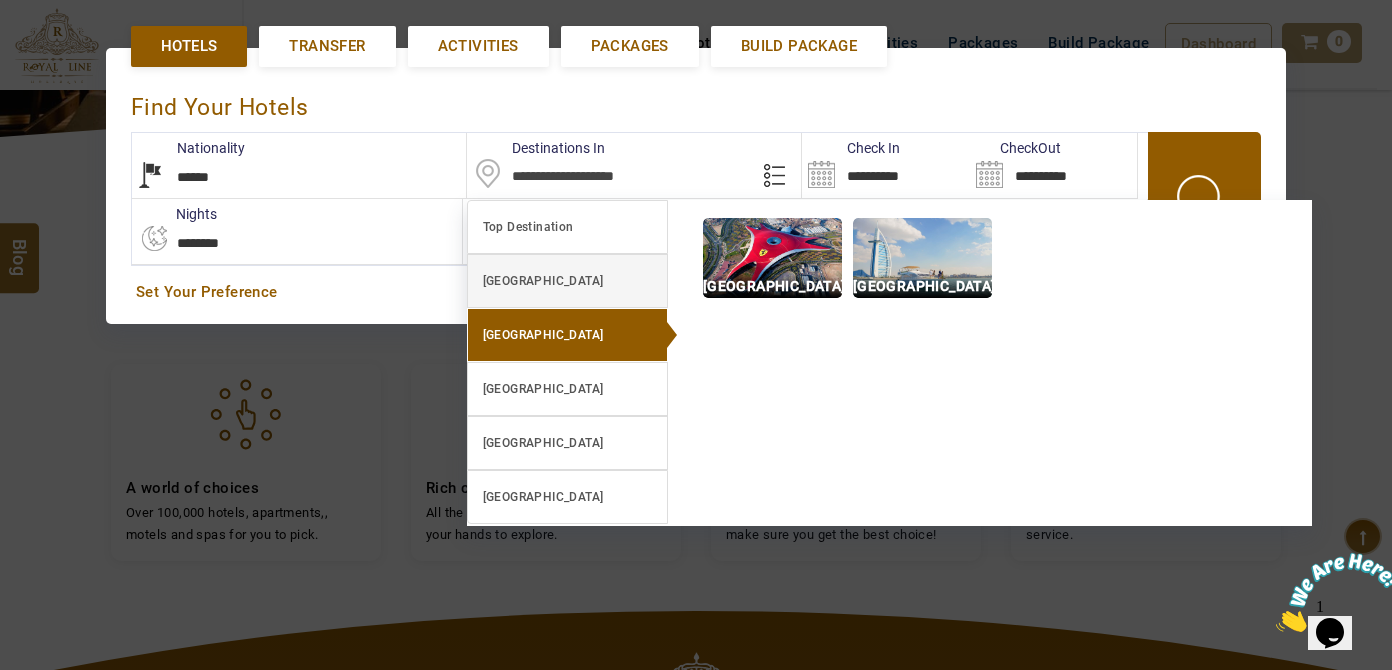 type on "*" 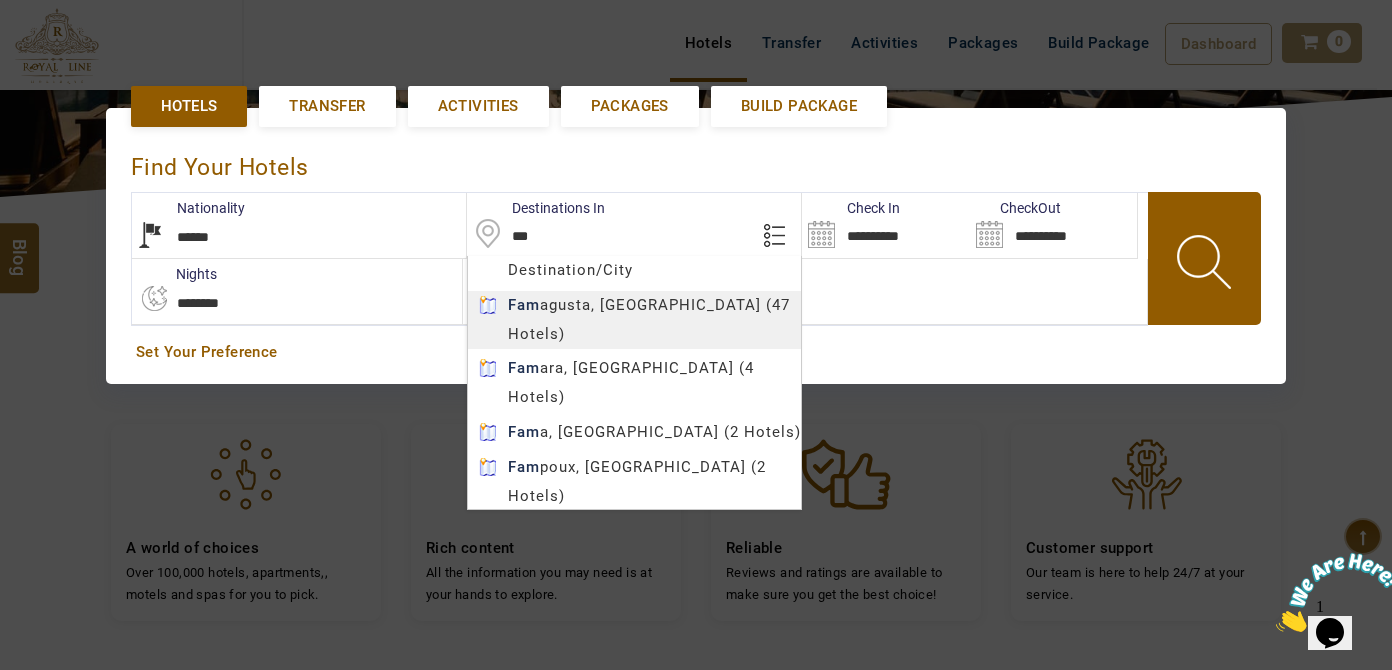 scroll, scrollTop: 361, scrollLeft: 0, axis: vertical 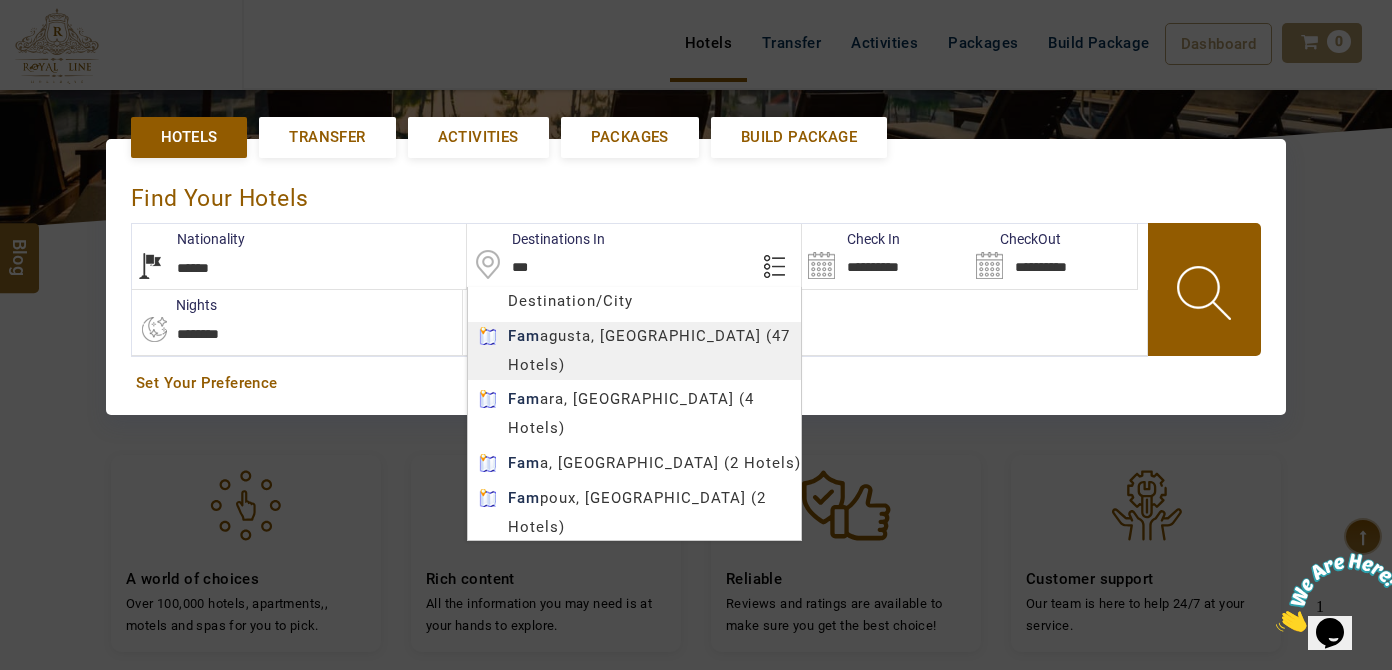 type on "*********" 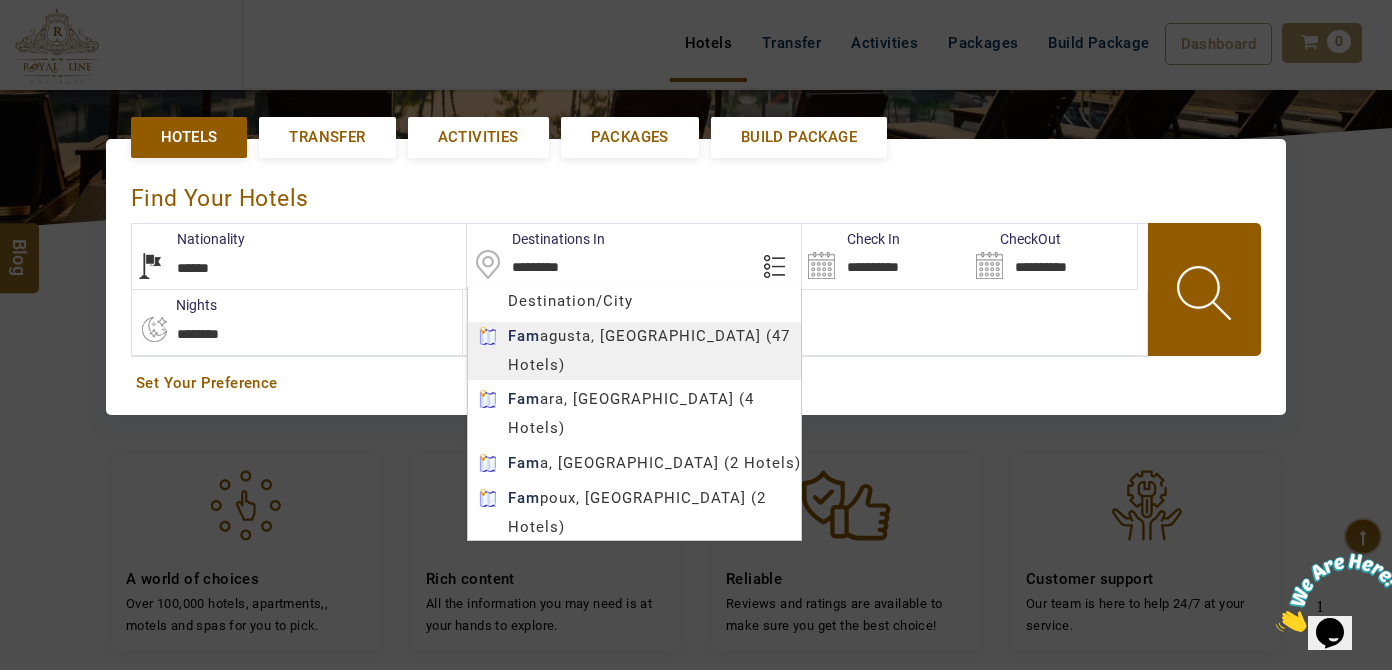 click on "LARISA HAWWARI AED AED  AED EUR  € USD  $ INR  ₹ THB  ฿ IDR  Rp BHD  BHD TRY  ₺ Credit Limit EN HE AR ES PT ZH Helpline
+971 55 344 0168 Register Now +971 55 344 0168 info@royallineholidays.com About Us What we Offer Blog Why Us Contact Hotels  Transfer Activities Packages Build Package Dashboard My Profile My Booking My Reports My Quotation Sign Out 0 Points Redeem Now To Redeem 8664 Points Future Points  1597   Points Credit Limit Credit Limit USD 10500.00 70% Complete Used USD 3756.19 Available USD 6743.81 Setting  Looks like you haven't added anything to your cart yet Countinue Shopping ****** ****** Please Wait.. Blog demo
Remember me Forgot
password? LOG IN Don't have an account?   Register Now My Booking View/ Print/Cancel Your Booking without Signing in Submit demo
In A Few Moment, You Will Be Celebrating Best Hotel options galore ! Check In   CheckOut Rooms Rooms Please Wait Find the best hotel deals 600,000+ hotels, apartments, villas and more. Hotels" at bounding box center [696, 432] 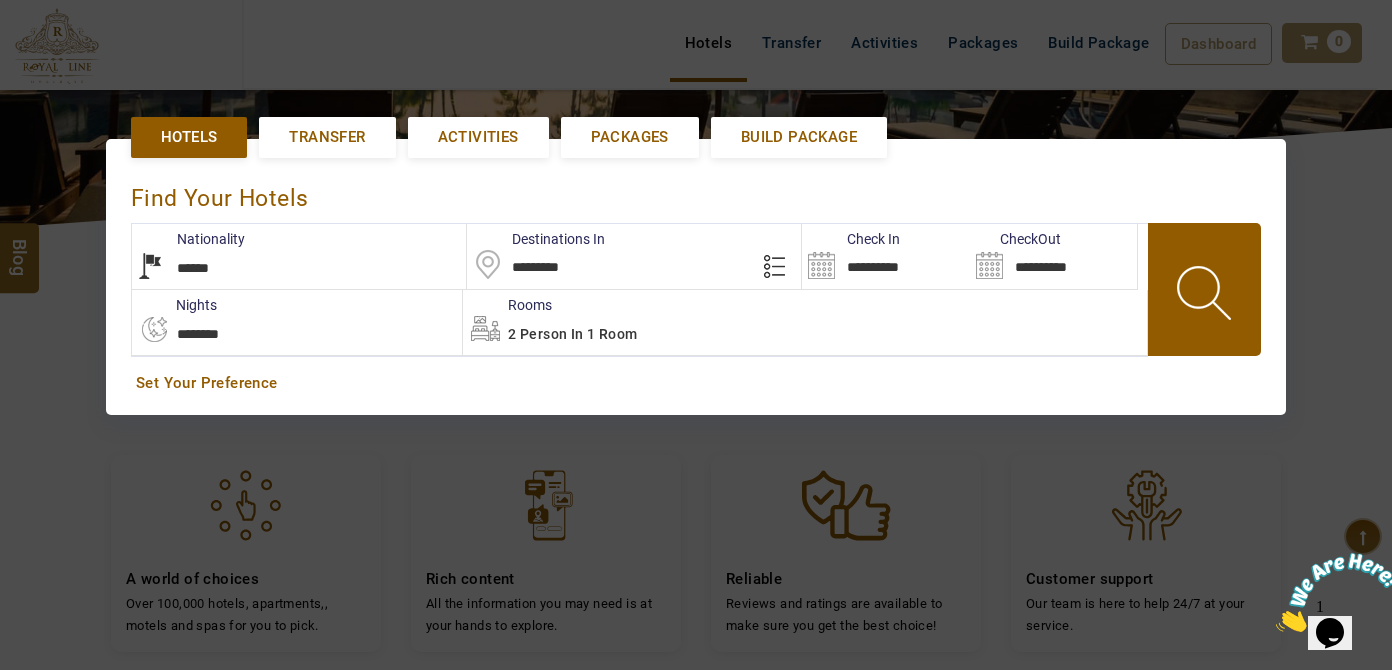 click on "**********" at bounding box center [885, 256] 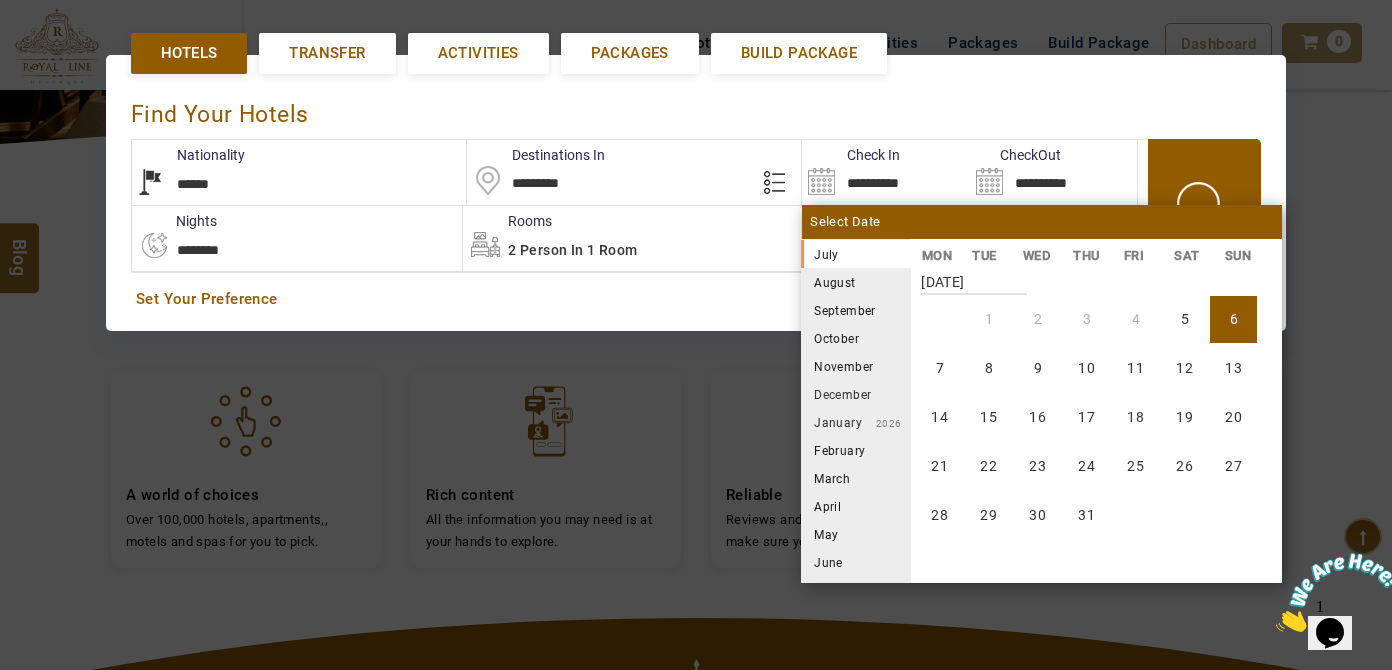 scroll, scrollTop: 543, scrollLeft: 0, axis: vertical 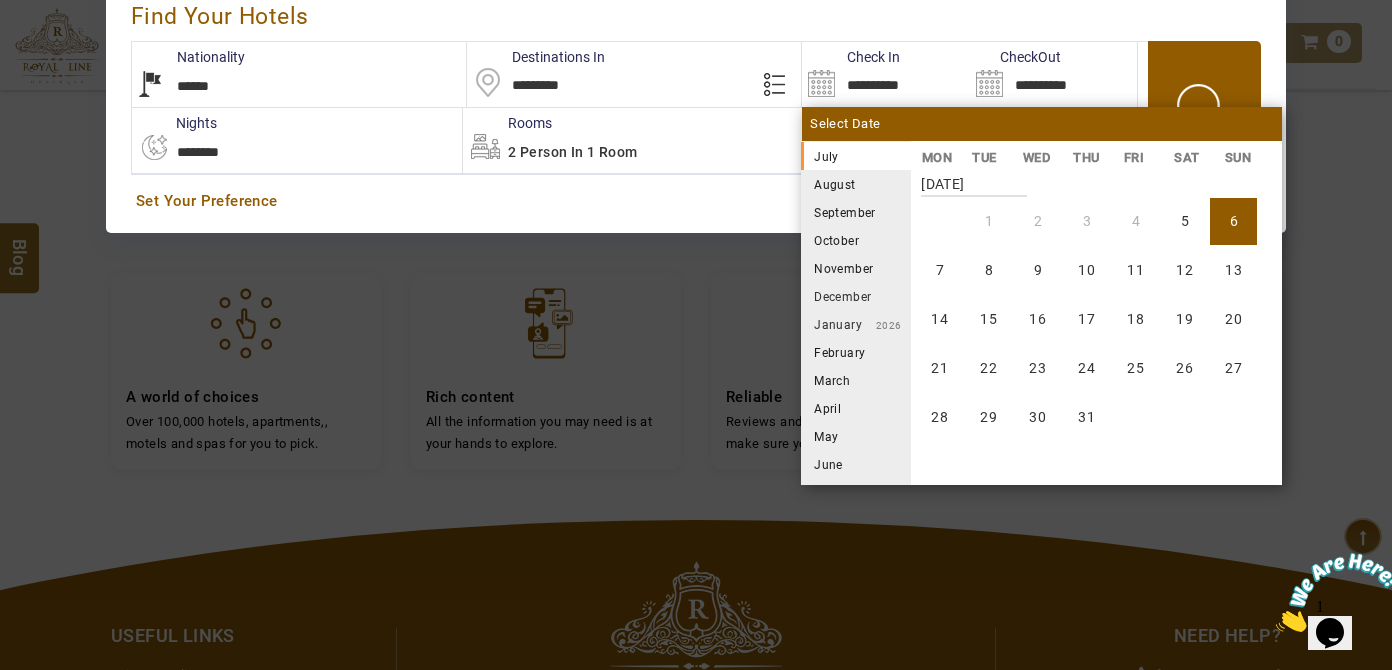 click on "31" at bounding box center [1086, 417] 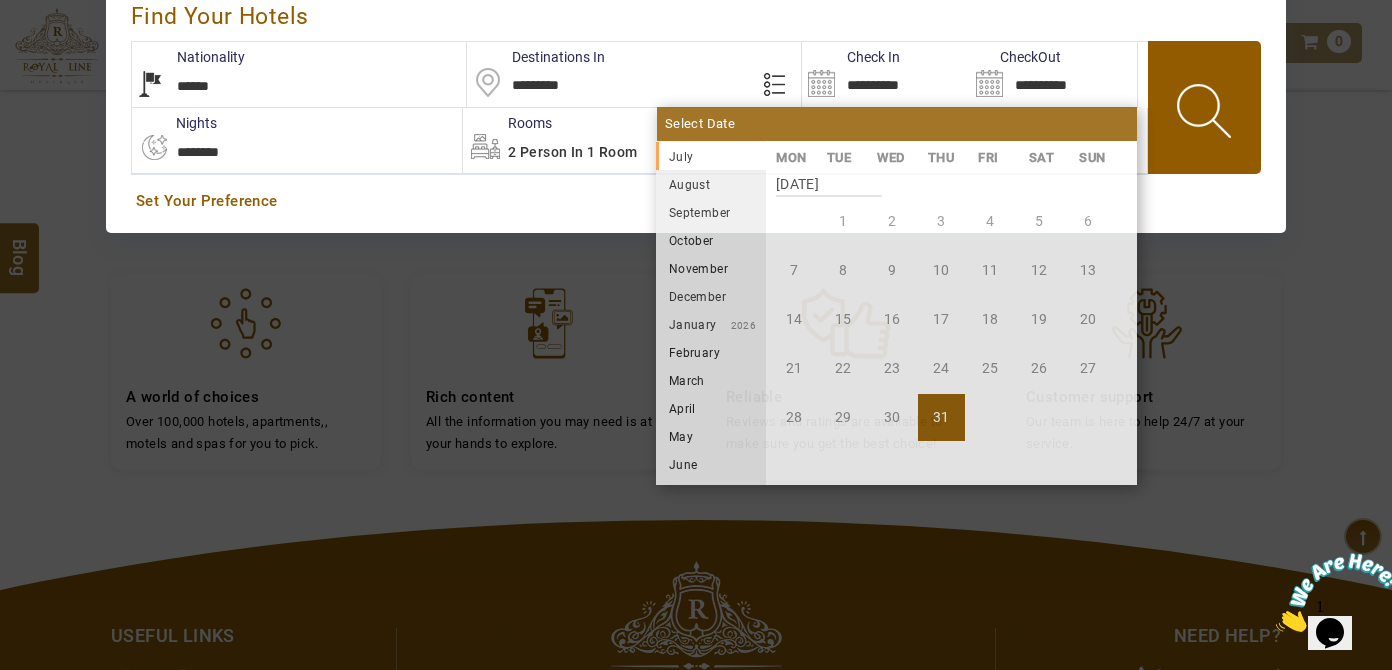 click on "2 Person in    1 Room" at bounding box center [805, 140] 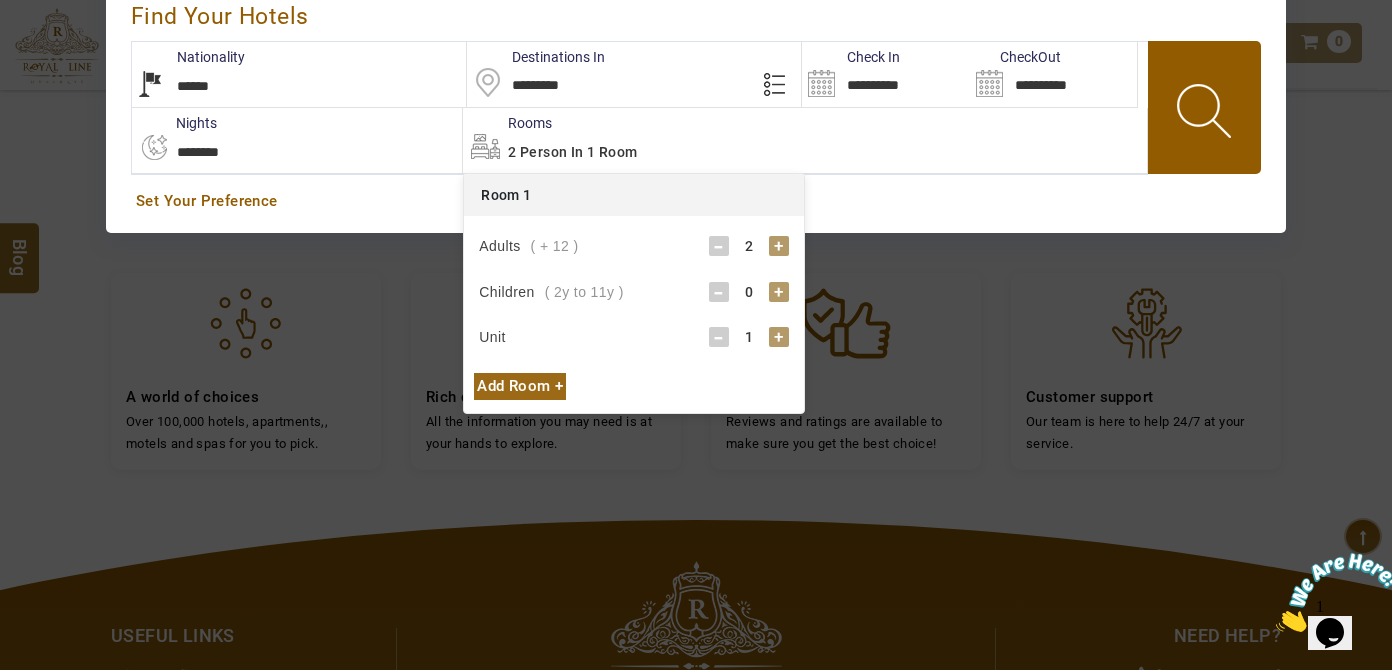 click on "0" at bounding box center (749, 292) 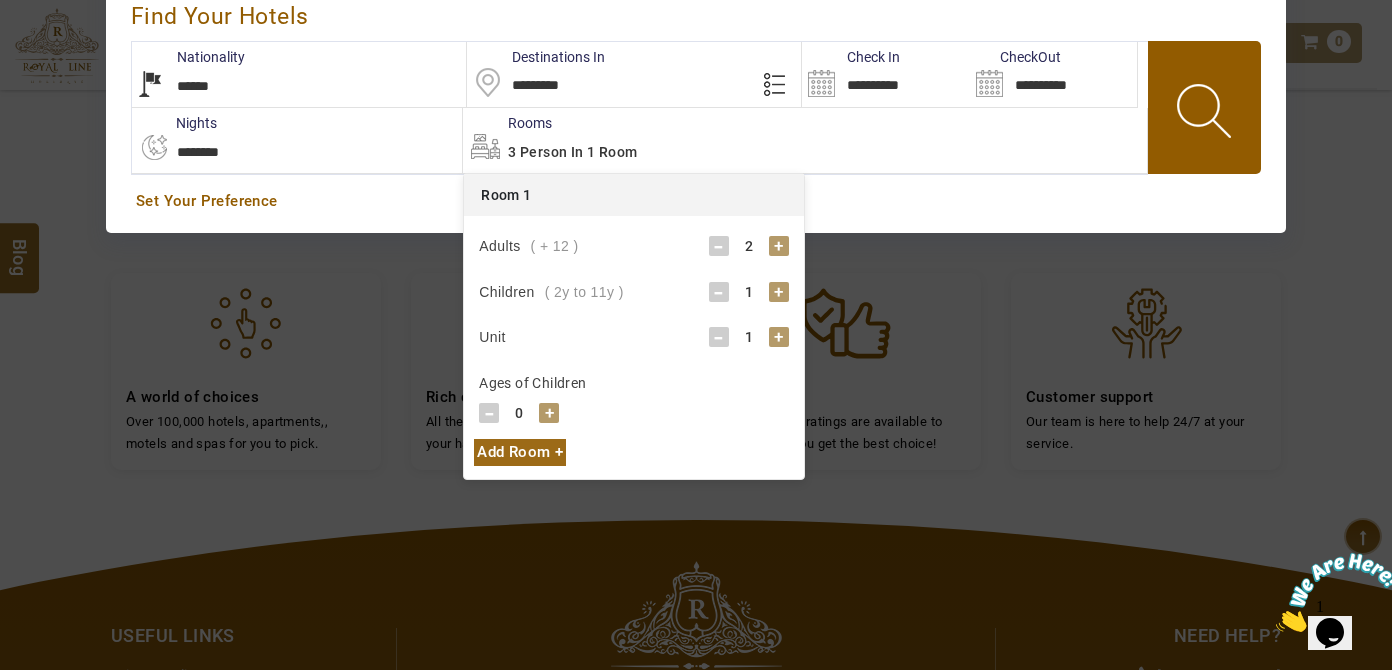 click on "0" at bounding box center [519, 413] 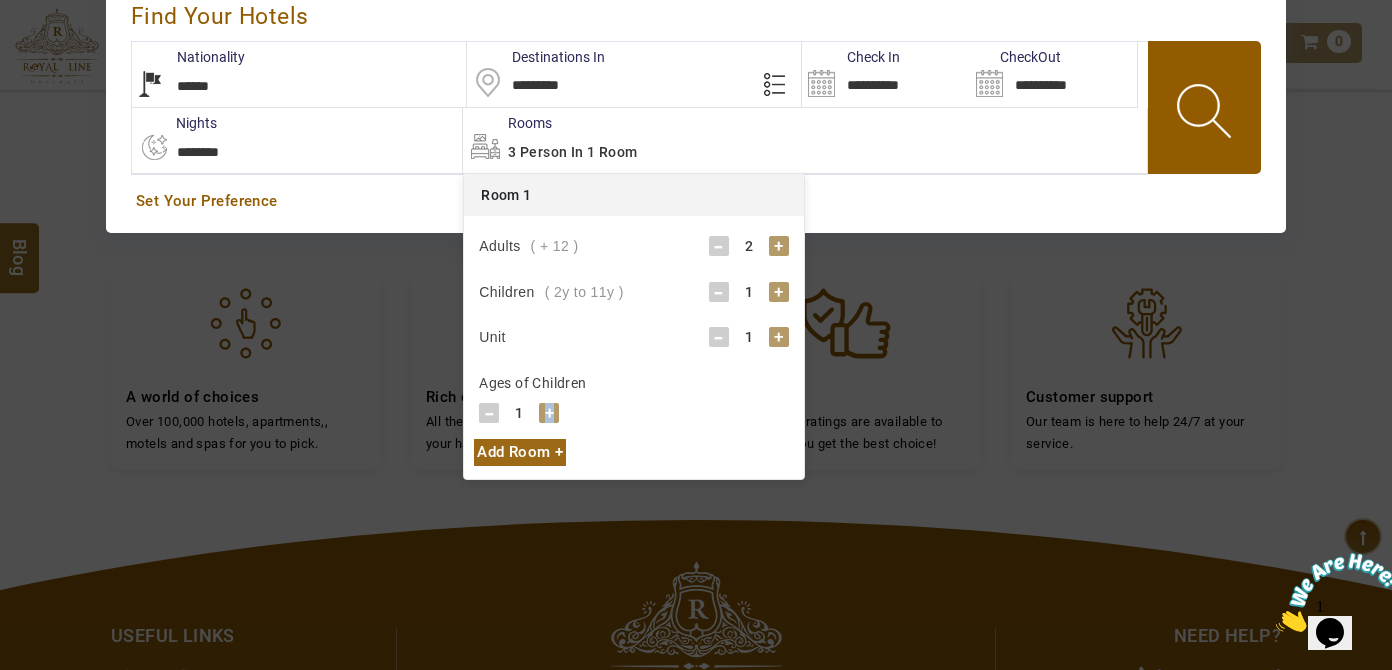 click on "+" at bounding box center (549, 413) 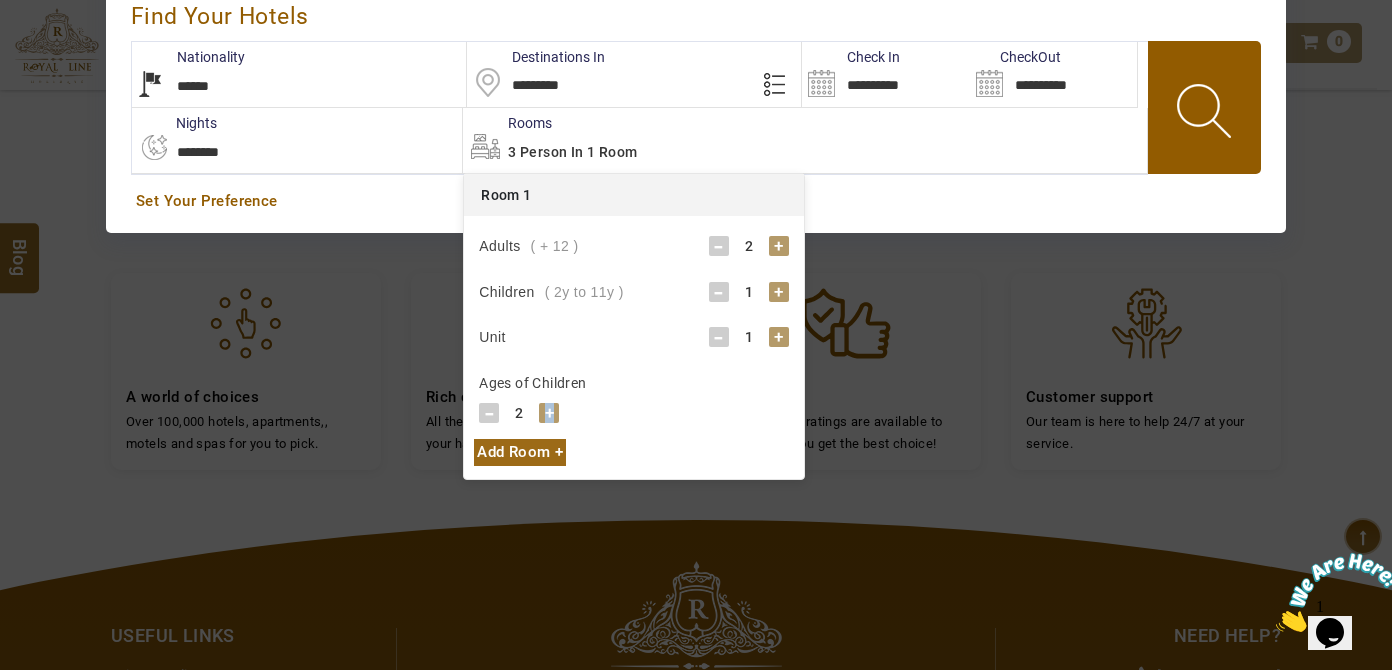 click on "+" at bounding box center [549, 413] 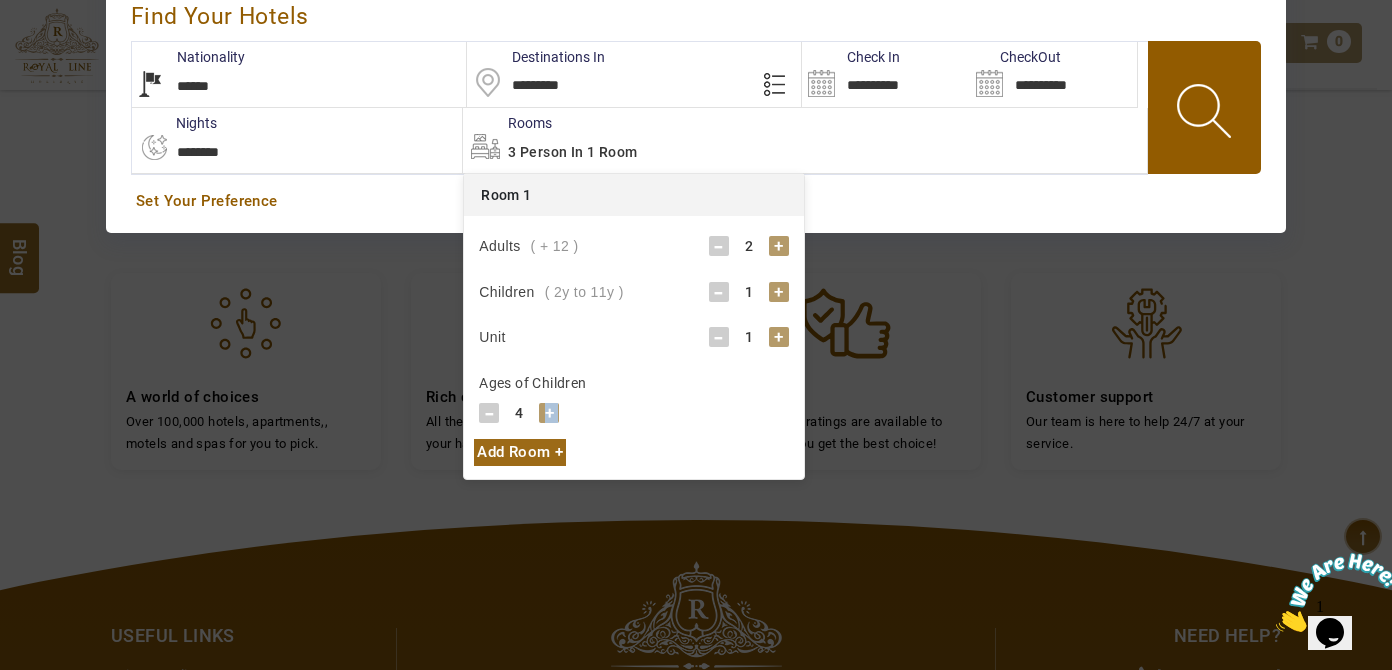 click on "+" at bounding box center (549, 413) 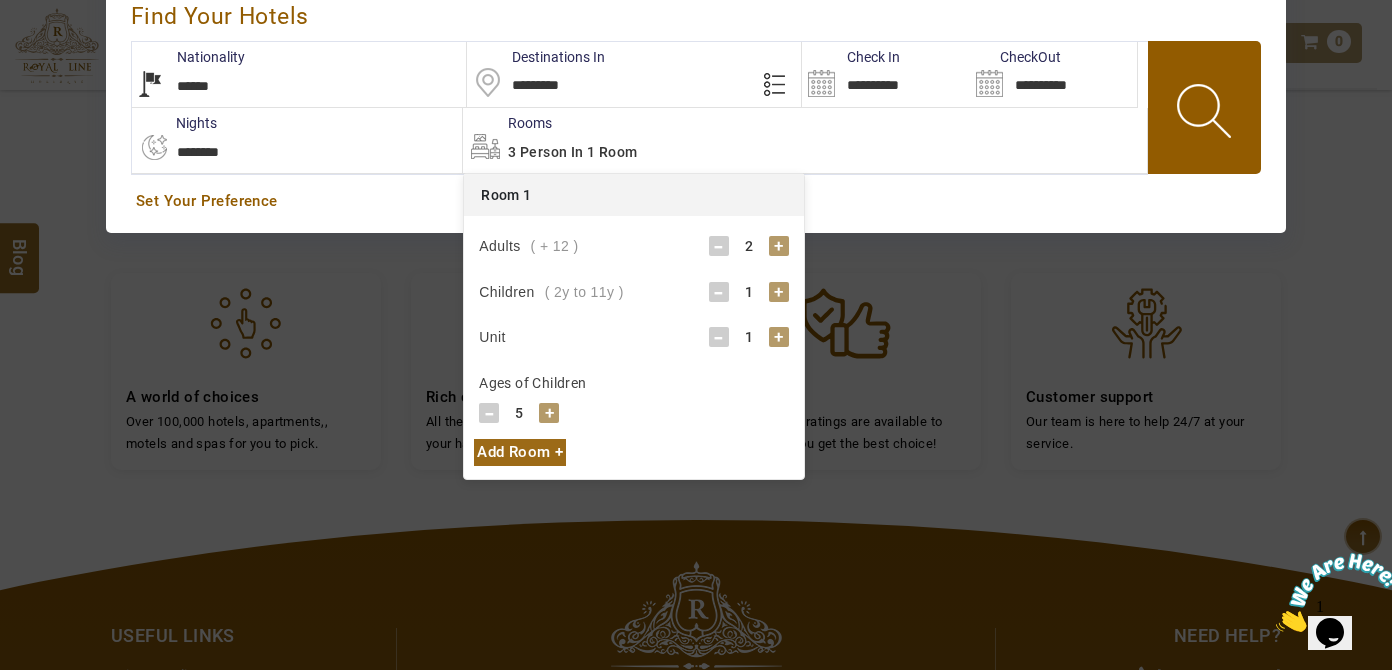 click on "-" at bounding box center (489, 413) 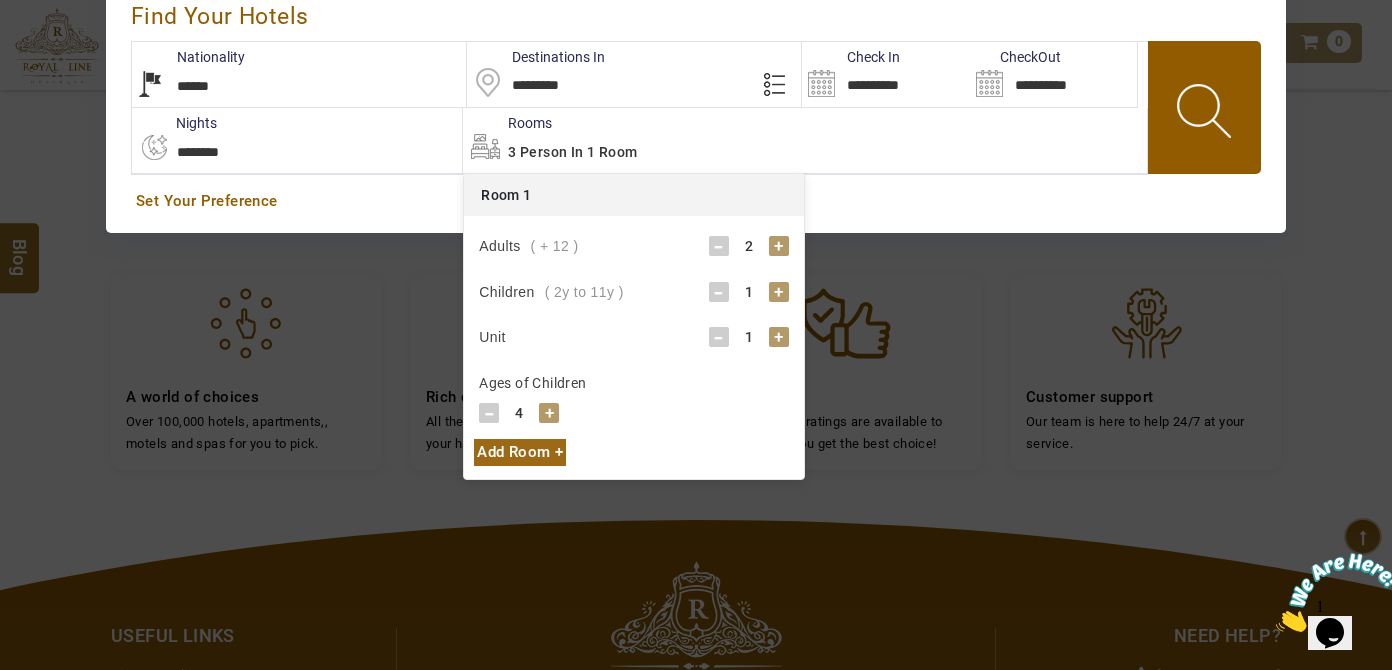 click on "+" at bounding box center (549, 413) 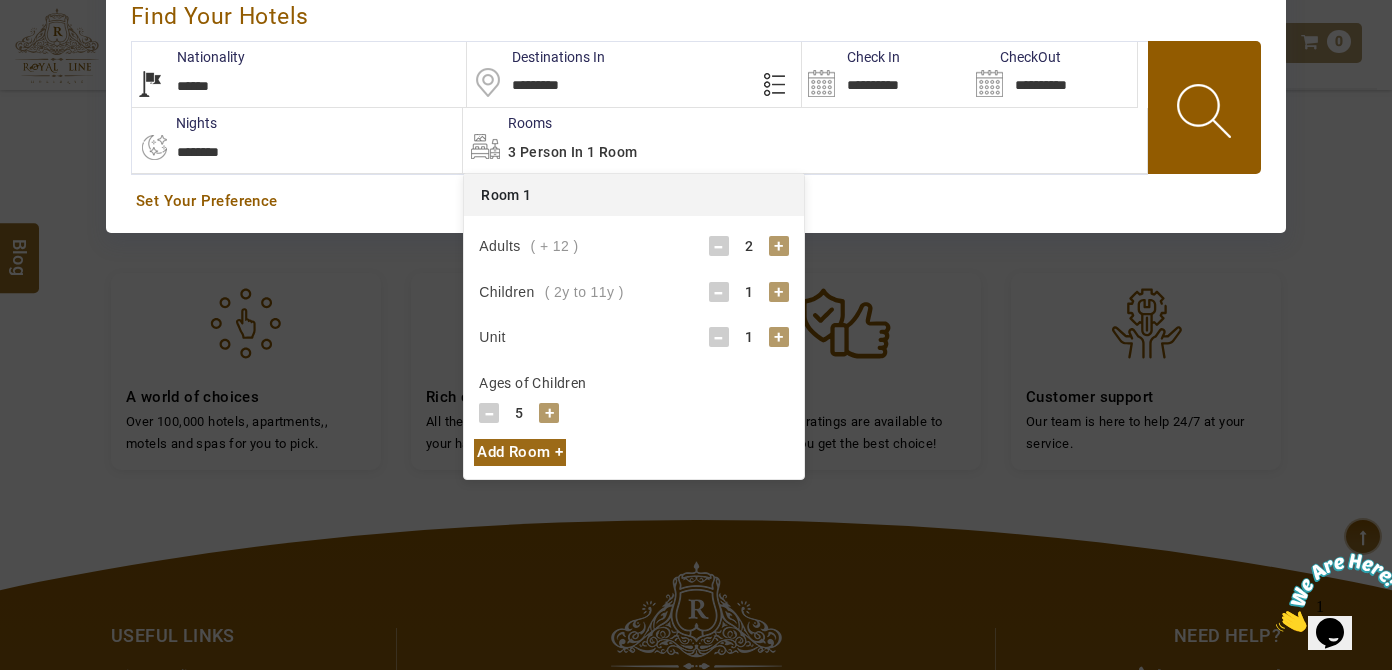 click on "+" at bounding box center (549, 413) 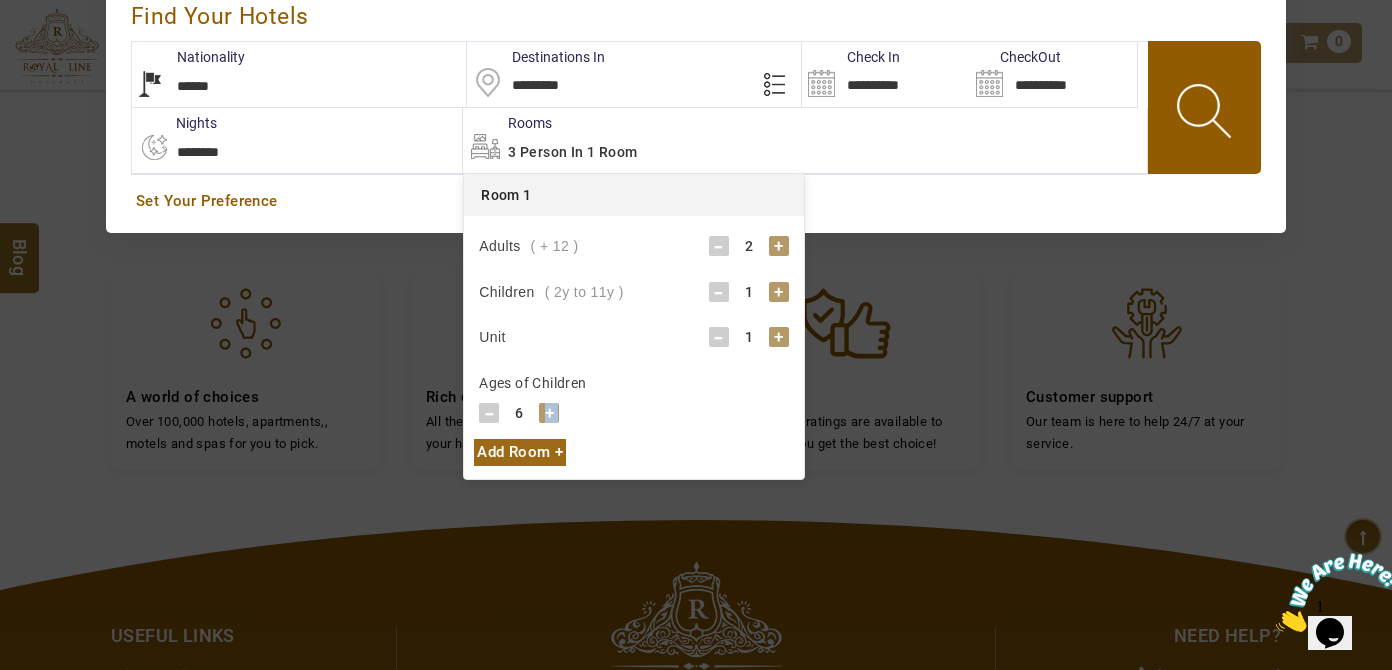 click on "+" at bounding box center [549, 413] 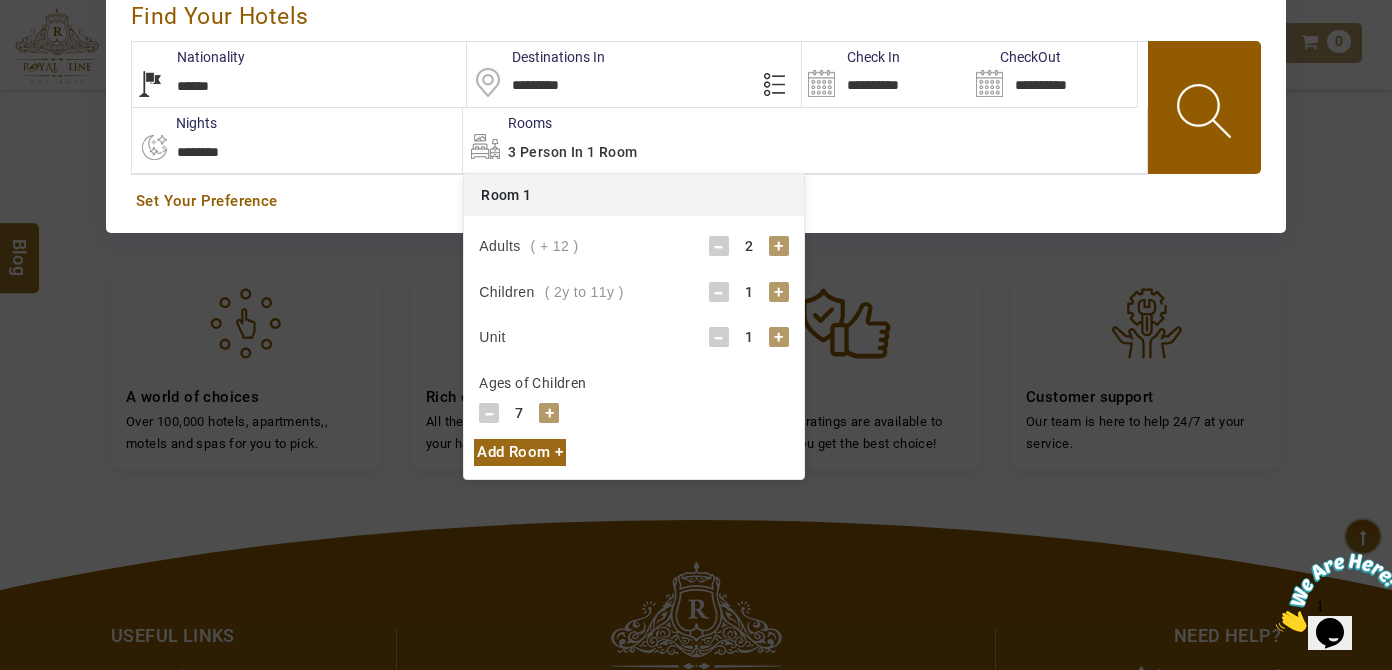 click on "3 Person in    1 Room" at bounding box center (805, 140) 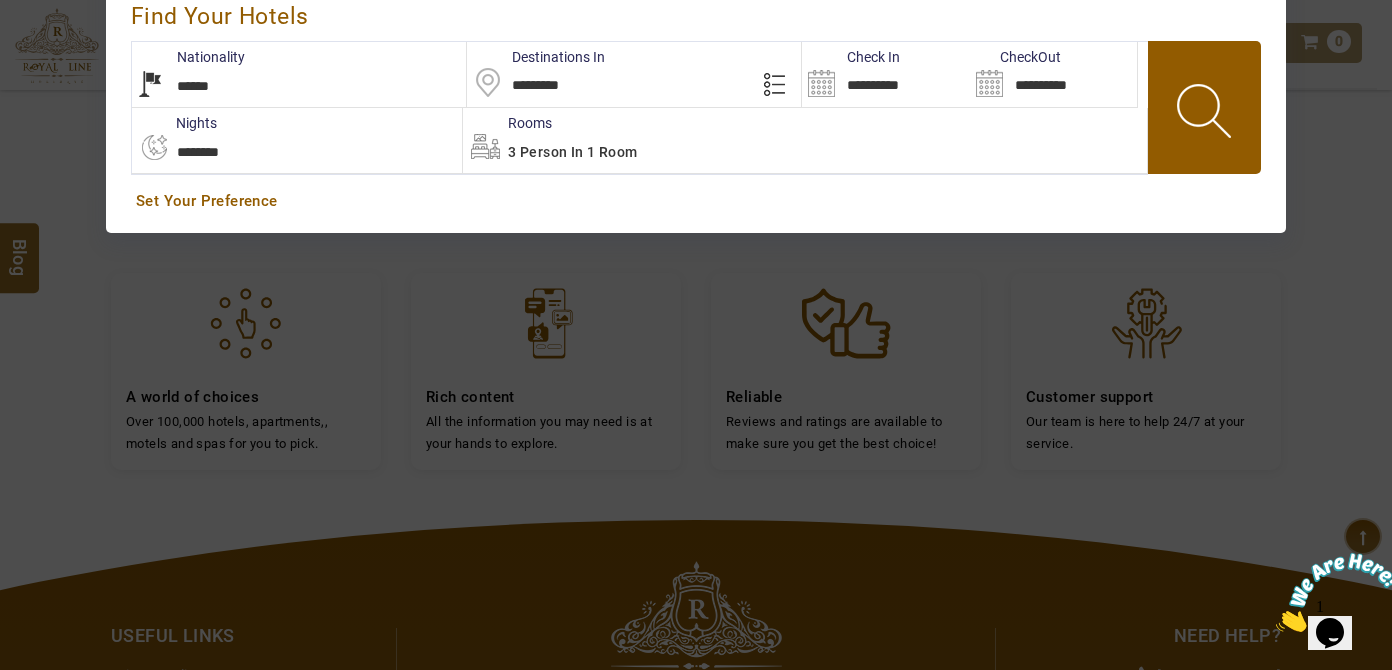 click on "**********" at bounding box center (297, 140) 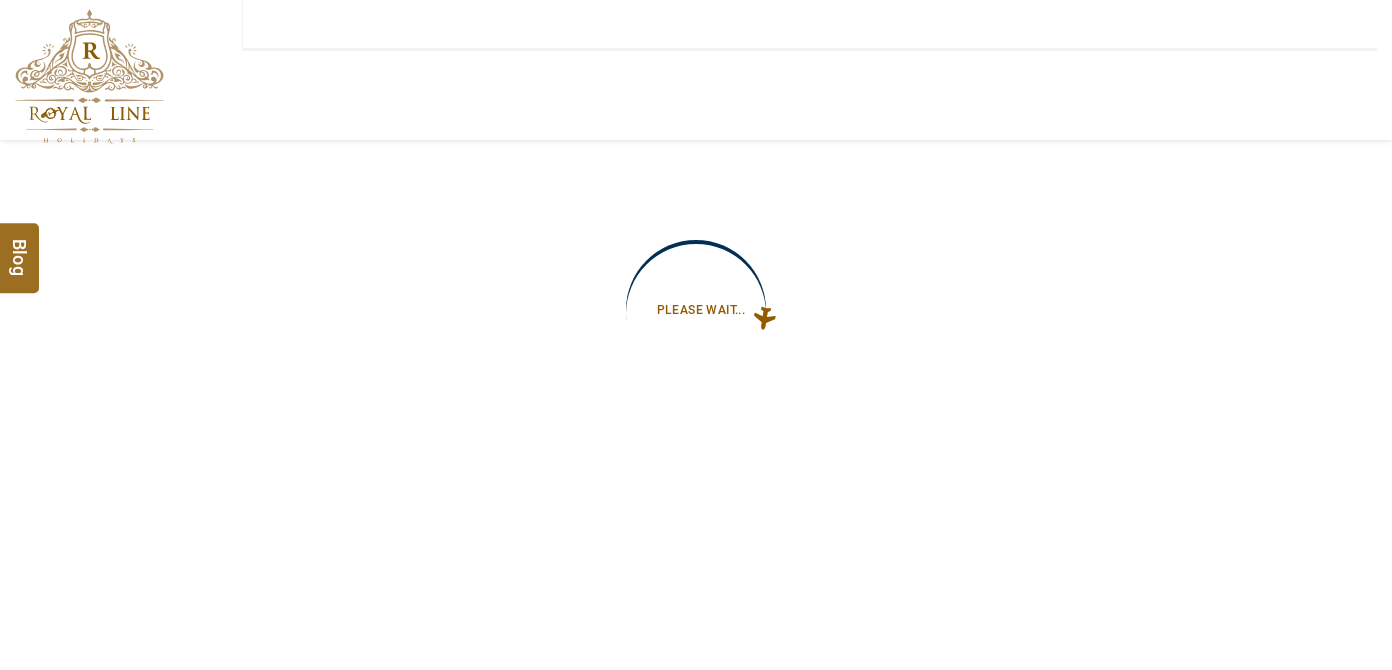 type on "**********" 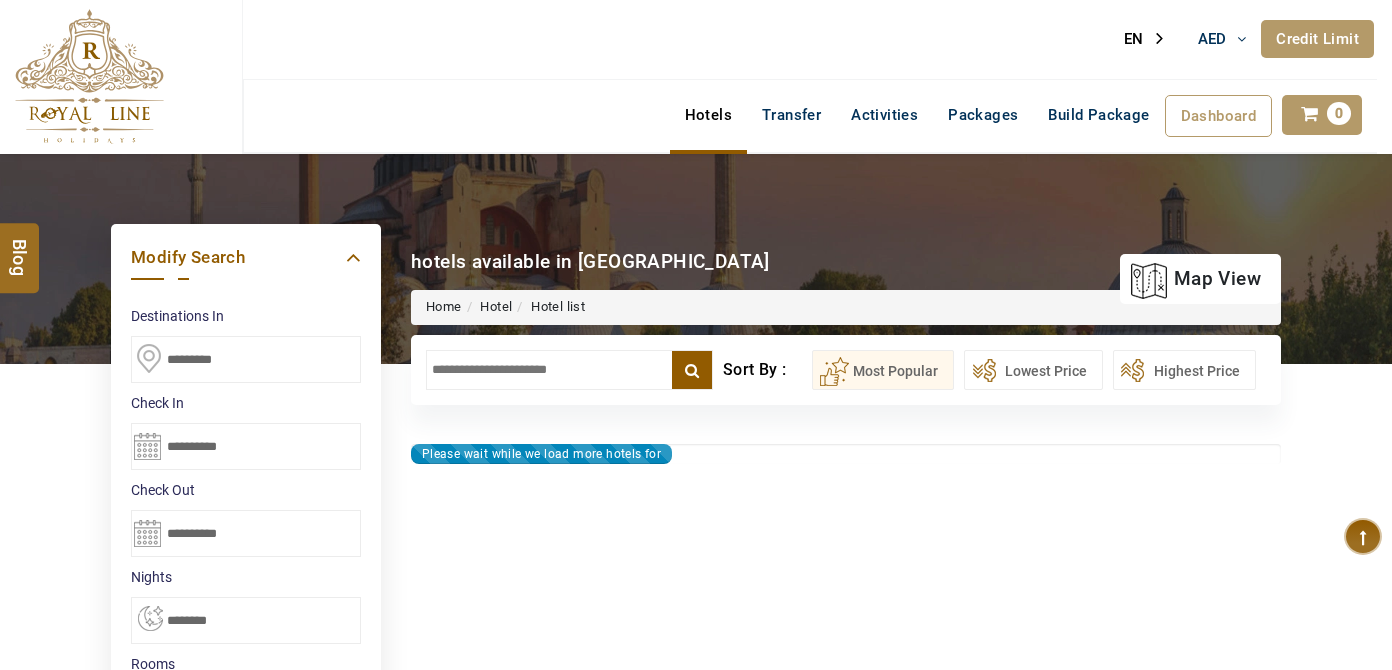 type on "**********" 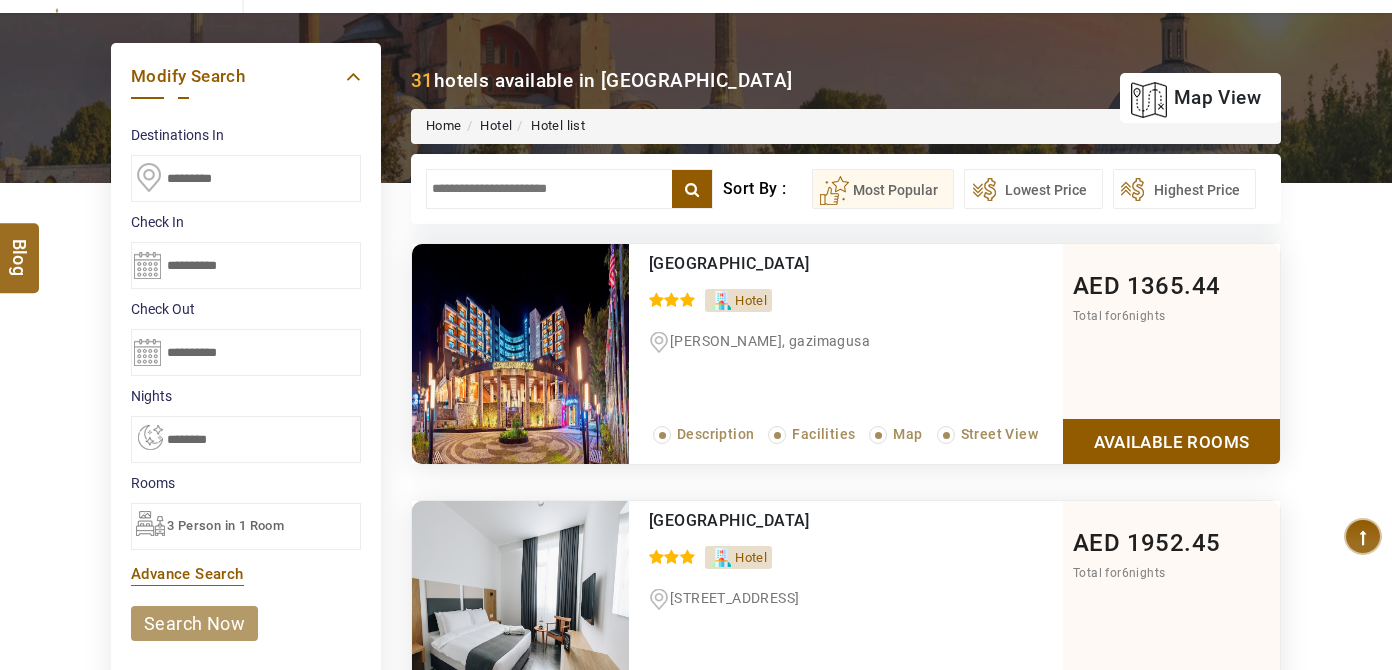 scroll, scrollTop: 181, scrollLeft: 0, axis: vertical 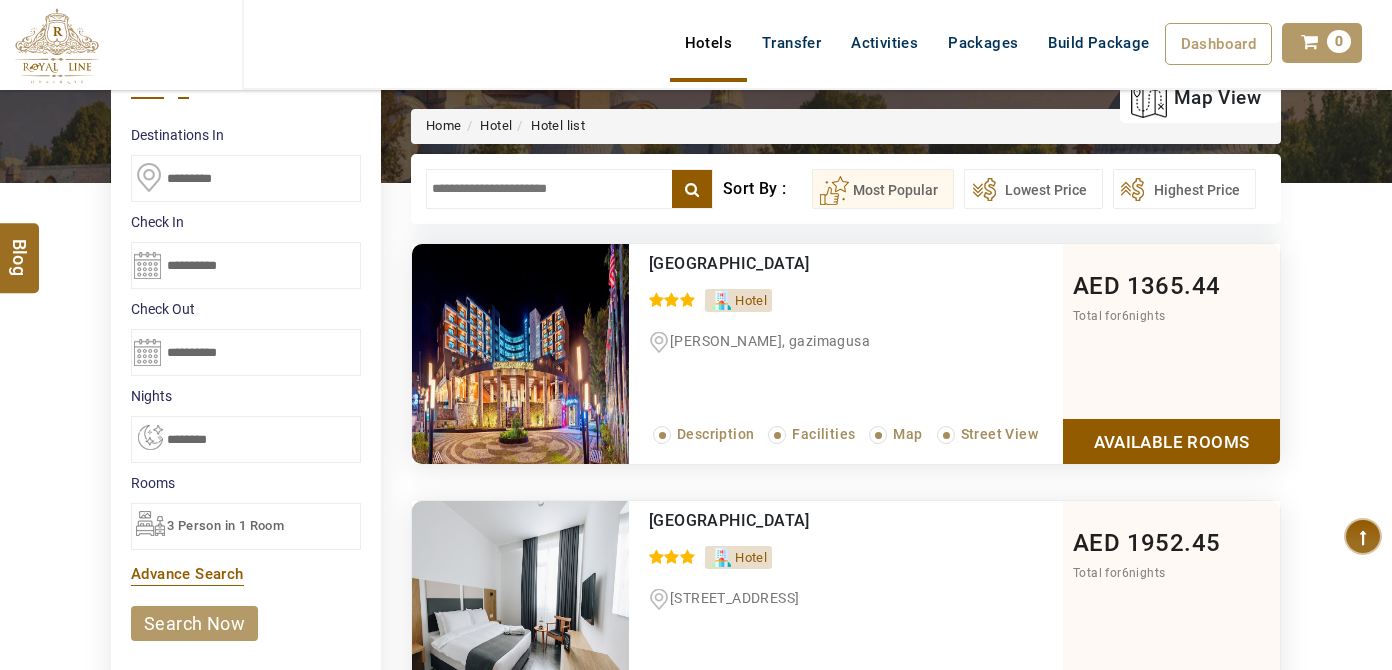 click at bounding box center (569, 189) 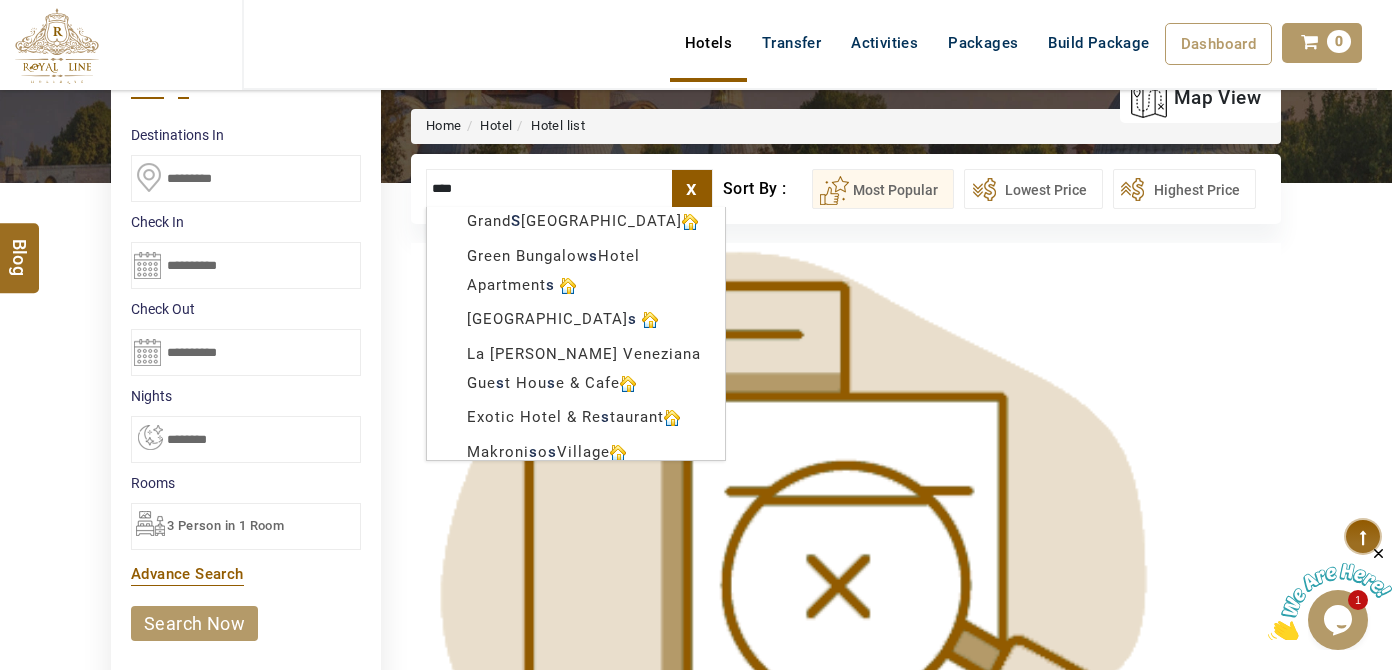 scroll, scrollTop: 0, scrollLeft: 0, axis: both 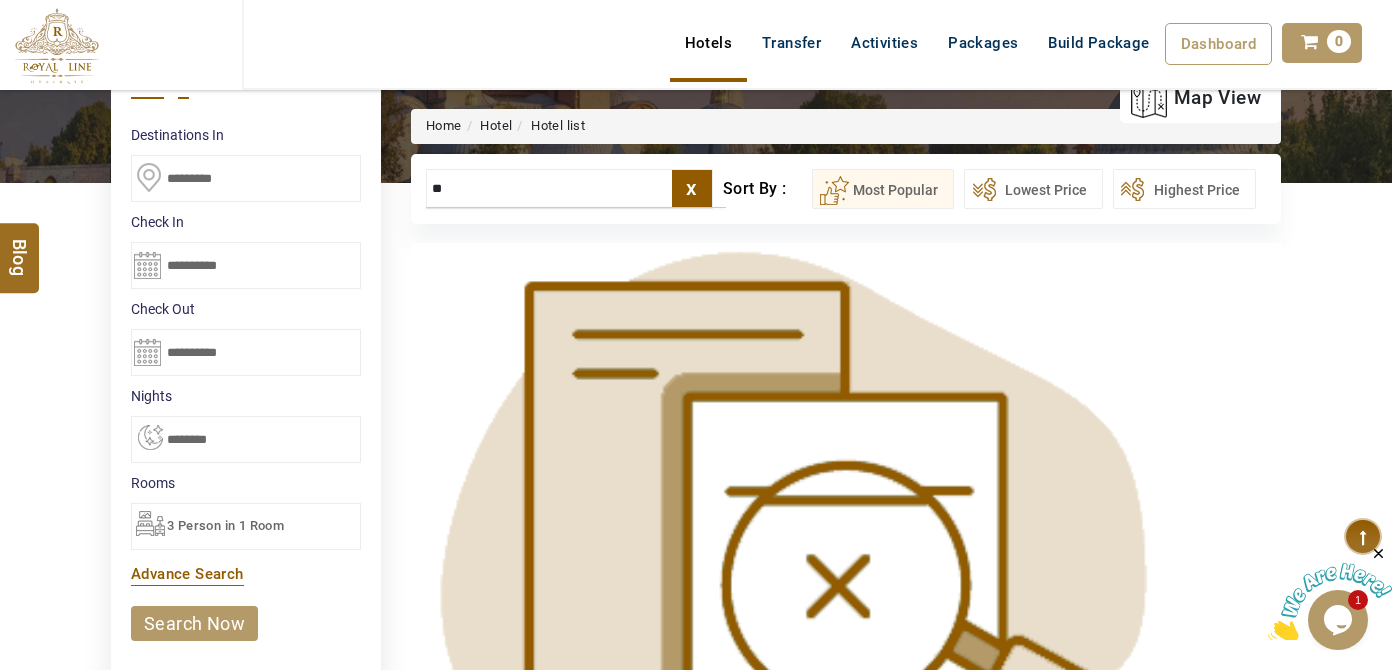 type on "*" 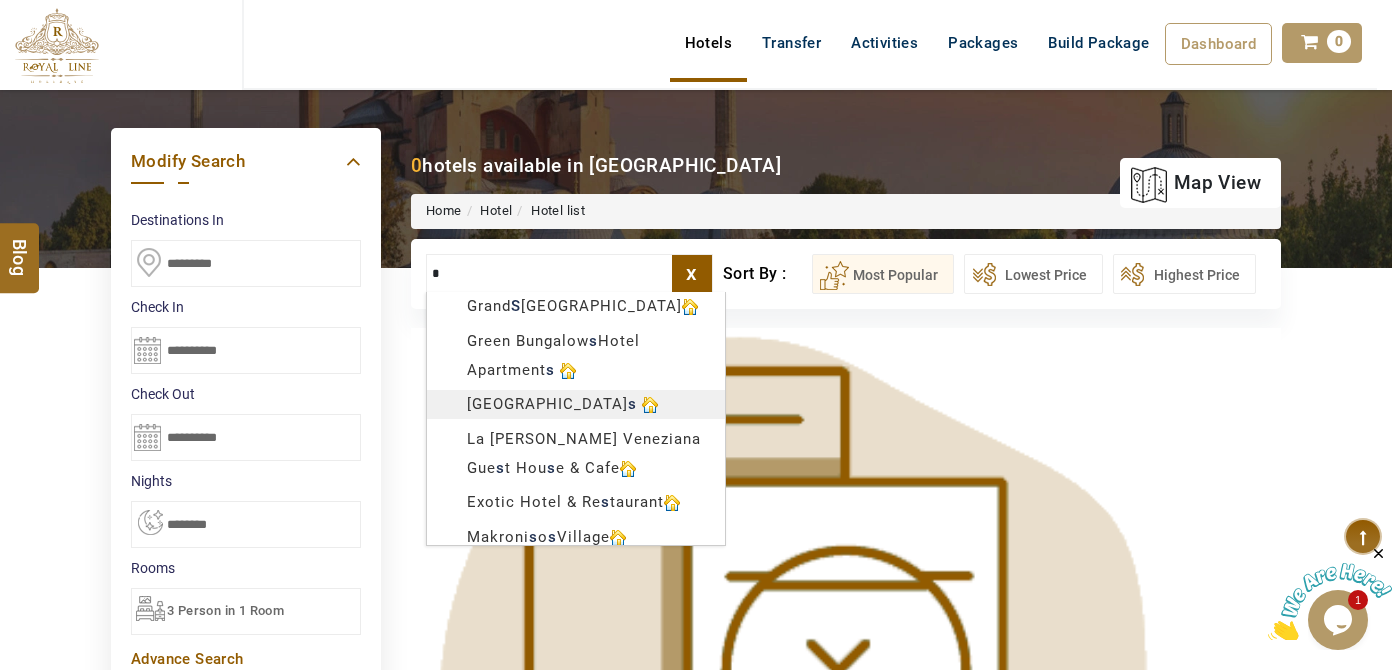 scroll, scrollTop: 90, scrollLeft: 0, axis: vertical 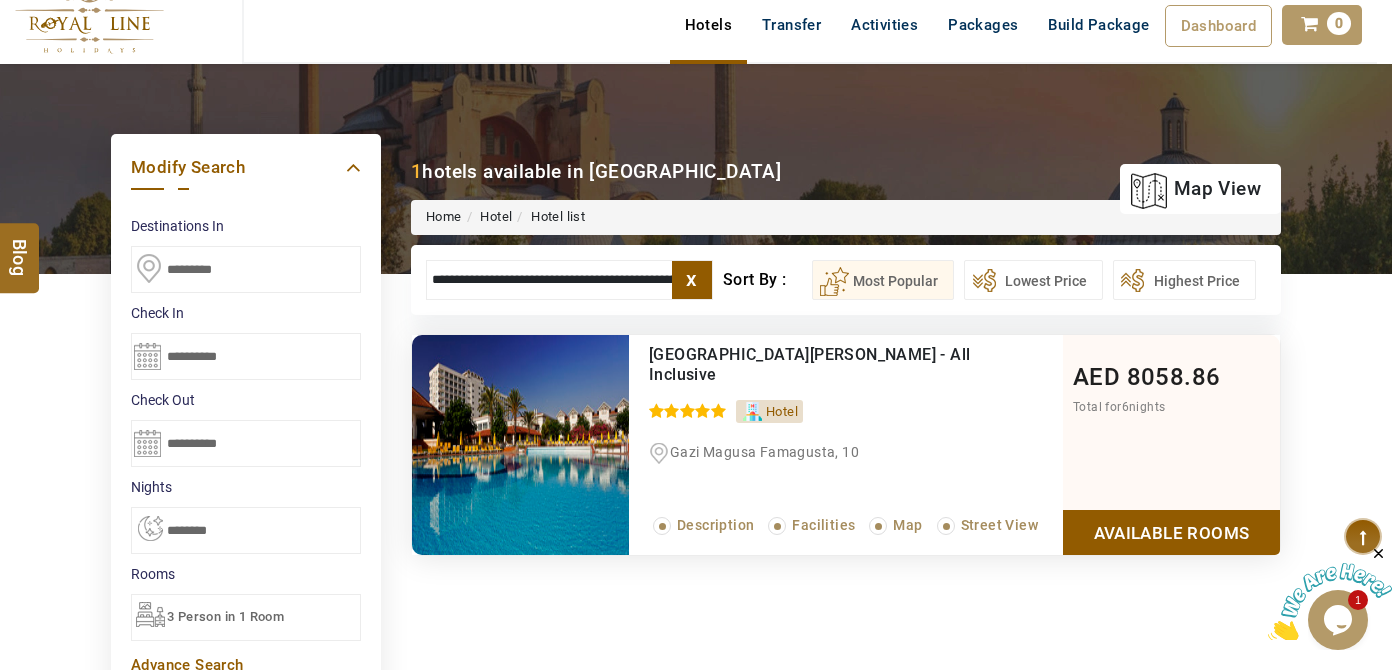 click on "LARISA HAWWARI AED AED  AED EUR  € USD  $ INR  ₹ THB  ฿ IDR  Rp BHD  BHD TRY  ₺ Credit Limit EN HE AR ES PT ZH Helpline
+971 55 344 0168 Register Now +971 55 344 0168 info@royallineholidays.com About Us What we Offer Blog Why Us Contact Hotels  Transfer Activities Packages Build Package Dashboard My Profile My Booking My Reports My Quotation Sign Out 0 Points Redeem Now To Redeem 8664  Points Future Points  1597   Points Credit Limit Credit Limit USD 10500.00 70% Complete Used USD 3756.19 Available USD 6743.81 Setting  Looks like you haven't added anything to your cart yet Countinue Shopping ****** ****** Please Wait.. Blog demo
Remember me Forgot
password? LOG IN Don't have an account?   Register Now My Booking View/ Print/Cancel Your Booking without Signing in Submit Applying Filters...... Hotels For You Will Be Loading Soon demo
In A Few Moment, You Will Be Celebrating Best Hotel options galore ! Check In   CheckOut Rooms Rooms Please Wait Please Wait ... X 1" at bounding box center (696, 842) 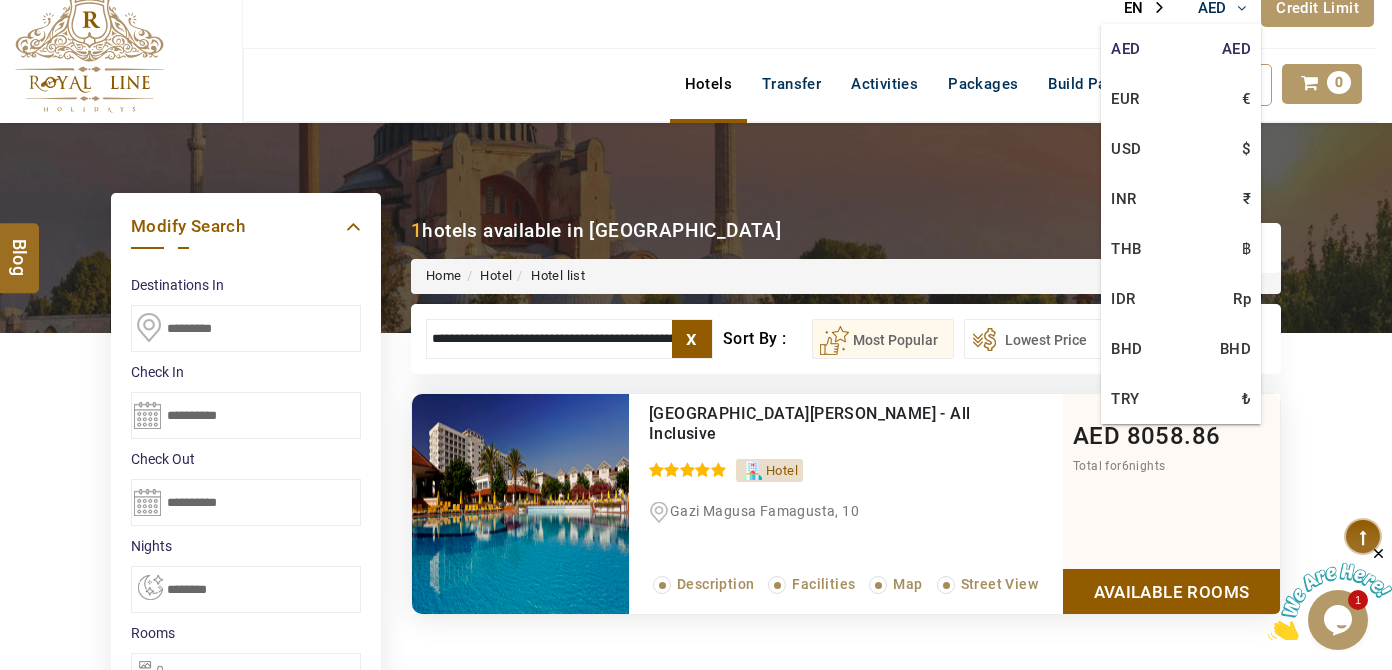 scroll, scrollTop: 0, scrollLeft: 0, axis: both 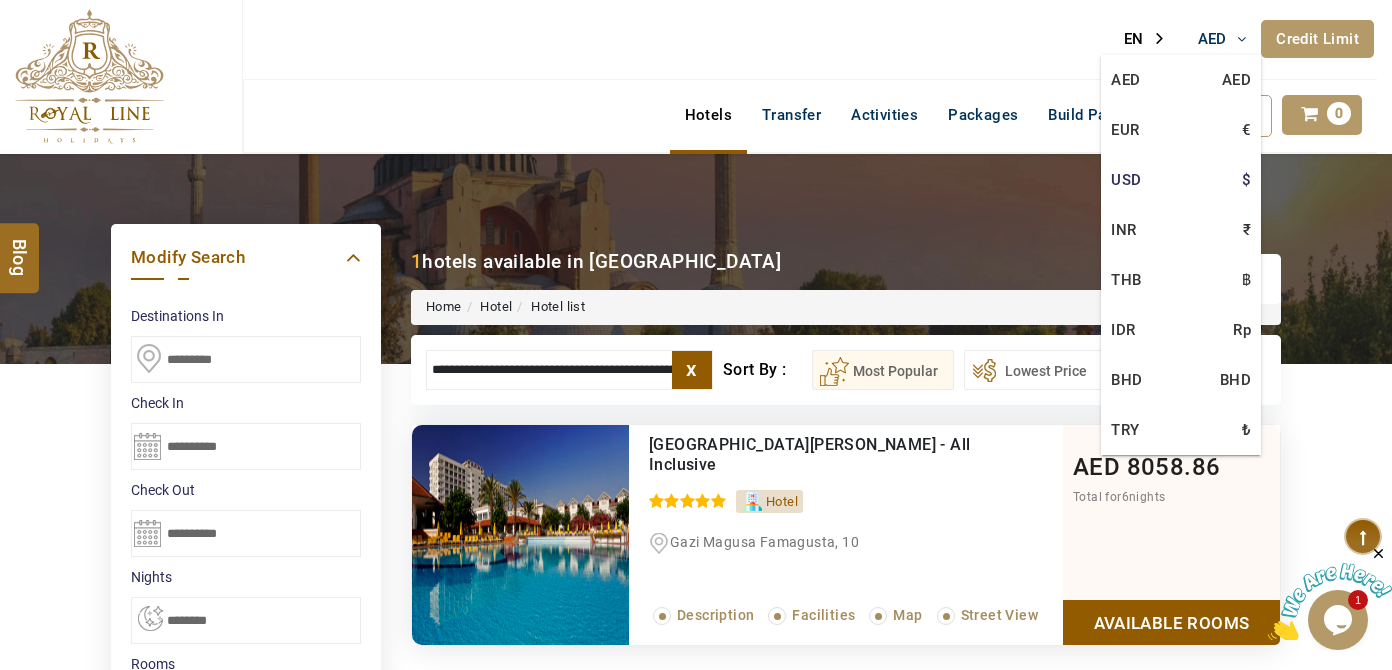 type on "**********" 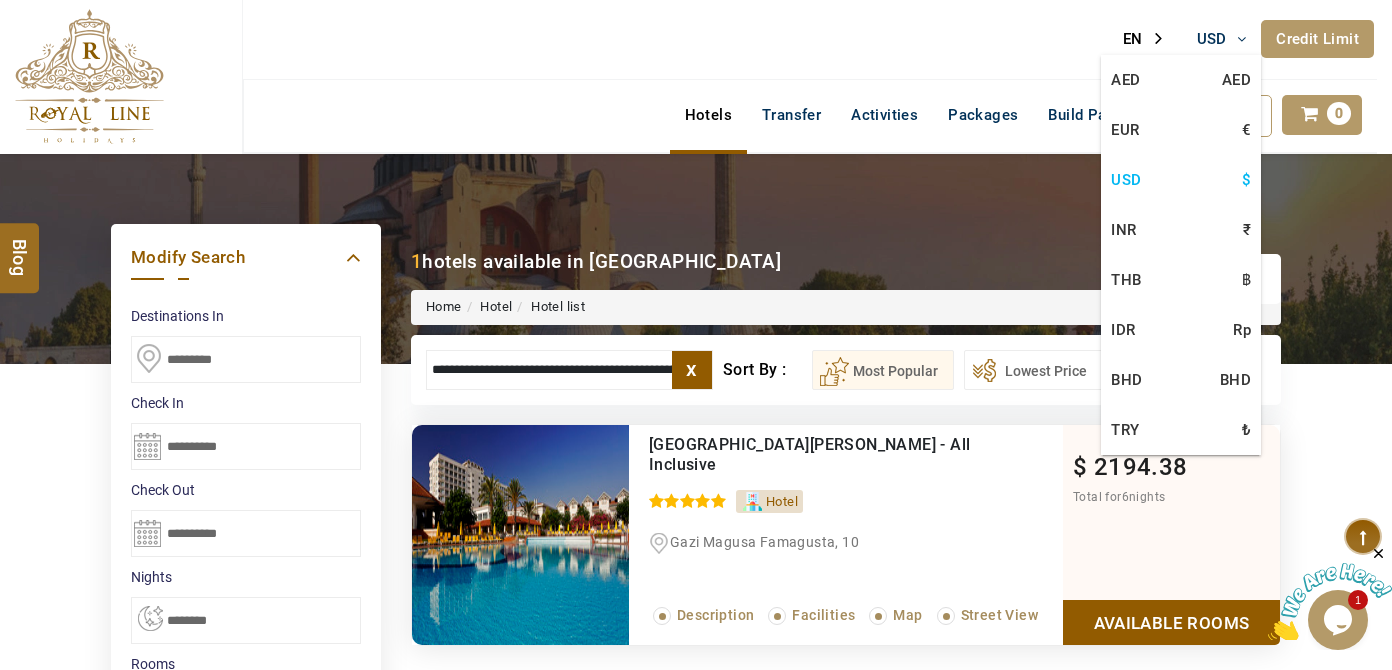 click on "USD  $" at bounding box center [1181, 180] 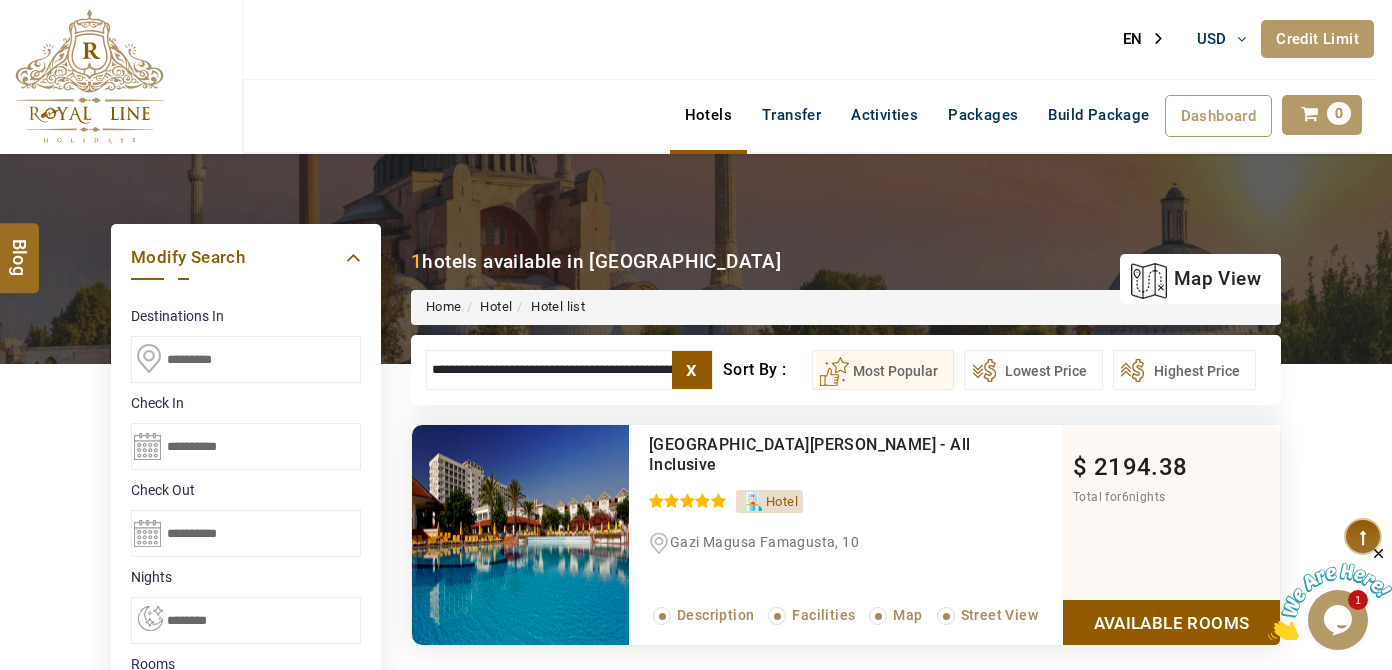 click on "DESTINATION + Add Destination  Nationality Afghanistan Albania Algeria American Samoa Andorra Angola Anguilla Antigua And Barbuda Argentina Armenia Aruba Australia Austria Azerbaijan Bahamas Bahrain Bangladesh Barbados Belarus Belgium Belize Benin Bermuda Bhutan Bolivia Bosnia Herzegovina Botswana Brazil British Indian Ocean Territory British Virgin Islands Brunei Darussalam Bulgaria Burkina Faso Burundi Cambodia Cameroon Canada Cape Verde Caribbean Cayman Islands Central African Republic Chad Chile China Christmas Island Cocos (Keeling) Islands Colombia Comoros Congo (Democratic Republic) Congo (Republic Of) Cook Islands Costa Rica Croatia Cuba Cyprus Czech Republic Denmark Djibouti Dominica Dominican Republic East Timor Ecuador Egypt El Salvador Equatorial Guinea Eritrea Estonia Ethiopia Falkland Islands(Malvinas) Faroe Islands Fiji Finland France French Guiana French Polynesia French Southern Territories Gabon Gambia Georgia Germany Ghana Gibraltar Greece Greenland Grenada Guadeloupe Guam Guatemala Guinea" at bounding box center (696, 730) 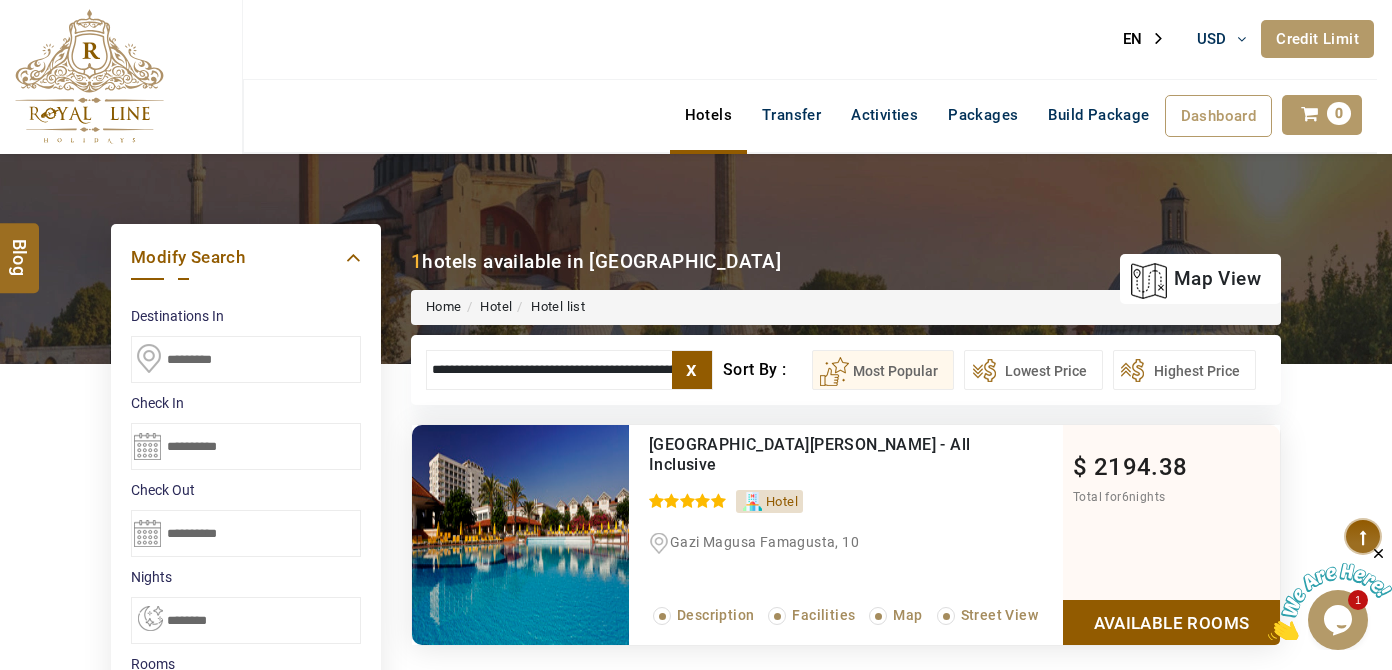 scroll, scrollTop: 272, scrollLeft: 0, axis: vertical 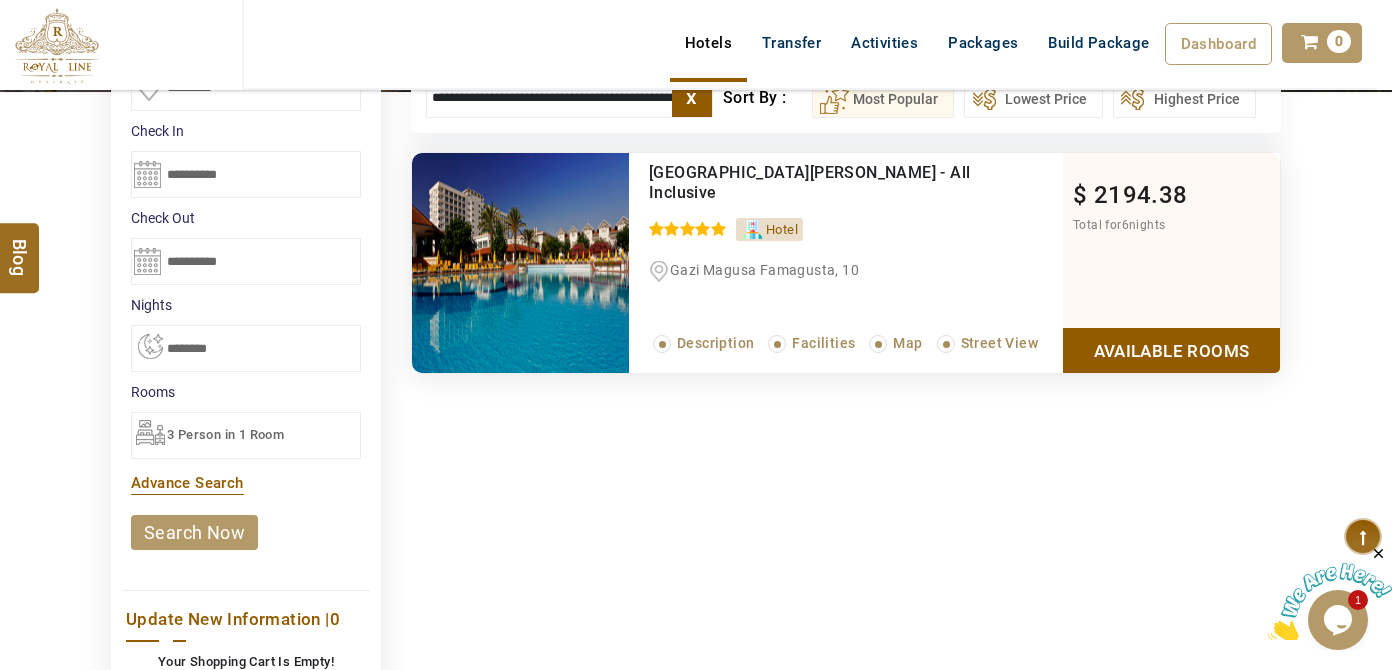 click on "Available Rooms" at bounding box center [1171, 350] 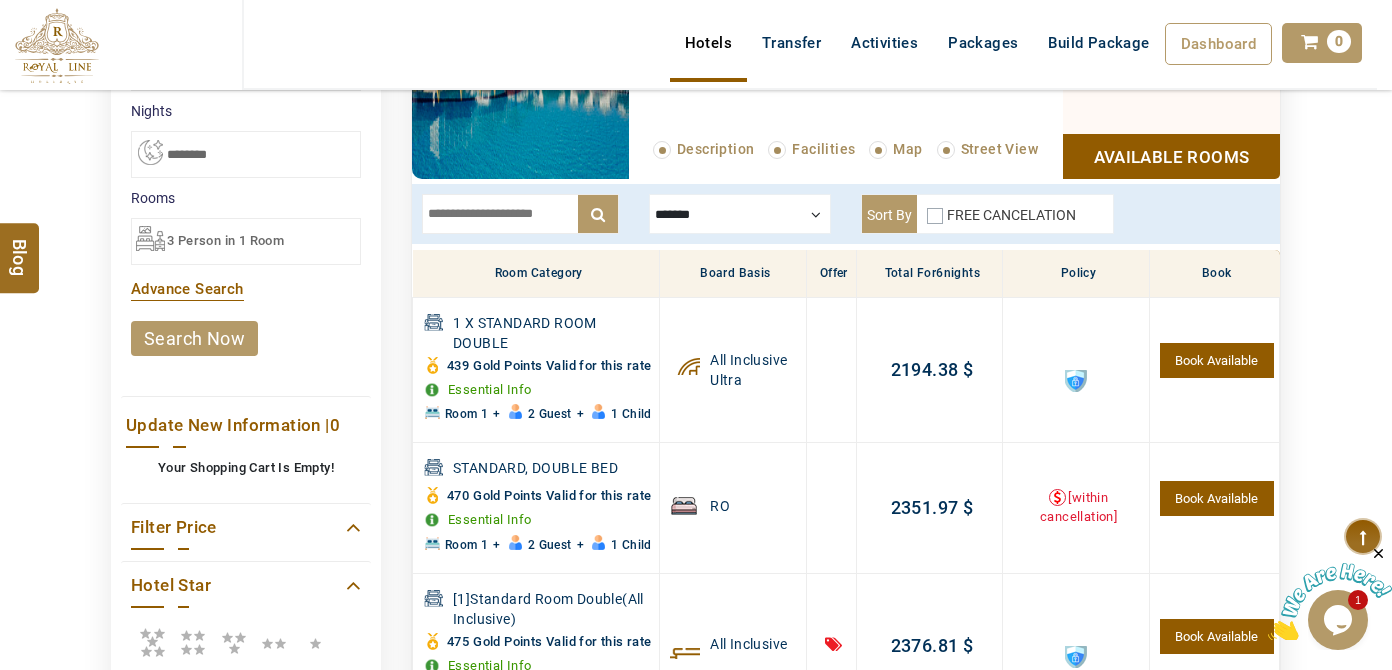 scroll, scrollTop: 464, scrollLeft: 0, axis: vertical 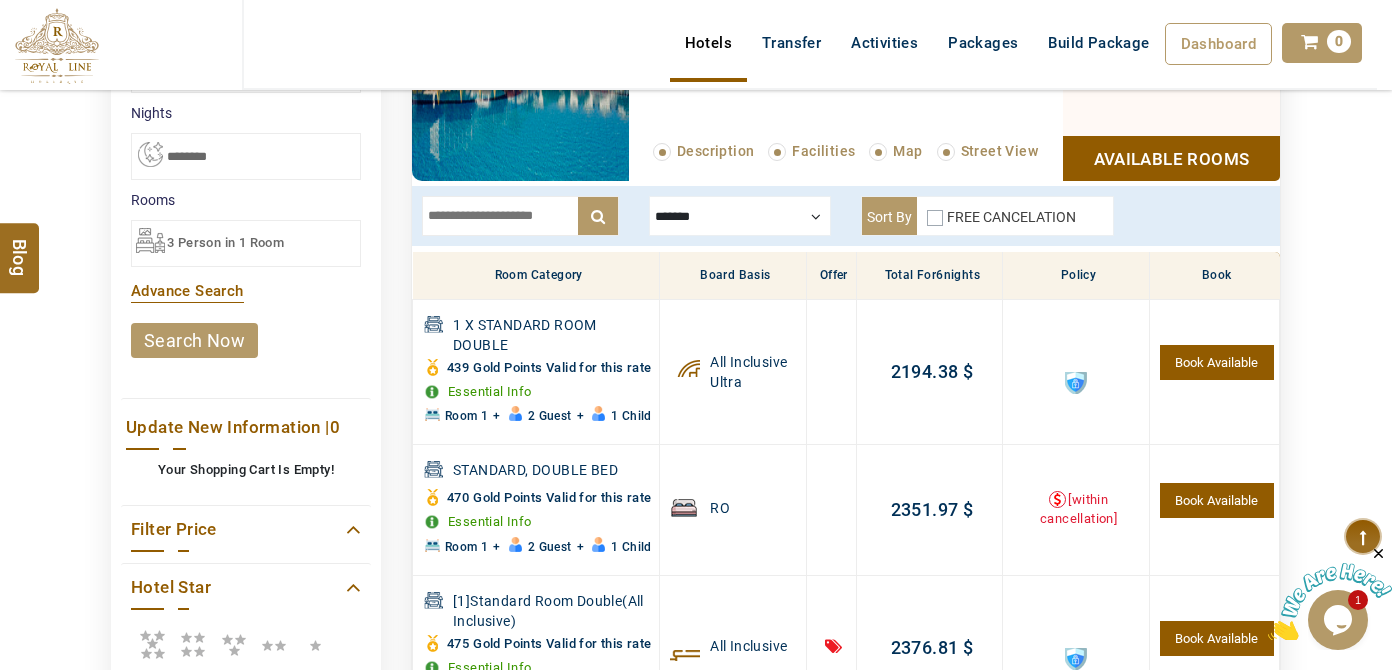 click on "3 Person in    1 Room" at bounding box center (246, 243) 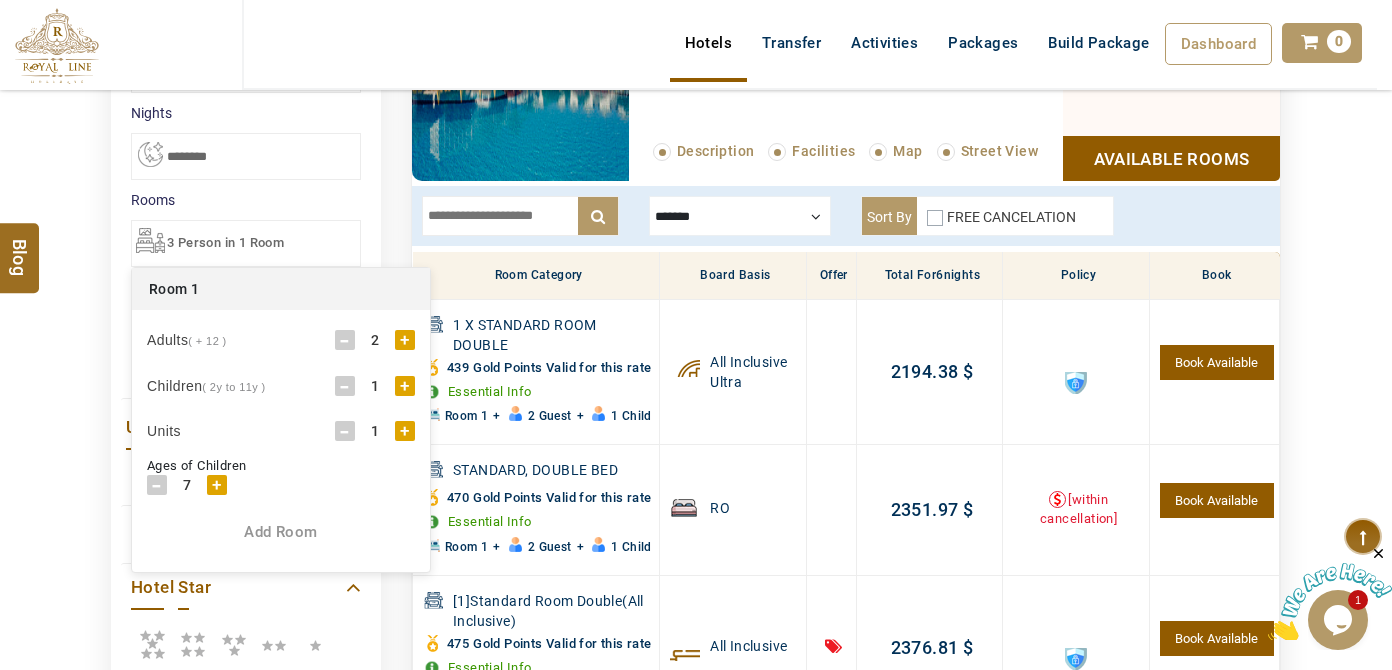 click on "Add Room" at bounding box center [281, 532] 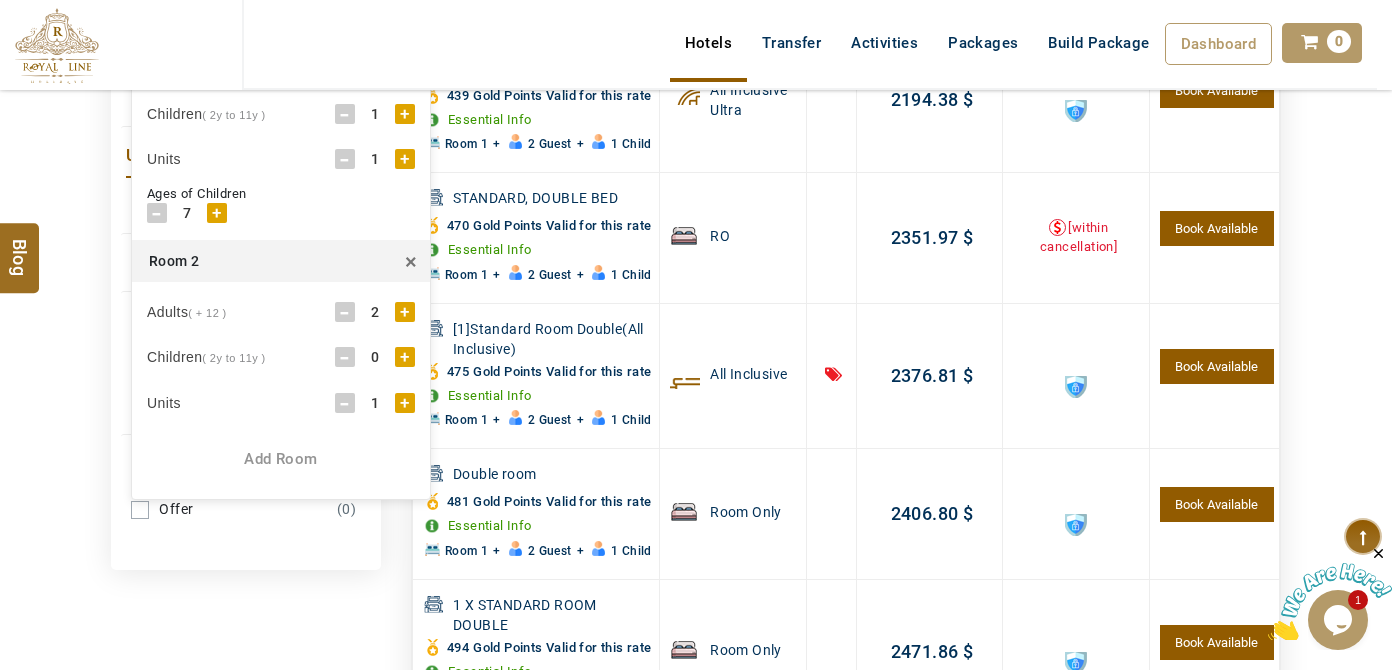 scroll, scrollTop: 736, scrollLeft: 0, axis: vertical 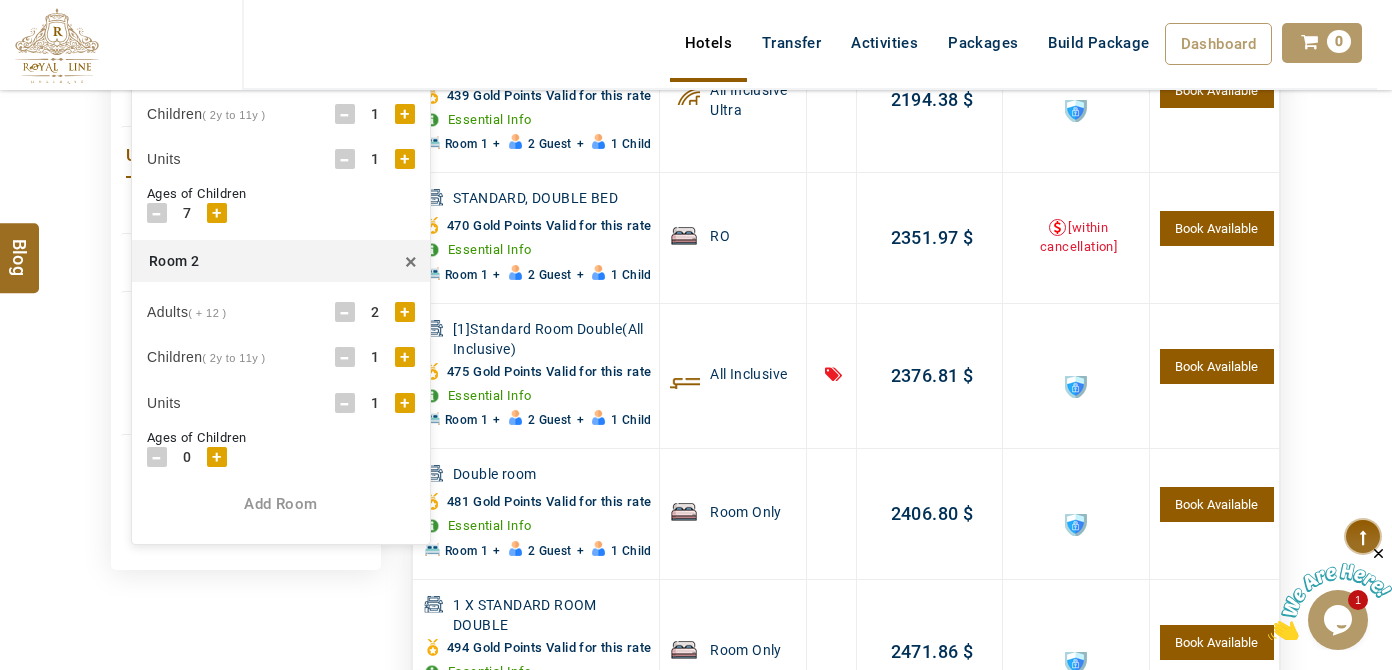click on "+" at bounding box center [217, 457] 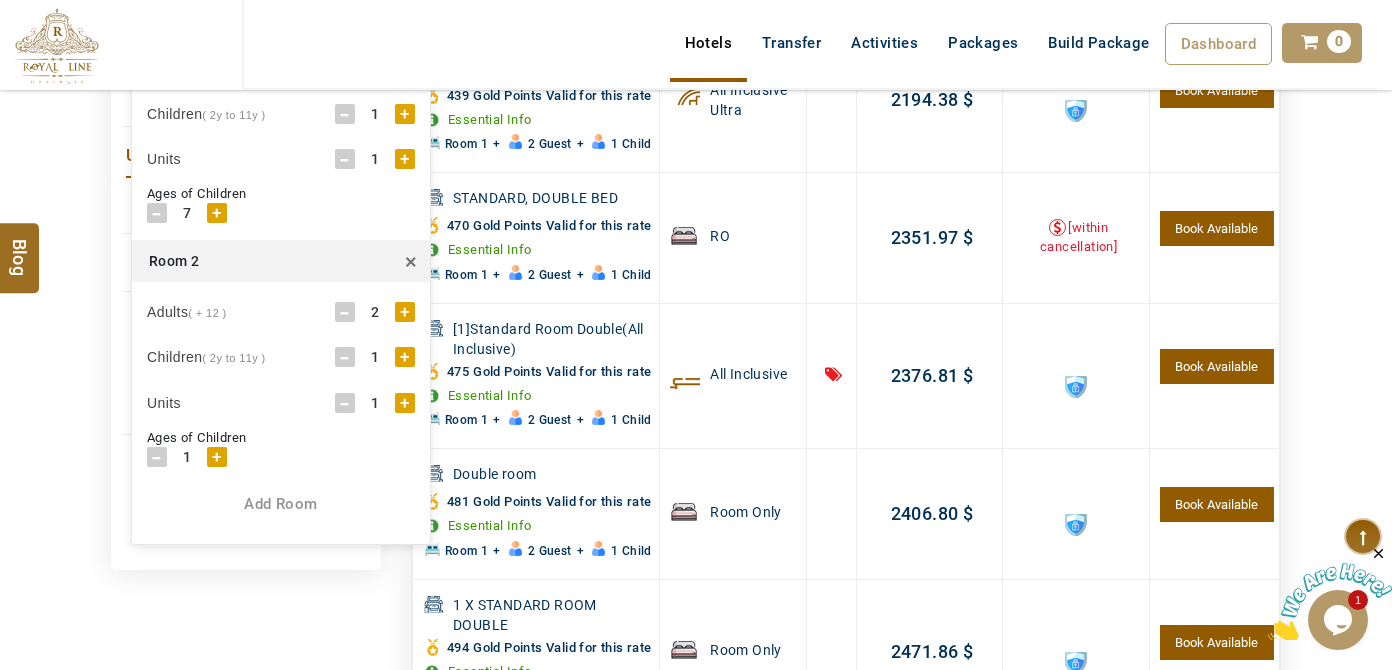 click on "+" at bounding box center (217, 457) 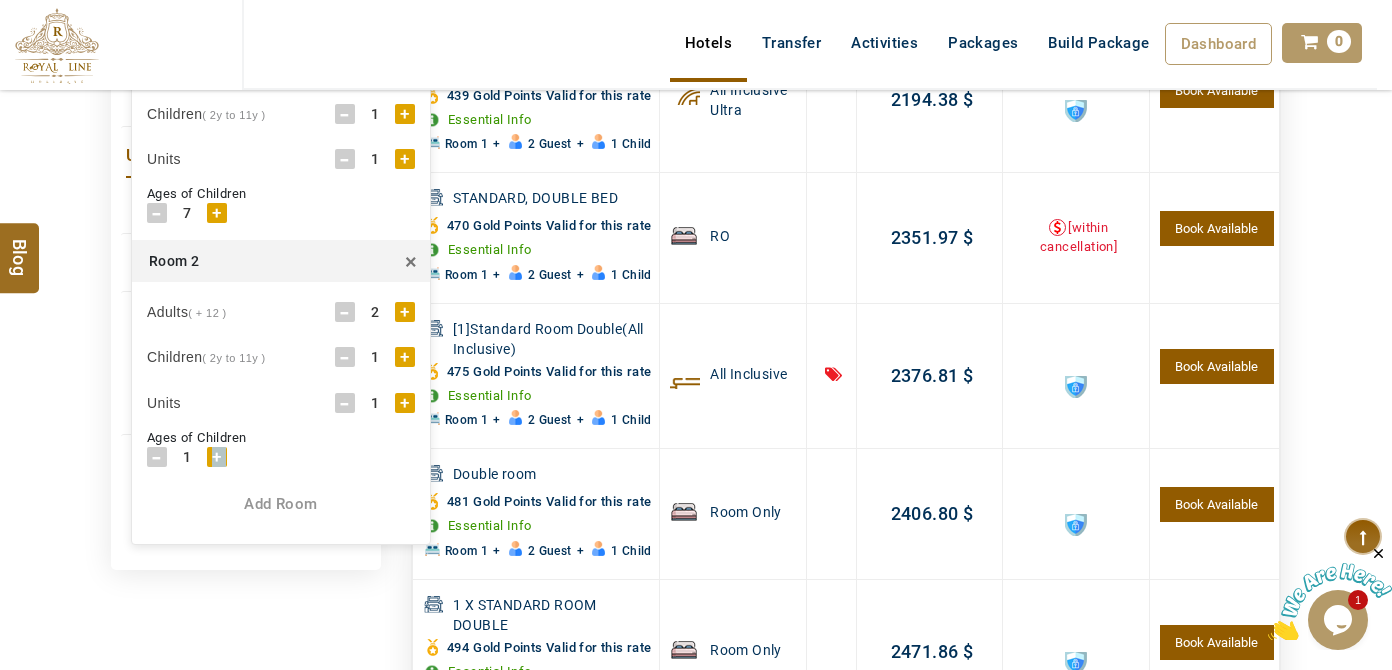 click on "+" at bounding box center [217, 457] 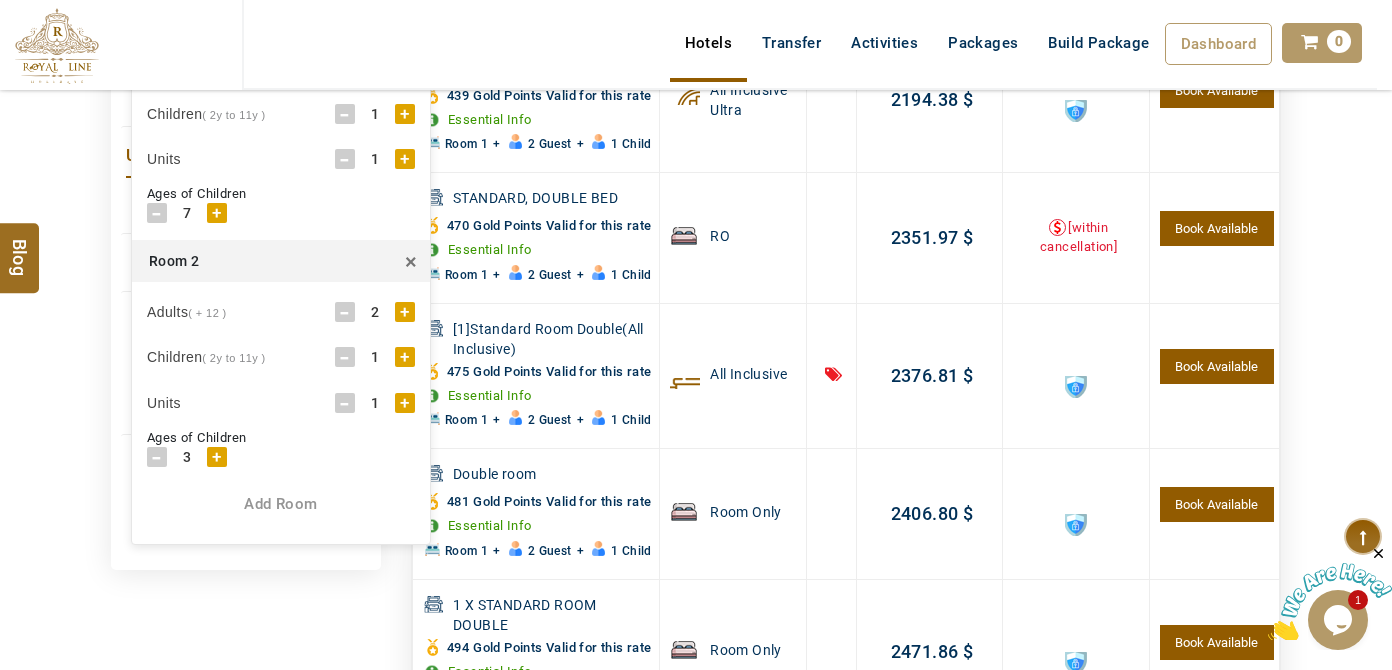 click on "Deal  Offer  (0)" at bounding box center (246, 492) 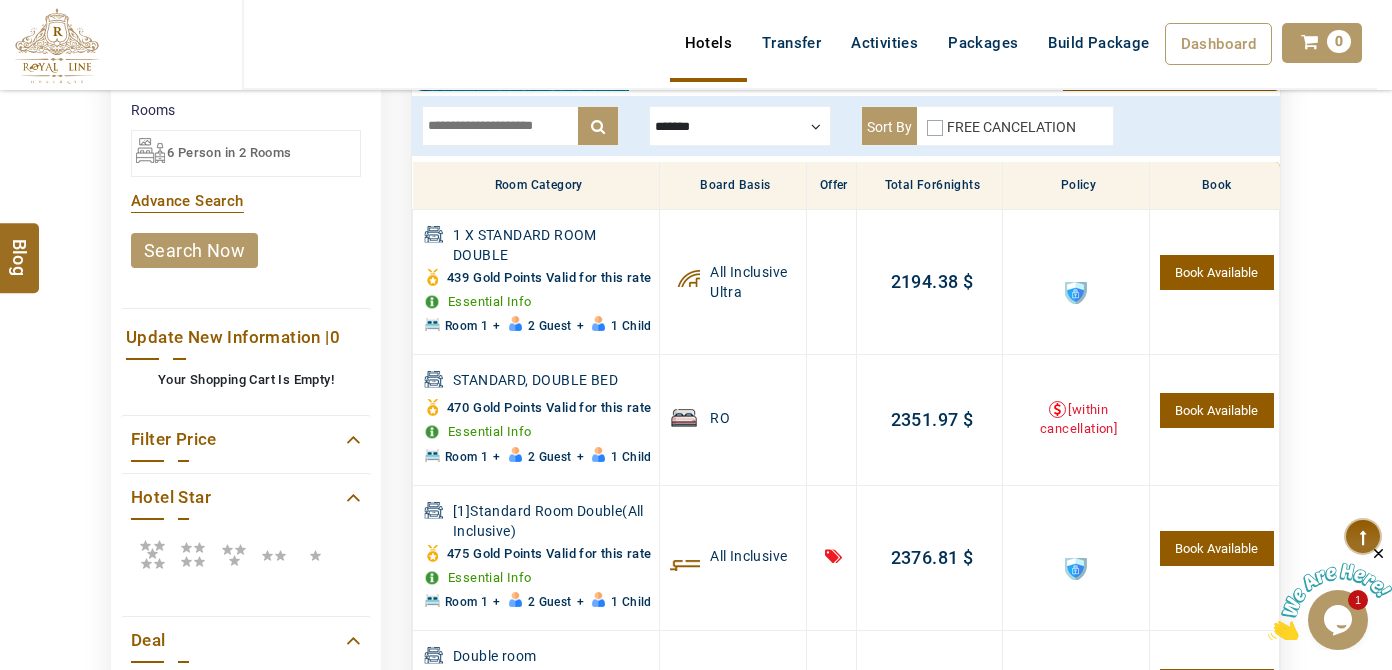 click on "search now" at bounding box center (194, 250) 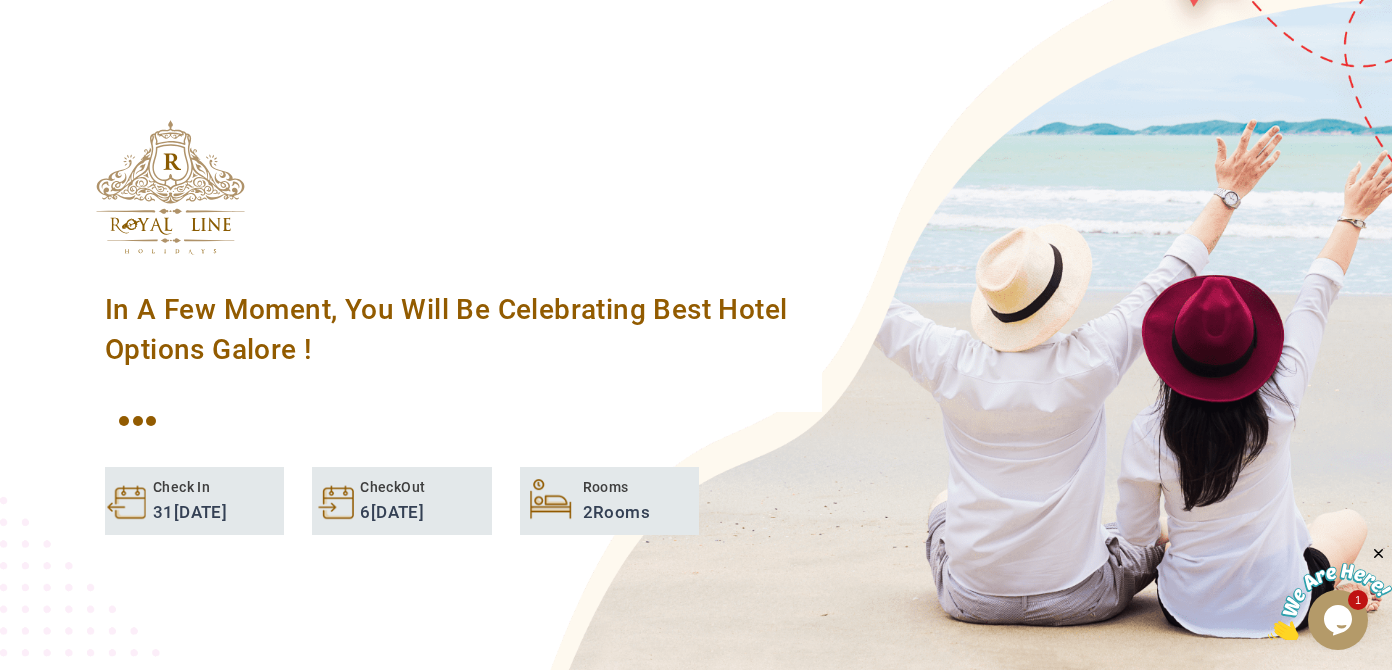 scroll, scrollTop: 282, scrollLeft: 0, axis: vertical 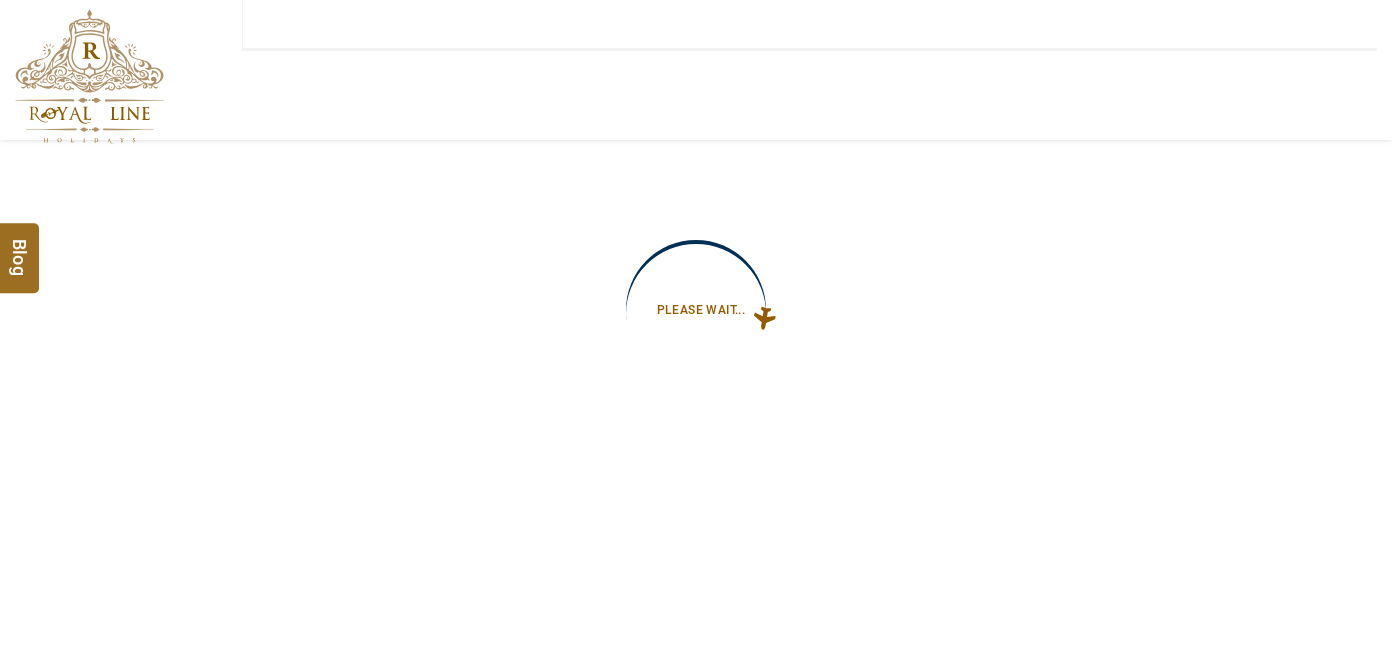 type on "**********" 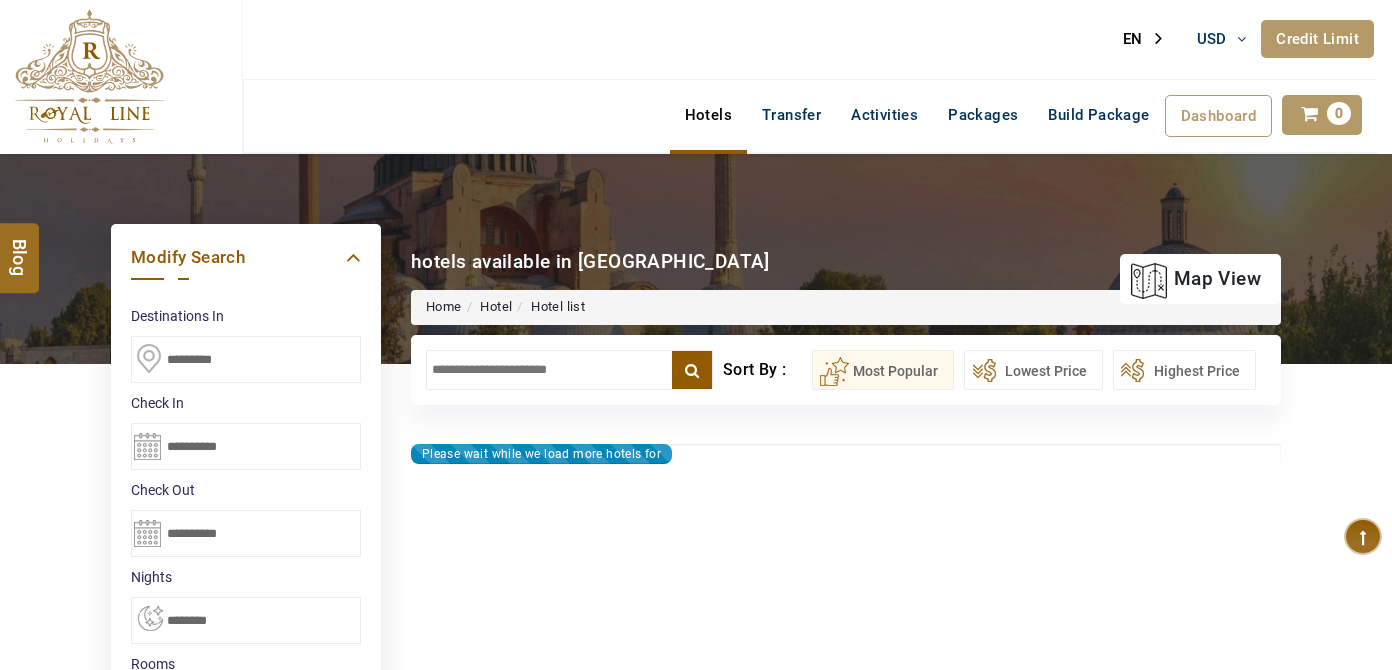 type on "**********" 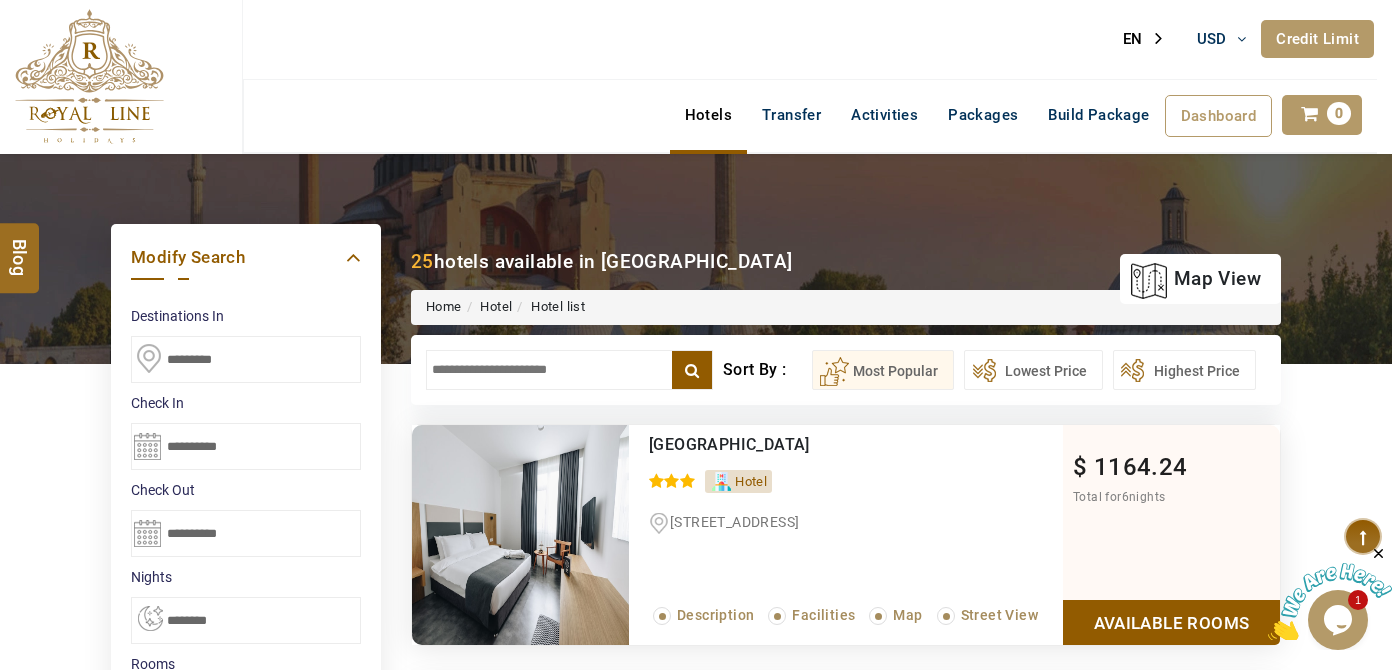 scroll, scrollTop: 0, scrollLeft: 0, axis: both 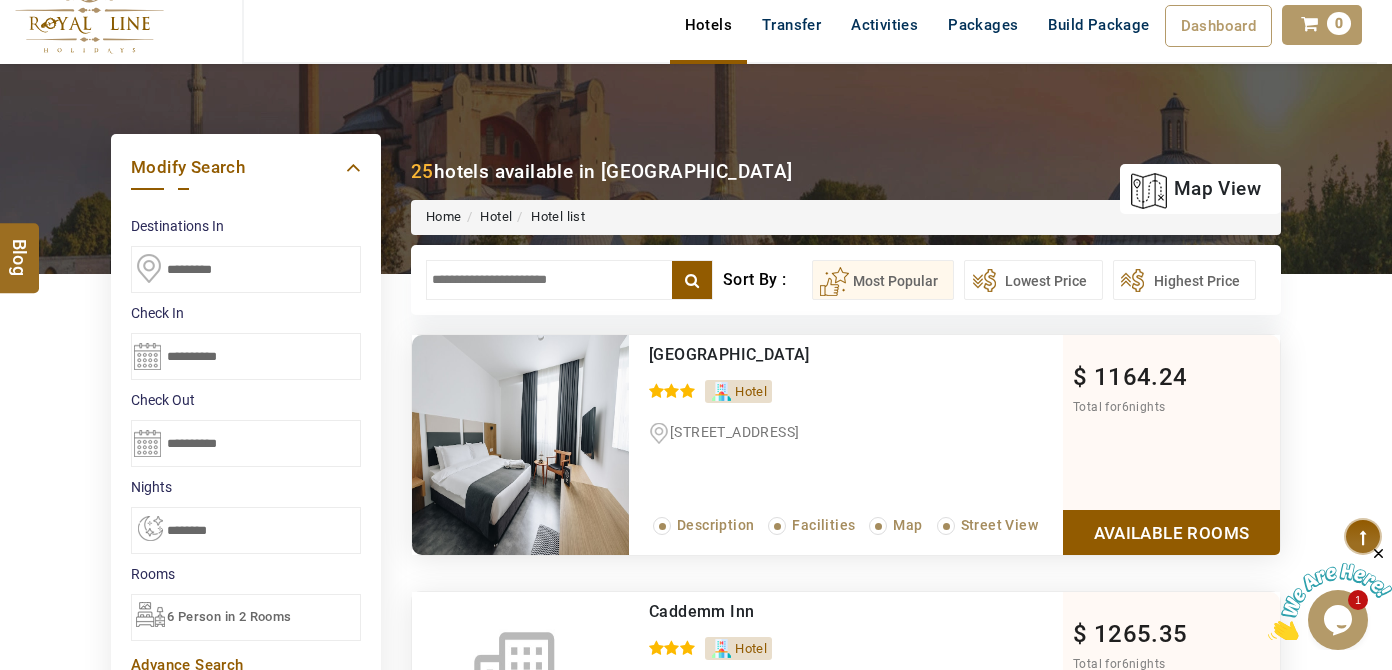 click at bounding box center [569, 280] 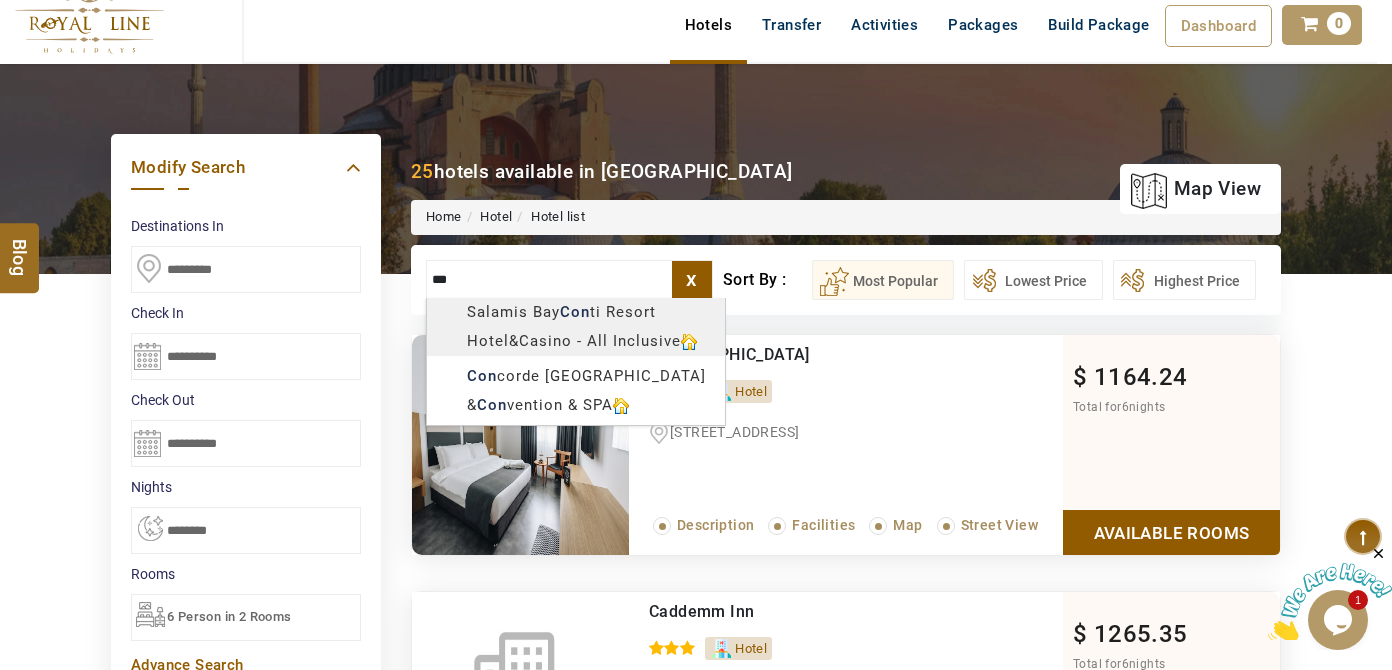 click on "LARISA HAWWARI USD AED  AED EUR  € USD  $ INR  ₹ THB  ฿ IDR  Rp BHD  BHD TRY  ₺ Credit Limit EN HE AR ES PT ZH Helpline
+971 55 344 0168 Register Now +971 55 344 0168 info@royallineholidays.com About Us What we Offer Blog Why Us Contact Hotels  Transfer Activities Packages Build Package Dashboard My Profile My Booking My Reports My Quotation Sign Out 0 Points Redeem Now To Redeem 8664  Points Future Points  1597   Points Credit Limit Credit Limit USD 10500.00 70% Complete Used USD 3756.19 Available USD 6743.81 Setting  Looks like you haven't added anything to your cart yet Countinue Shopping ****** ****** Please Wait.. Blog demo
Remember me Forgot
password? LOG IN Don't have an account?   Register Now My Booking View/ Print/Cancel Your Booking without Signing in Submit Applying Filters...... Hotels For You Will Be Loading Soon demo
In A Few Moment, You Will Be Celebrating Best Hotel options galore ! Check In   CheckOut Rooms Rooms Please Wait Please Wait ... X 1" at bounding box center (696, 1044) 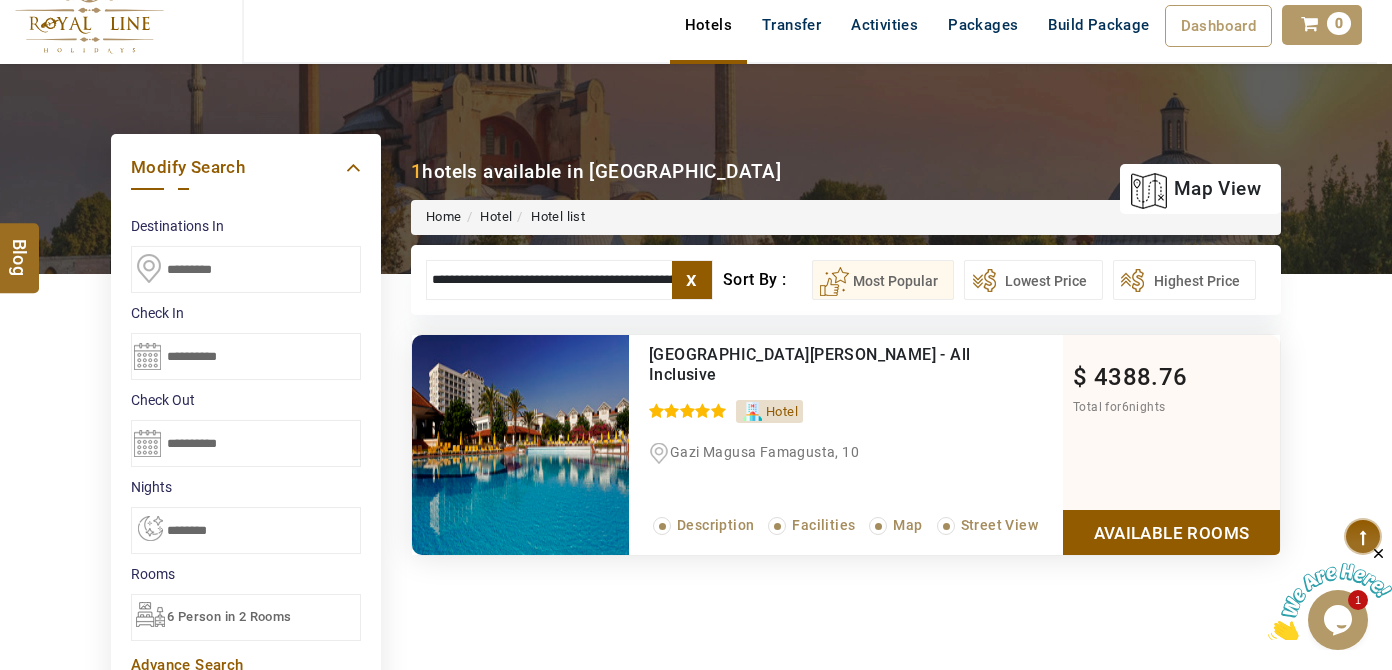 type on "**********" 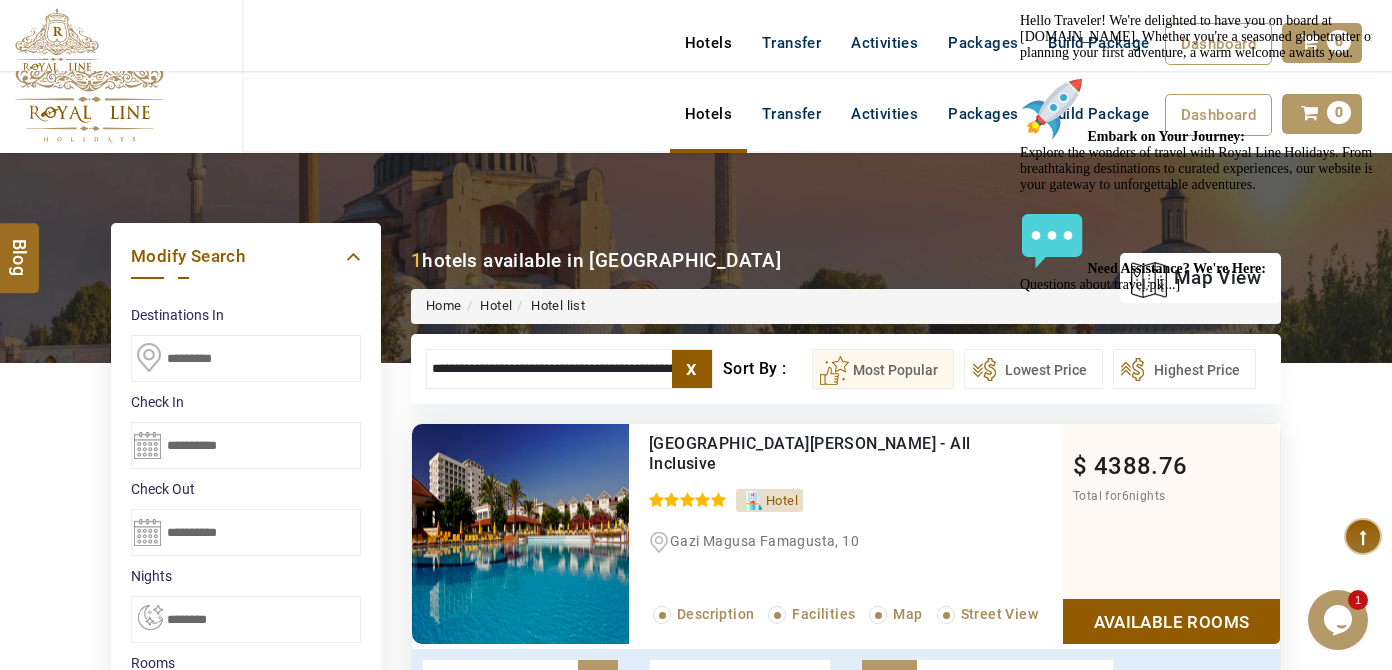 scroll, scrollTop: 0, scrollLeft: 0, axis: both 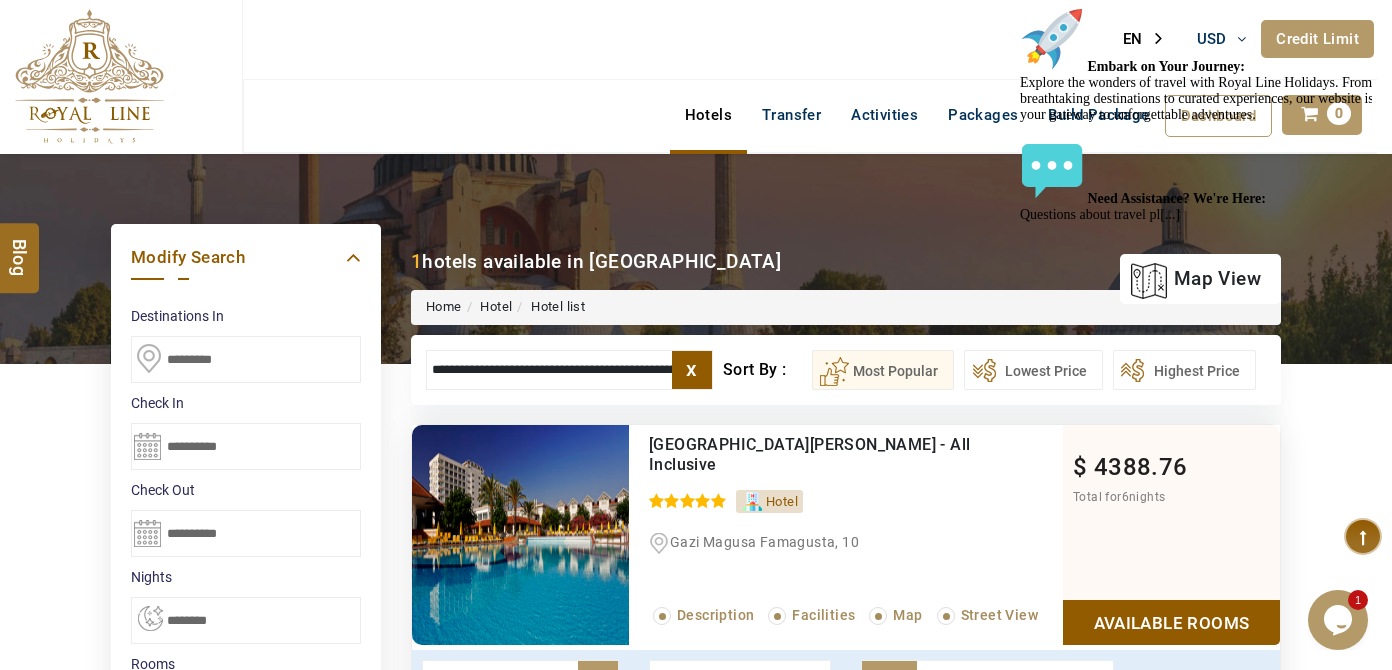 click at bounding box center (89, 76) 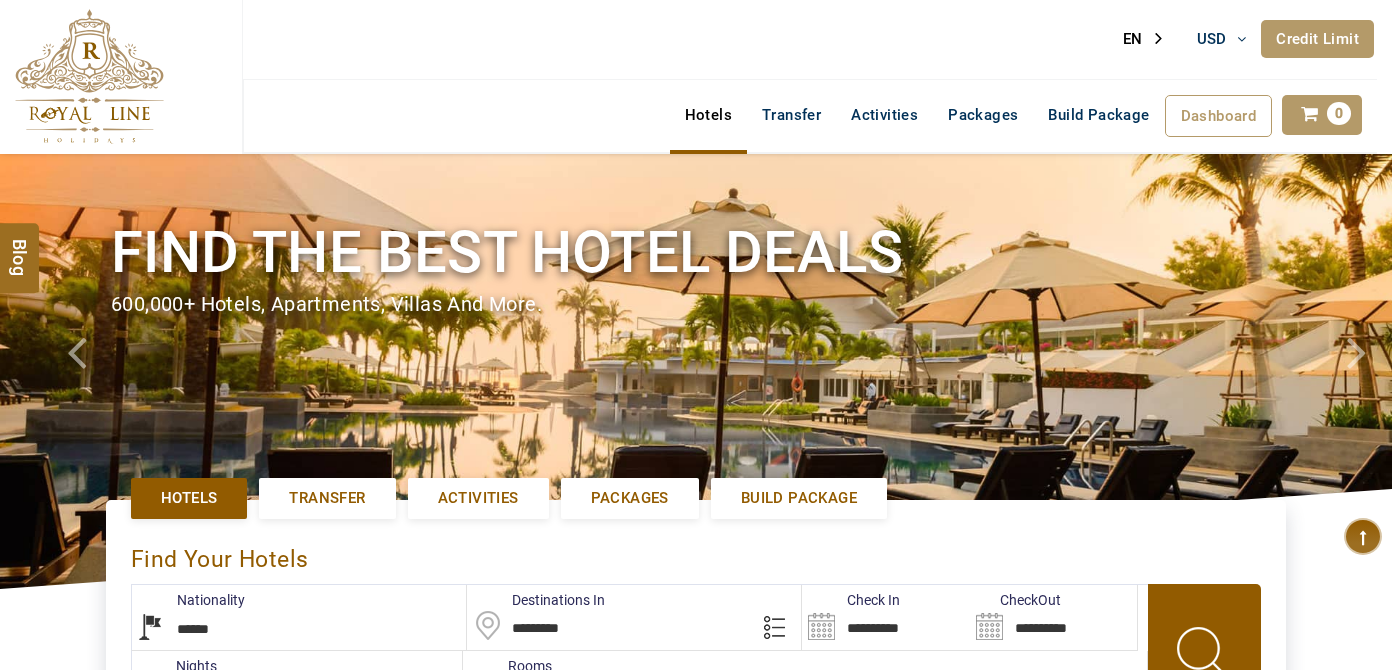 select on "******" 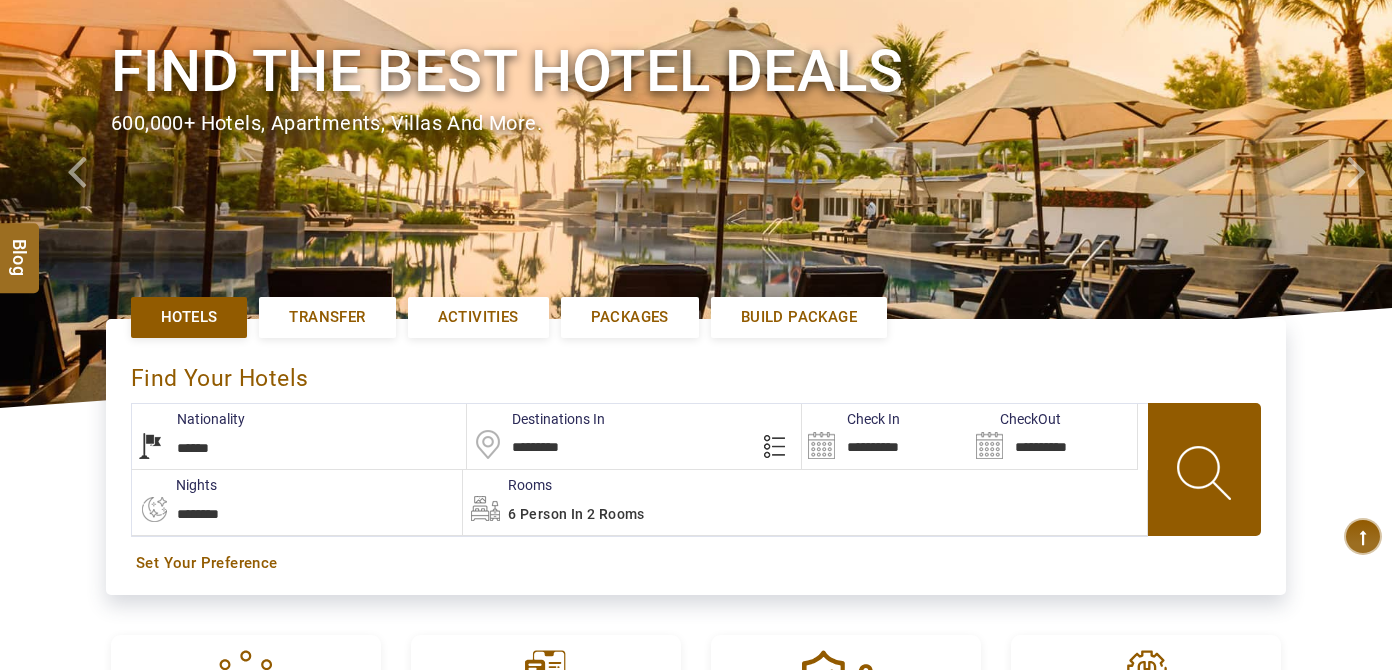 click on "*********" at bounding box center [634, 436] 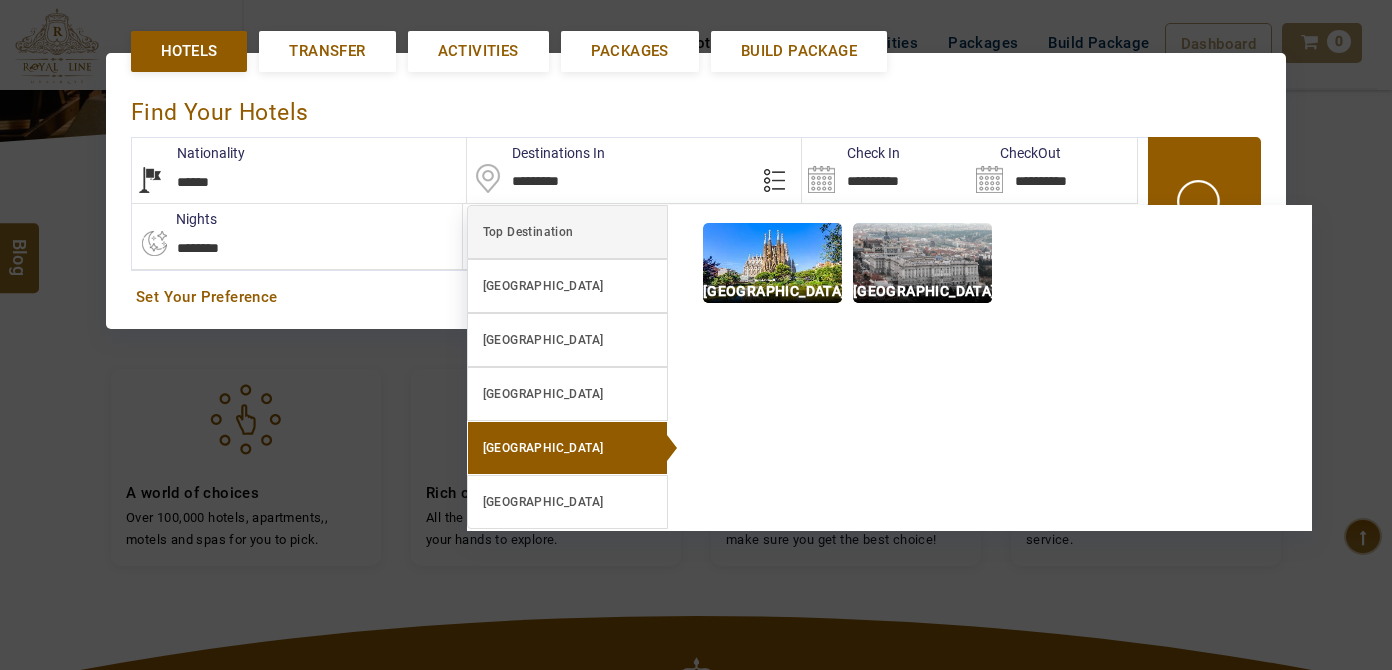scroll, scrollTop: 452, scrollLeft: 0, axis: vertical 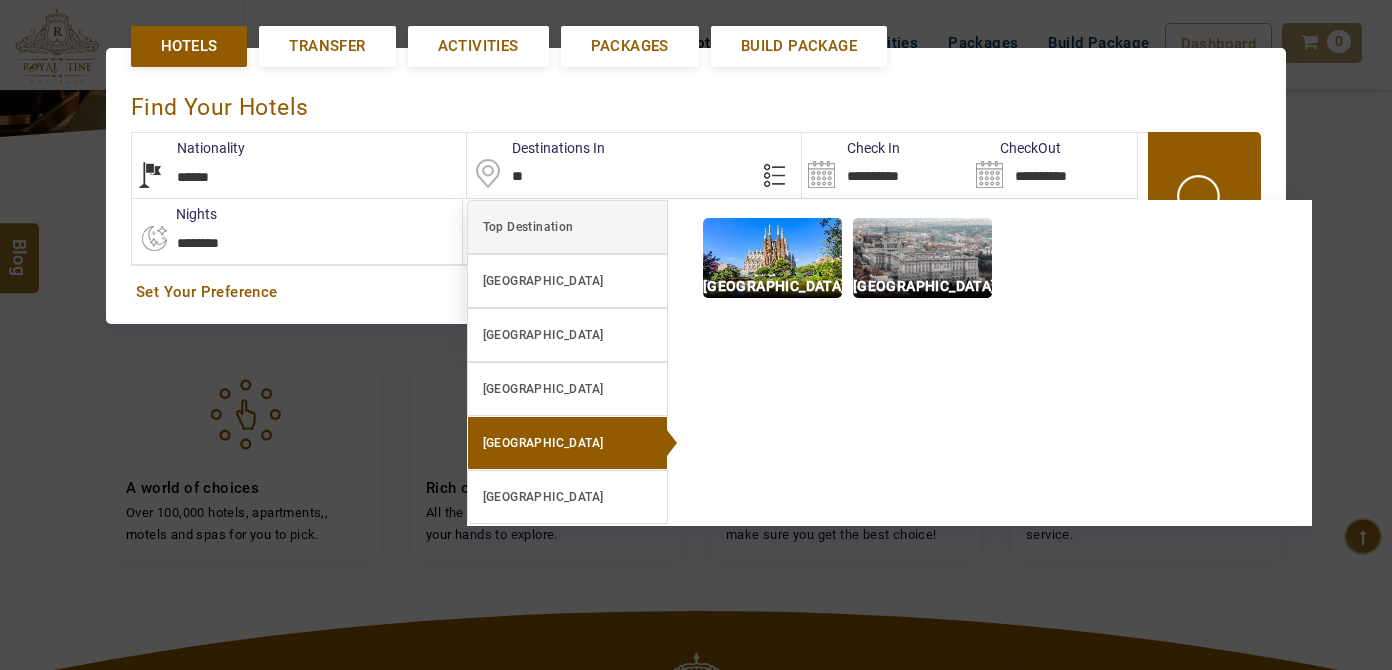 type on "*" 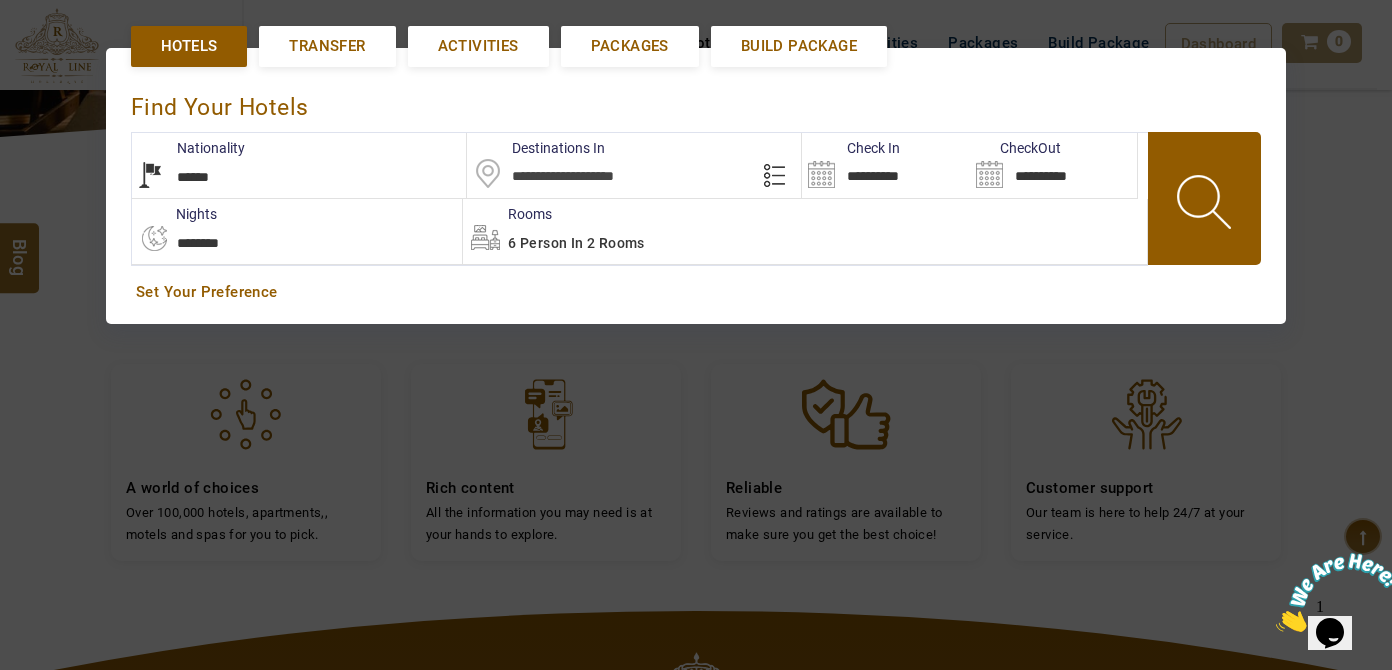 scroll, scrollTop: 0, scrollLeft: 0, axis: both 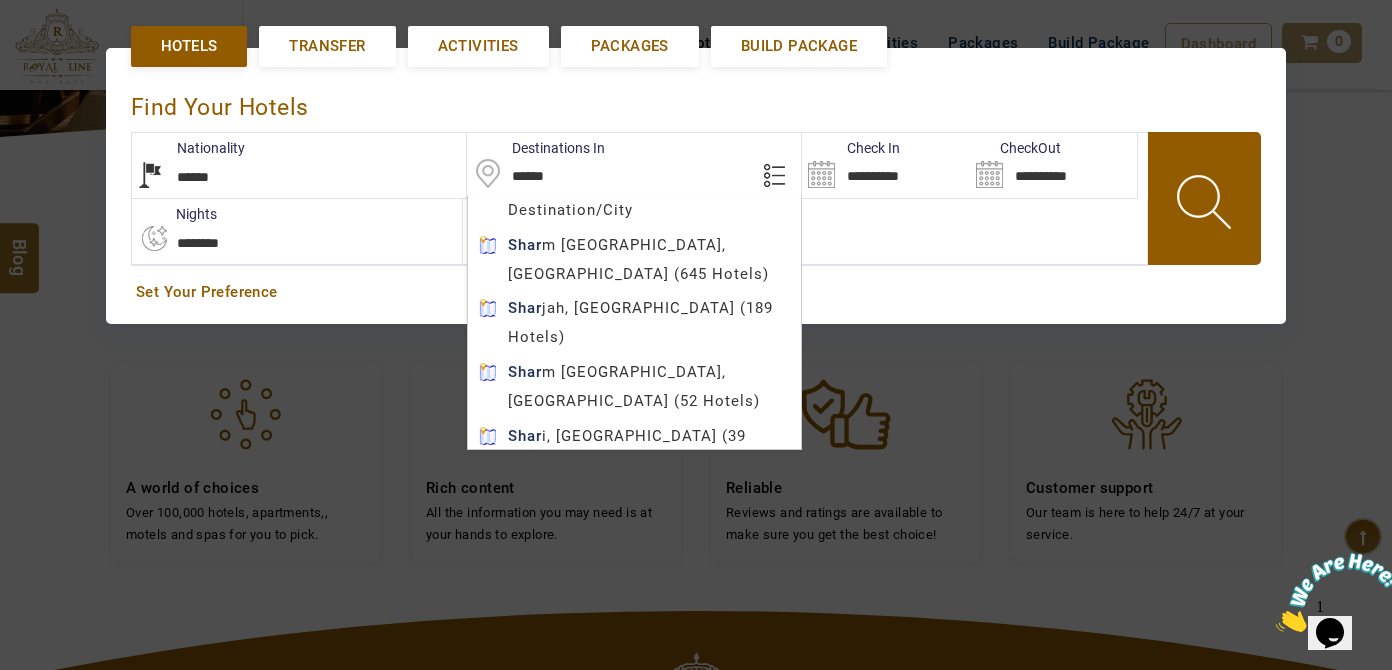 type on "**********" 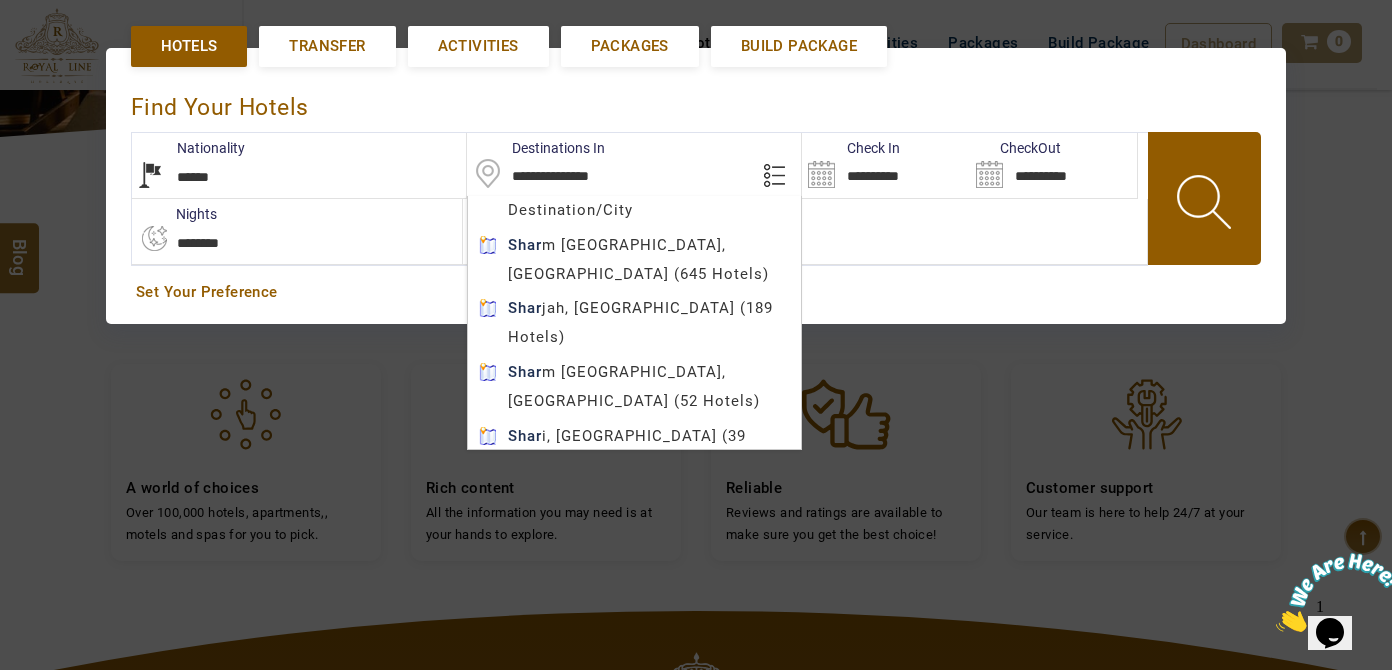 click on "LARISA HAWWARI USD AED  AED EUR  € USD  $ INR  ₹ THB  ฿ IDR  Rp BHD  BHD TRY  ₺ Credit Limit EN HE AR ES PT ZH Helpline
+971 55 344 0168 Register Now +971 55 344 0168 info@royallineholidays.com About Us What we Offer Blog Why Us Contact Hotels  Transfer Activities Packages Build Package Dashboard My Profile My Booking My Reports My Quotation Sign Out 0 Points Redeem Now To Redeem 8664  Points Future Points  1597   Points Credit Limit Credit Limit USD 10500.00 70% Complete Used USD 3756.19 Available USD 6743.81 Setting  Looks like you haven't added anything to your cart yet Countinue Shopping ****** ****** Please Wait.. Blog demo
Remember me Forgot
password? LOG IN Don't have an account?   Register Now My Booking View/ Print/Cancel Your Booking without Signing in Submit demo
In A Few Moment, You Will Be Celebrating Best Hotel options galore ! Check In   CheckOut Rooms Rooms Please Wait Find the best hotel deals 600,000+ hotels, apartments, villas and more. ******" at bounding box center [696, 341] 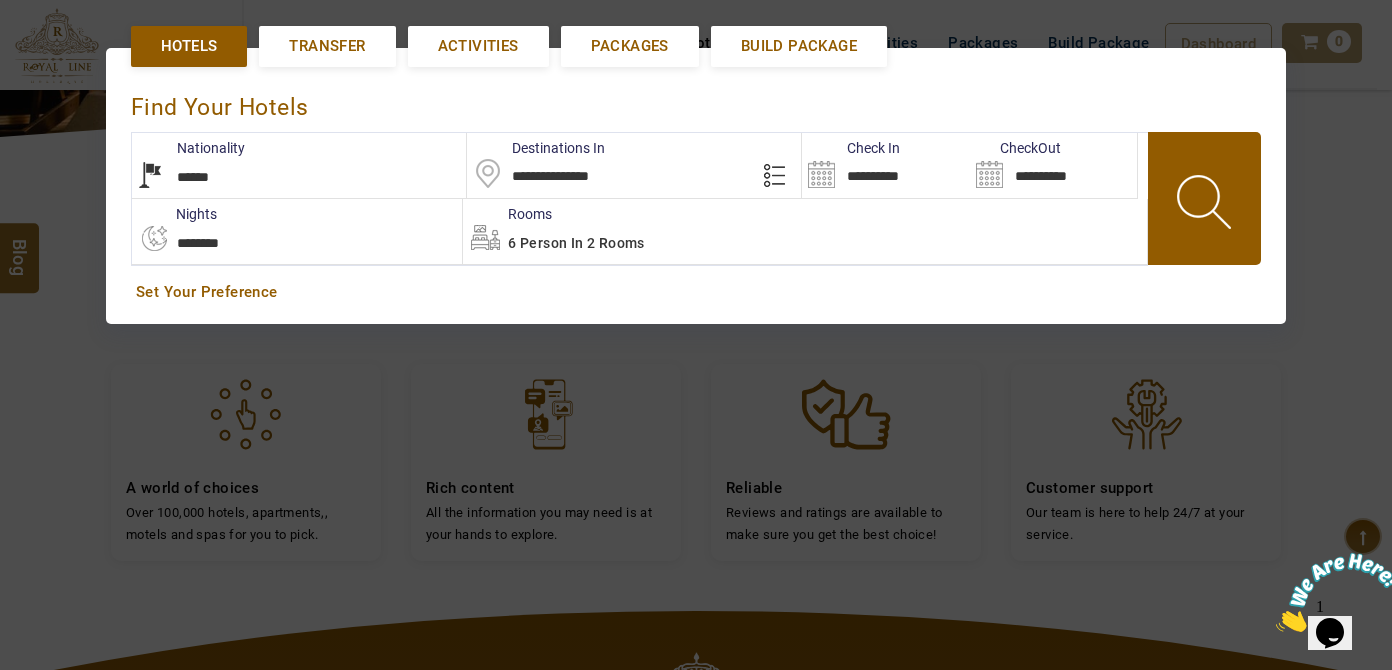click on "**********" at bounding box center [885, 165] 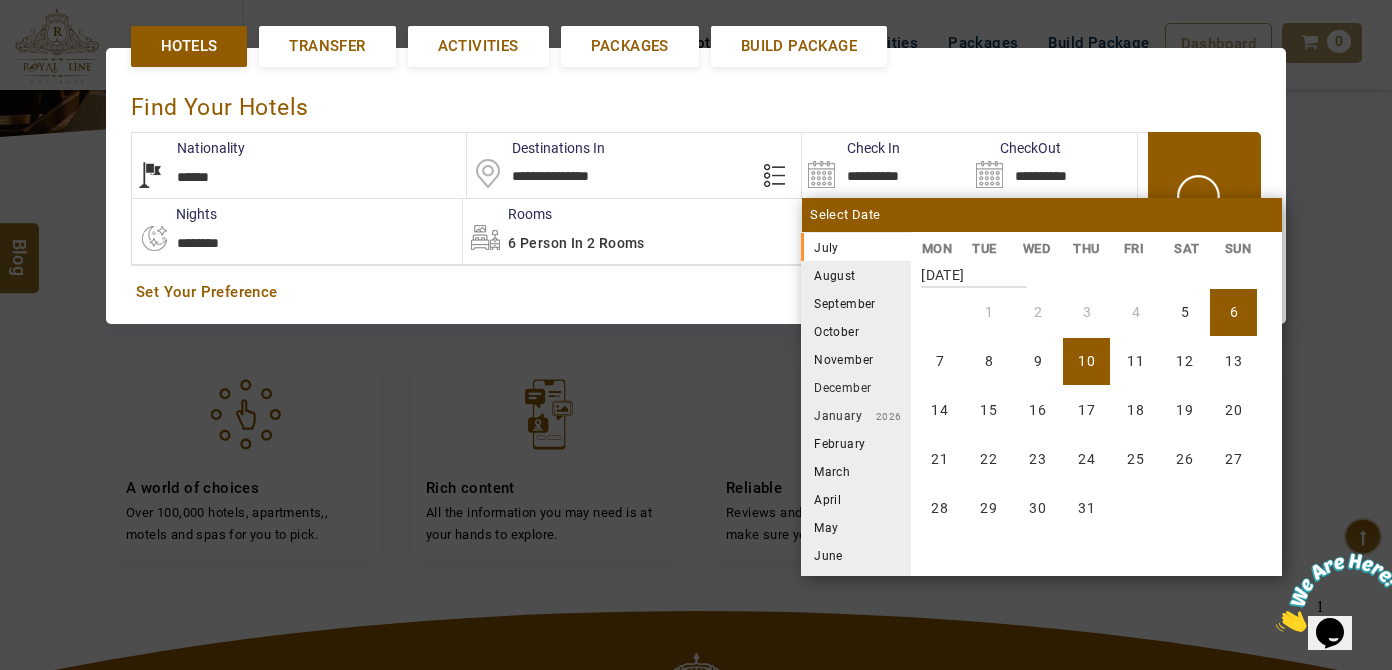 click on "10" at bounding box center [1086, 361] 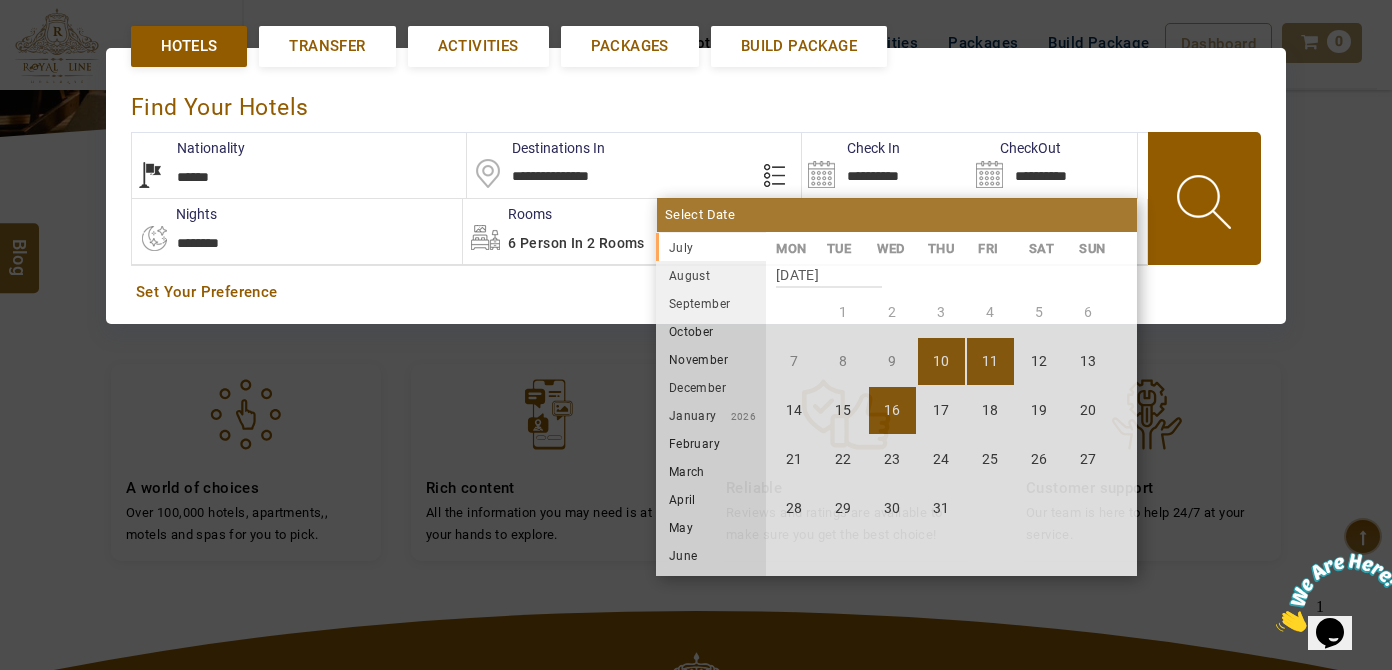 click on "16" at bounding box center (892, 410) 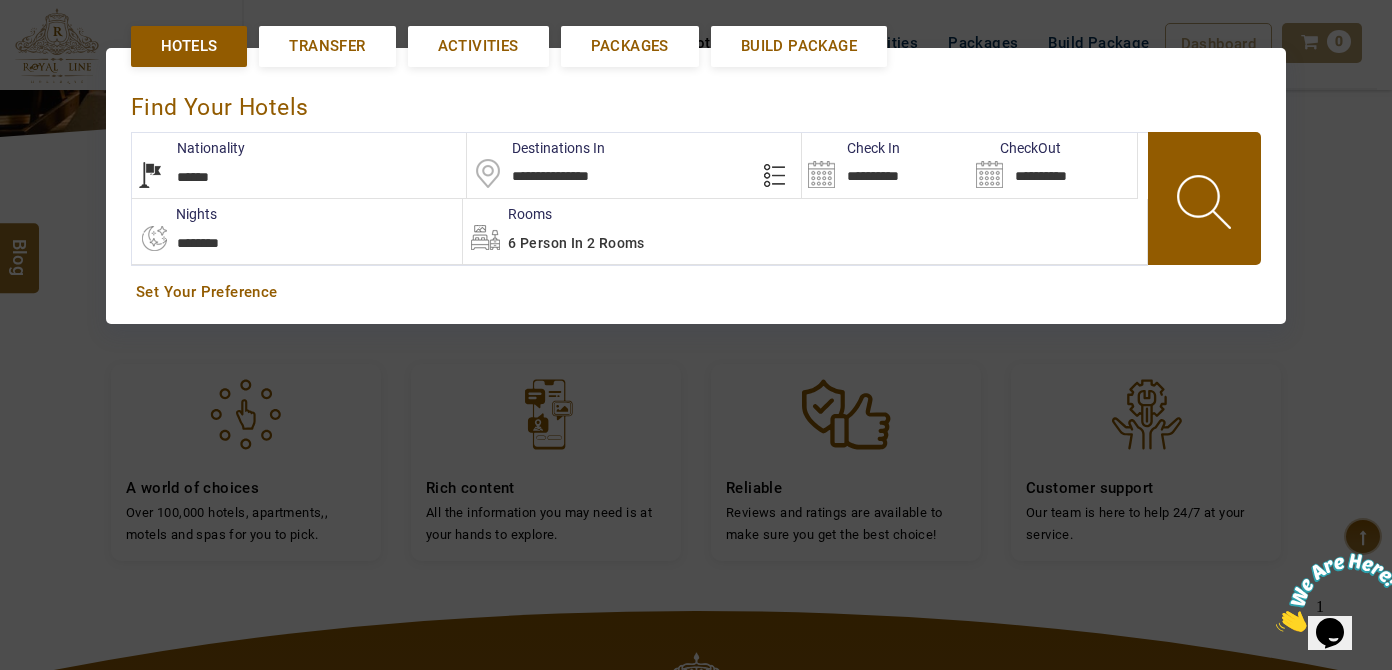 click on "6 Person in    2 Rooms" at bounding box center [805, 231] 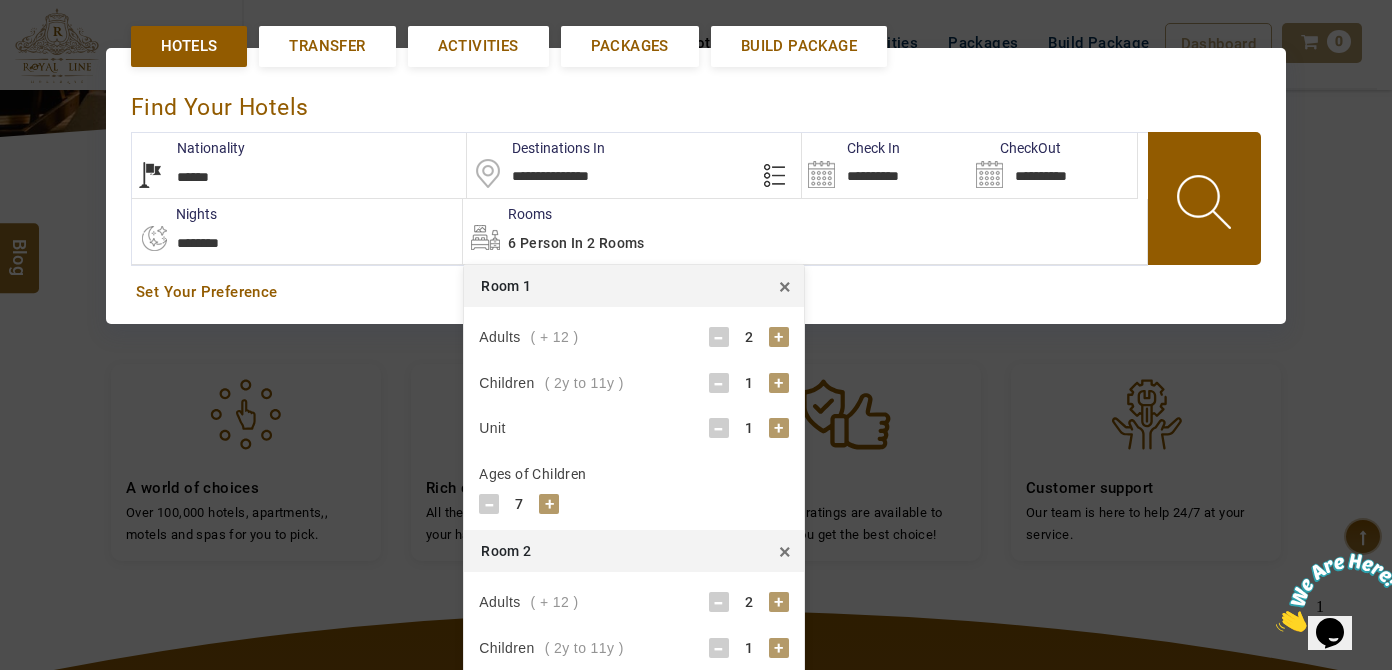 click on "×" at bounding box center (785, 551) 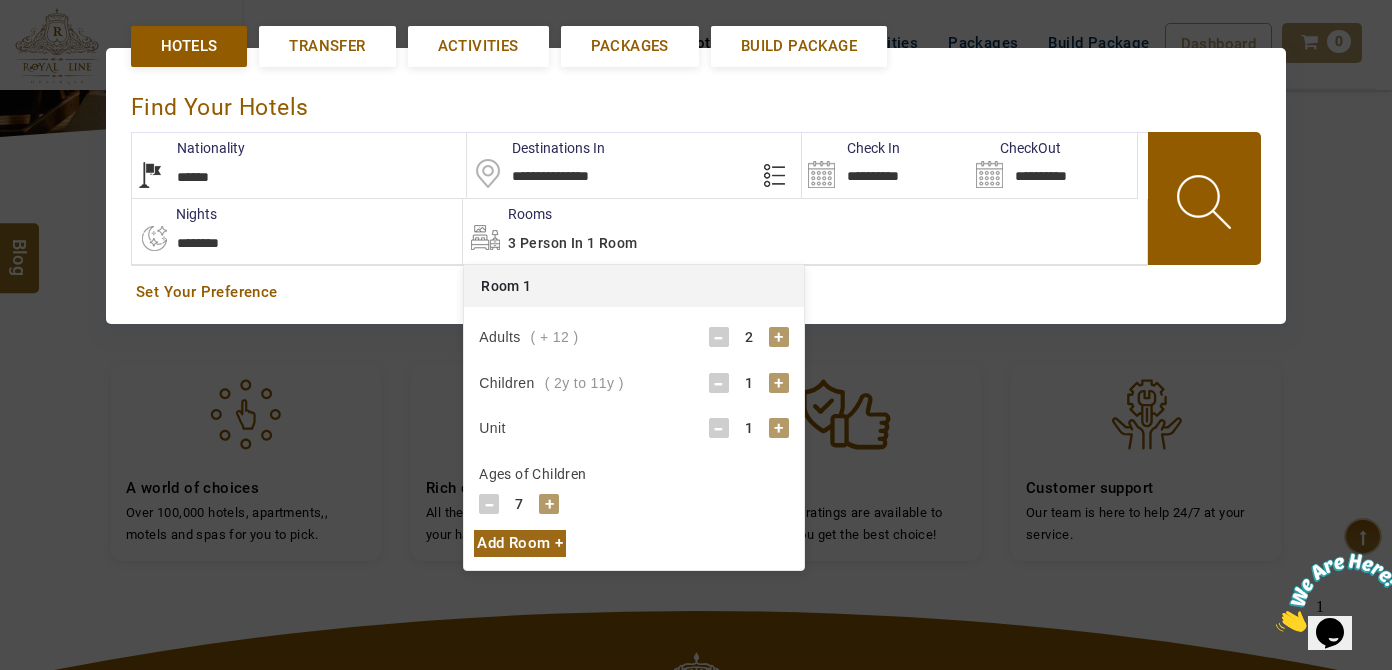 click on "1" at bounding box center (749, 383) 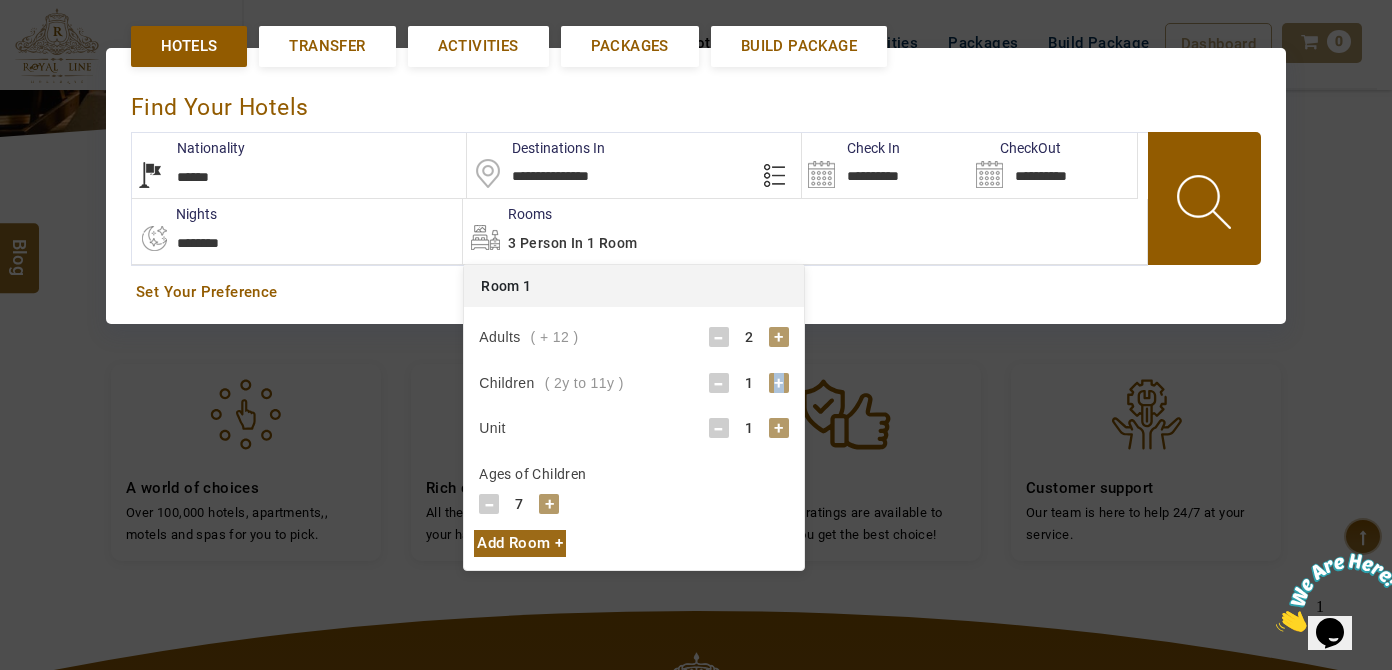 click on "+" at bounding box center (779, 383) 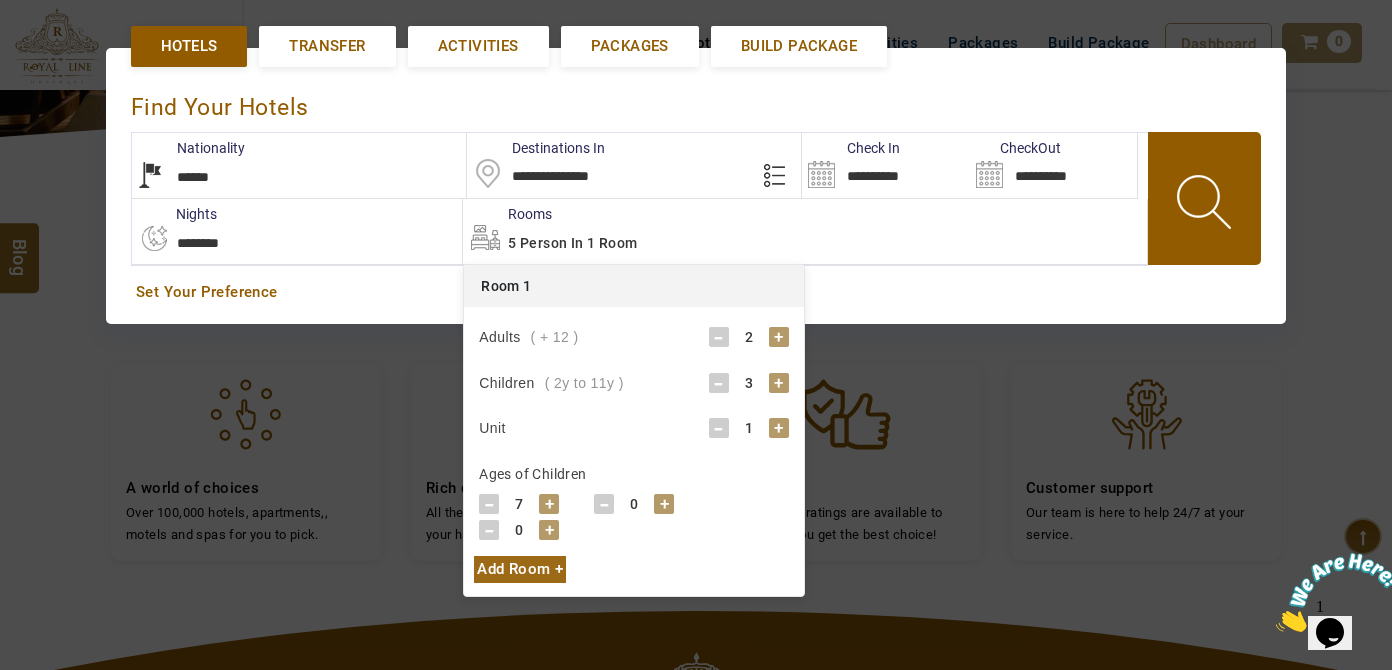 click on "+" at bounding box center [549, 504] 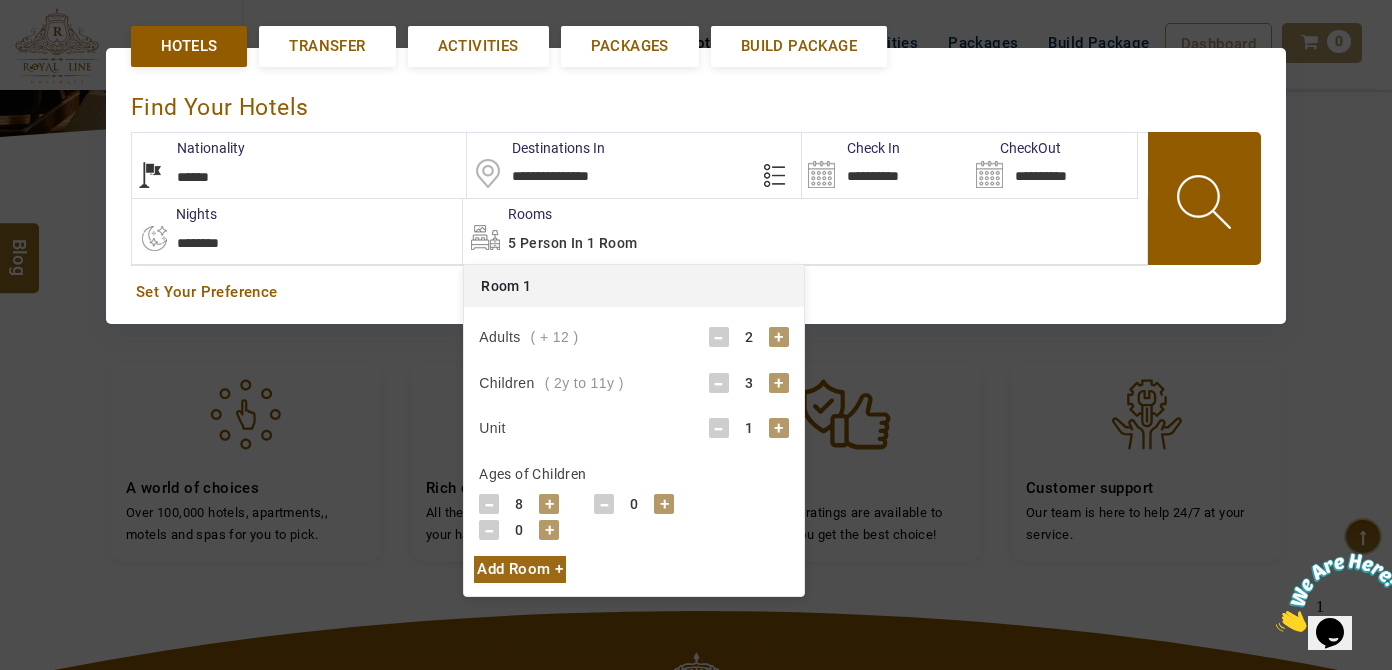 click on "+" at bounding box center (549, 530) 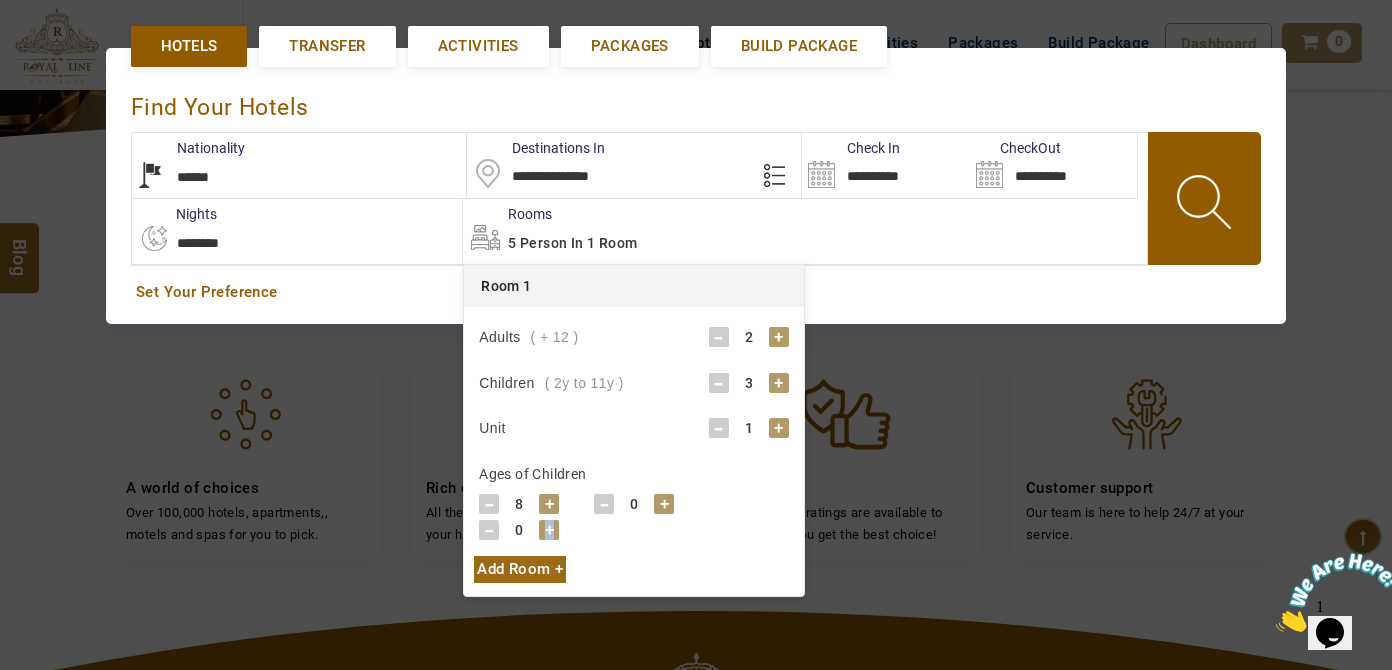 click on "+" at bounding box center (549, 530) 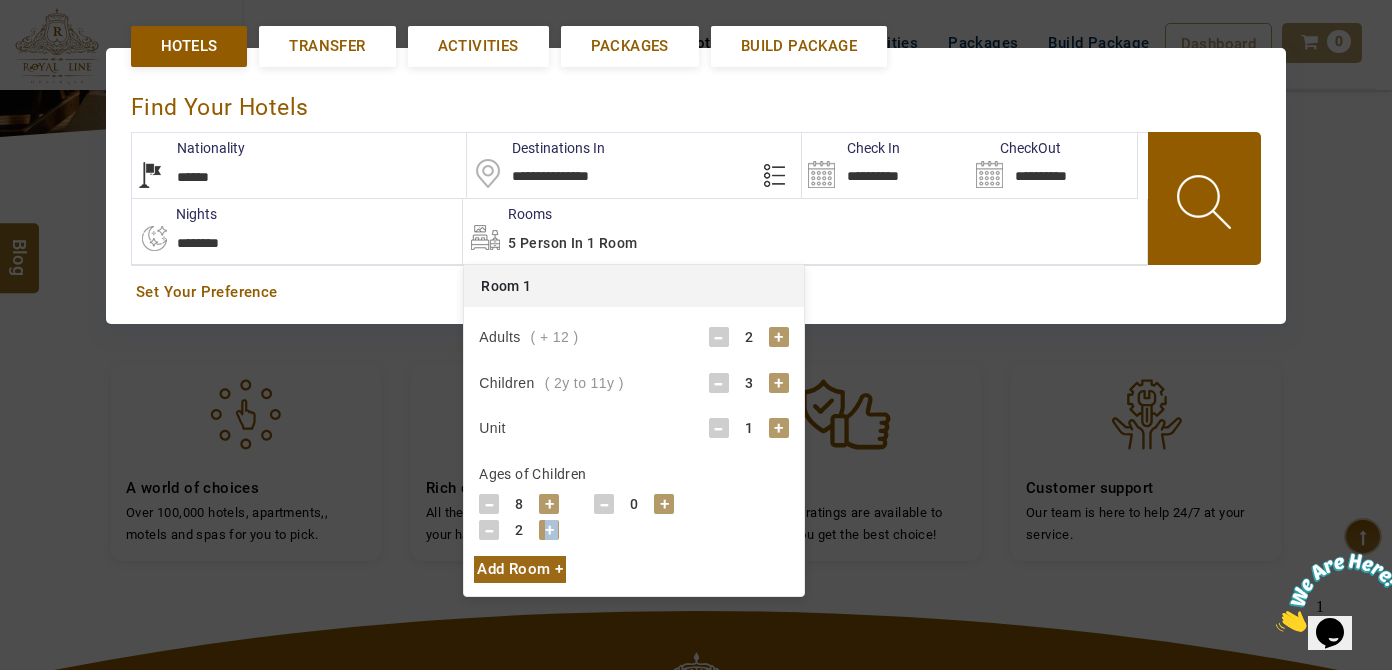 click on "+" at bounding box center (549, 530) 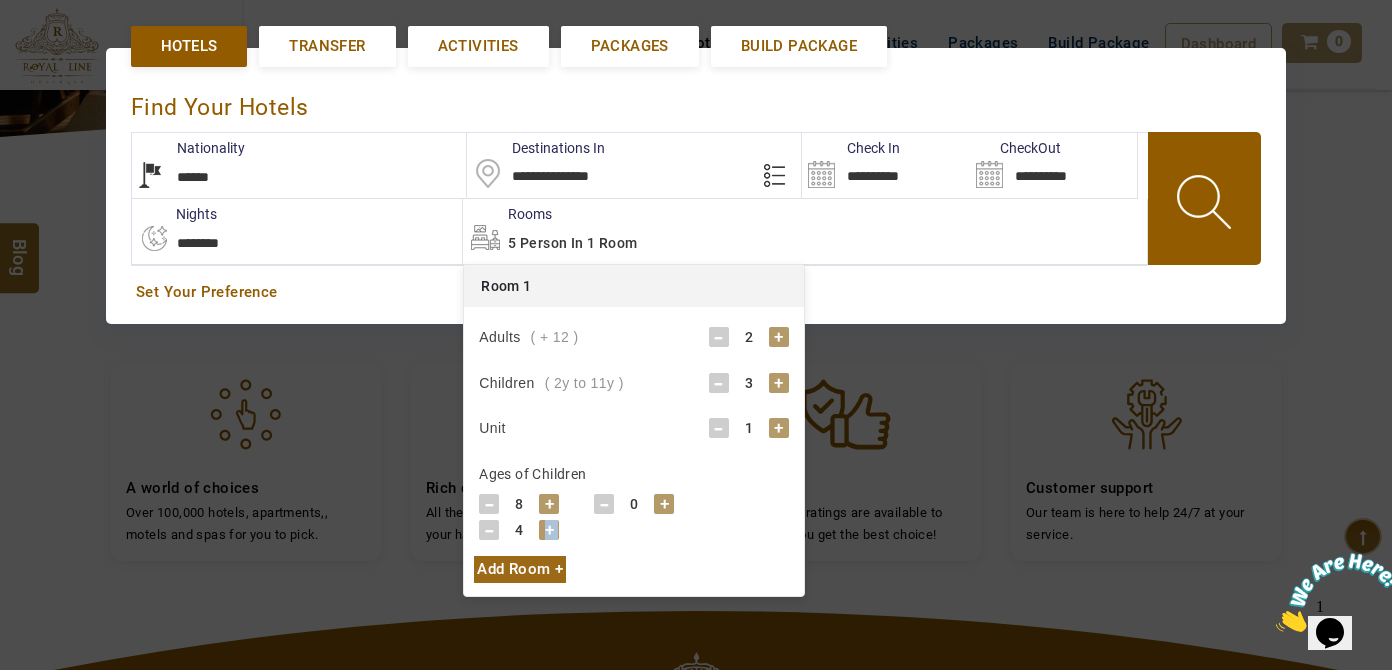 click on "+" at bounding box center (549, 530) 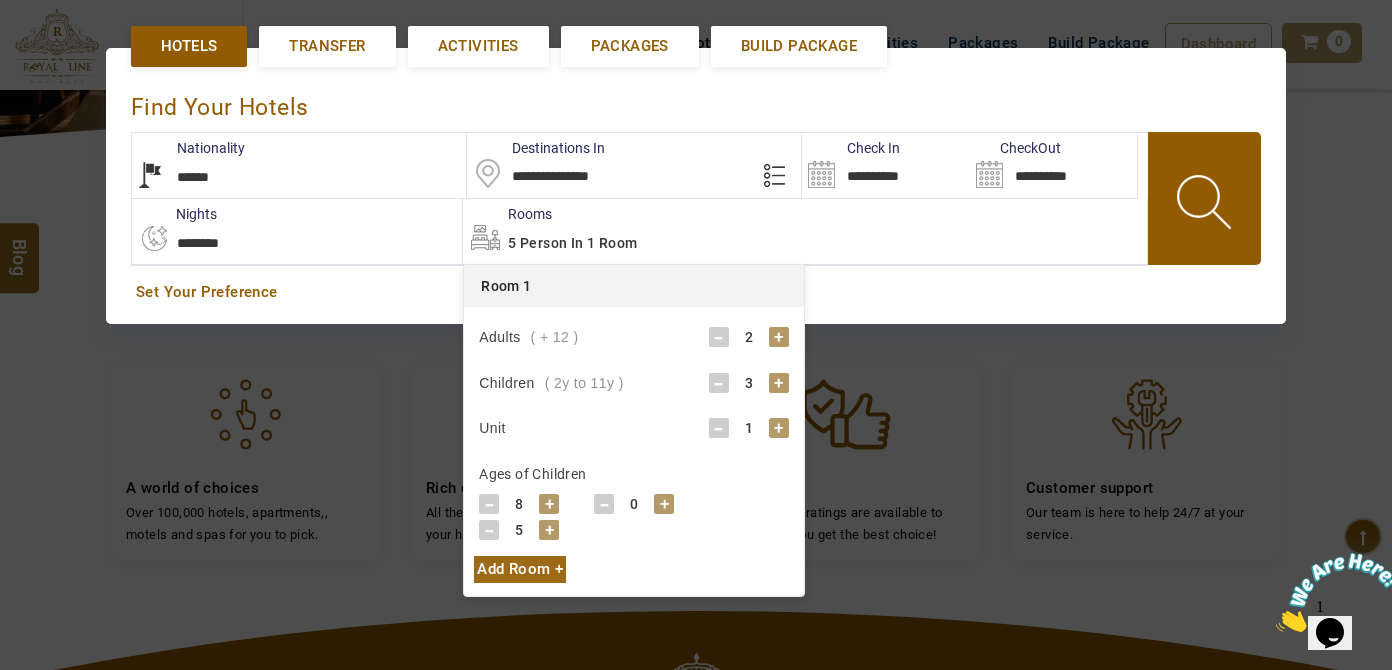 click on "+" at bounding box center [664, 504] 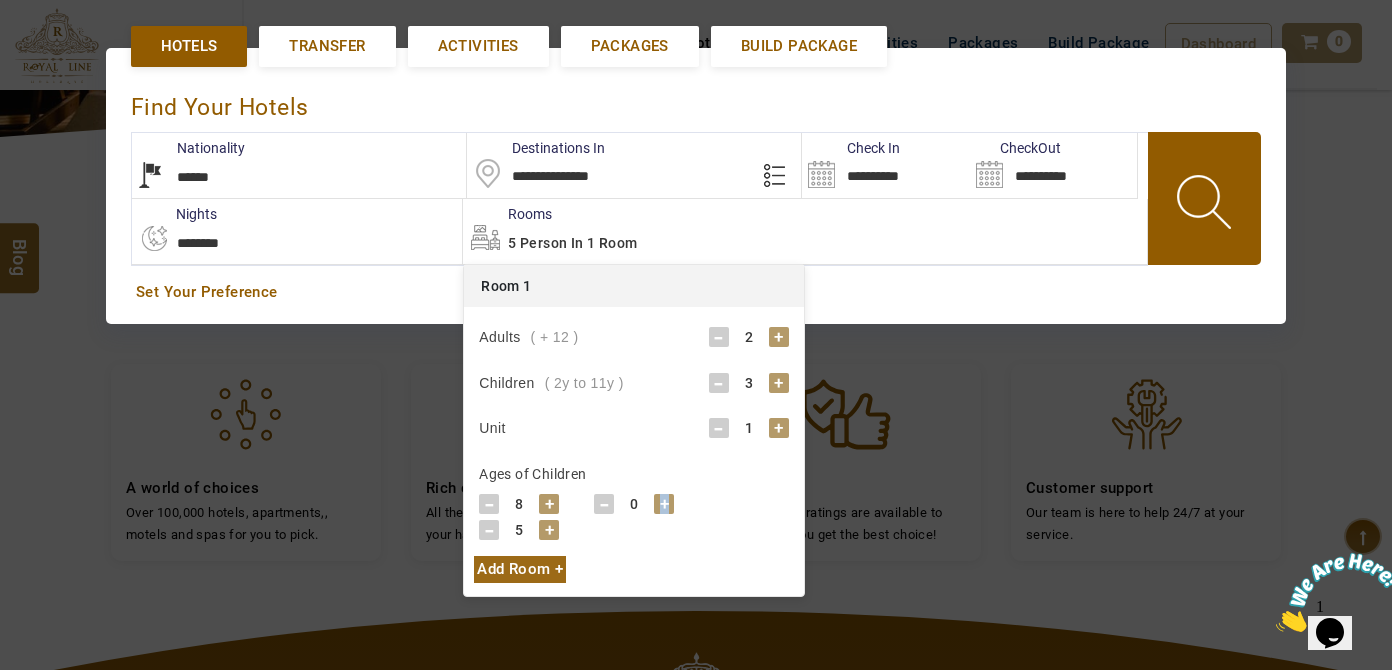 click on "+" at bounding box center [664, 504] 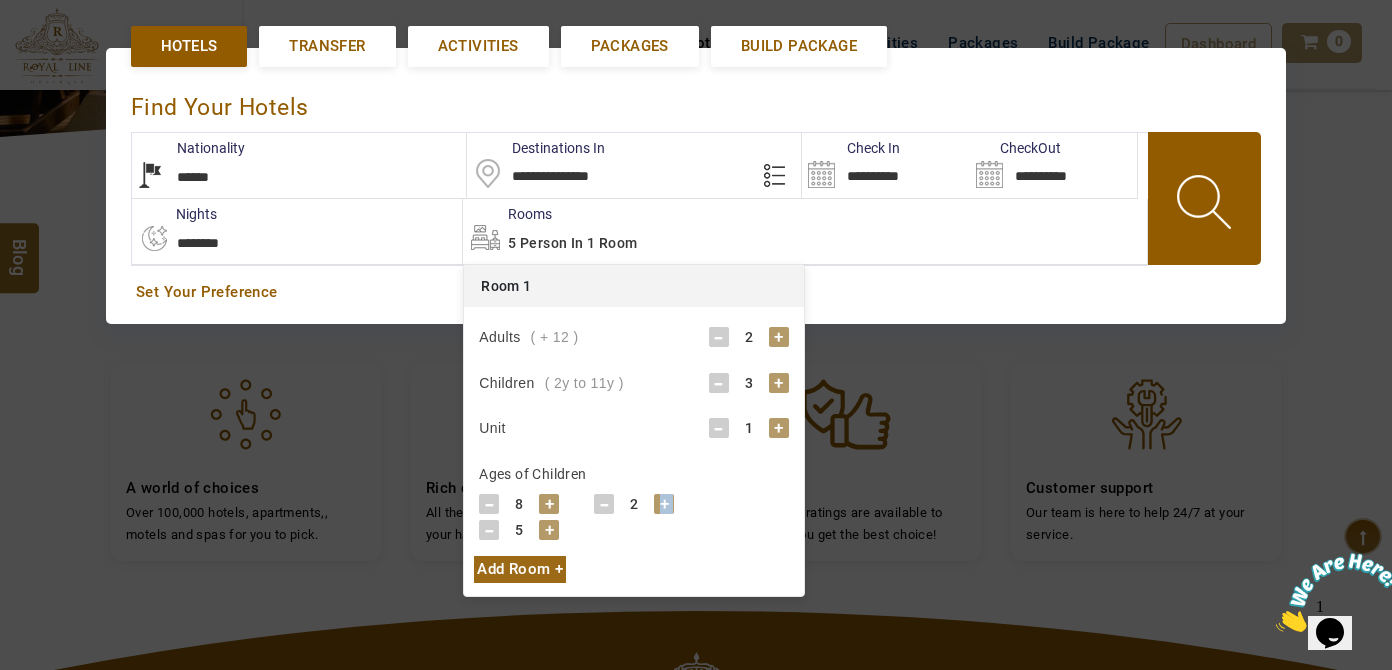 click on "+" at bounding box center (664, 504) 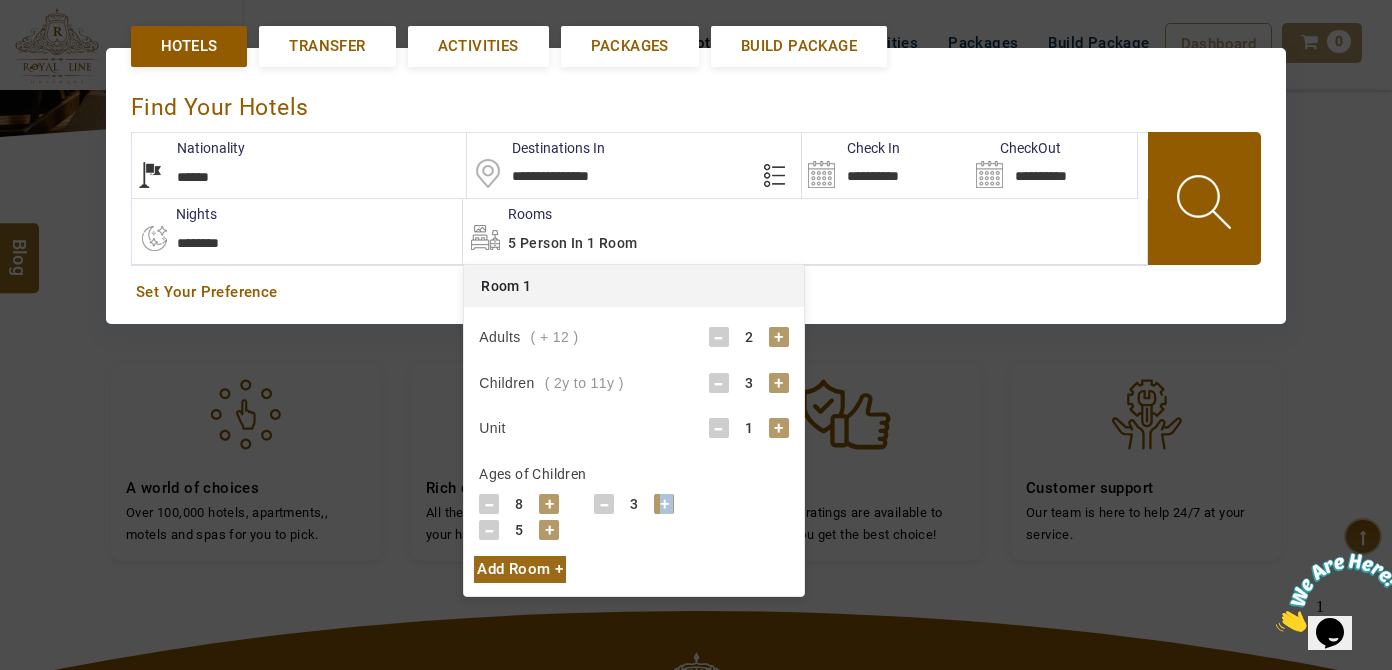 click at bounding box center [1206, 198] 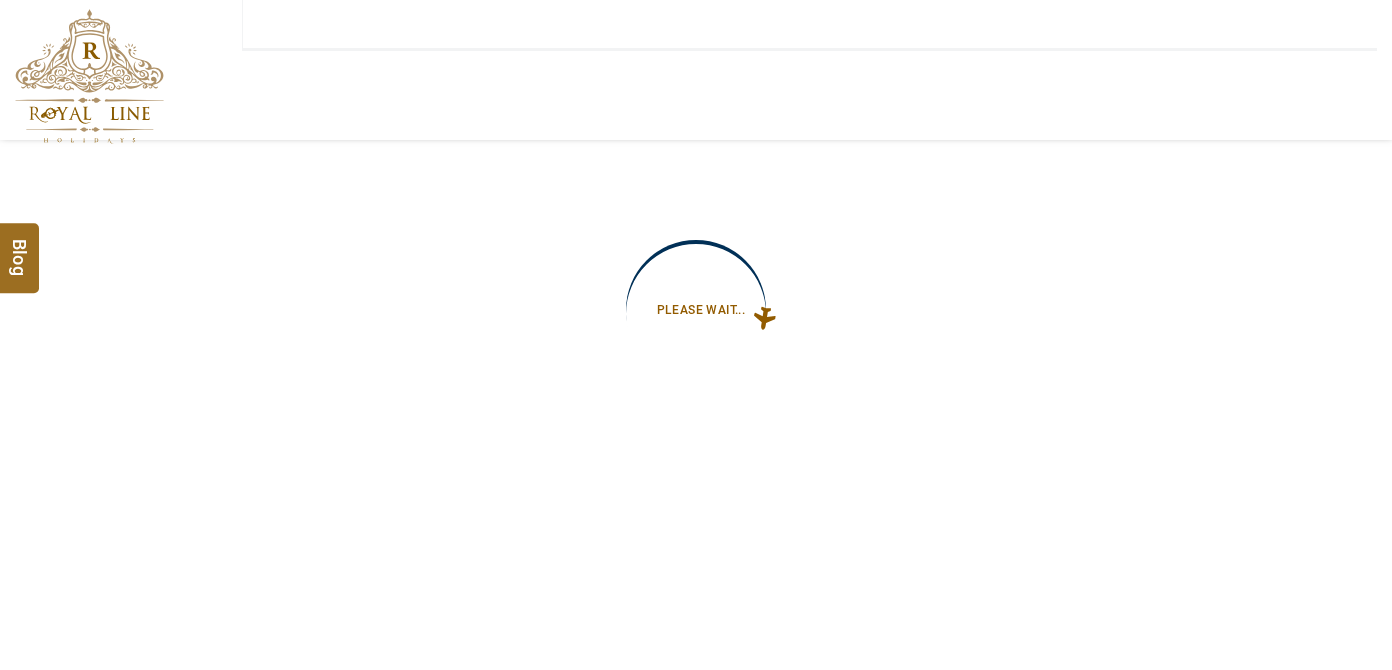 type on "**********" 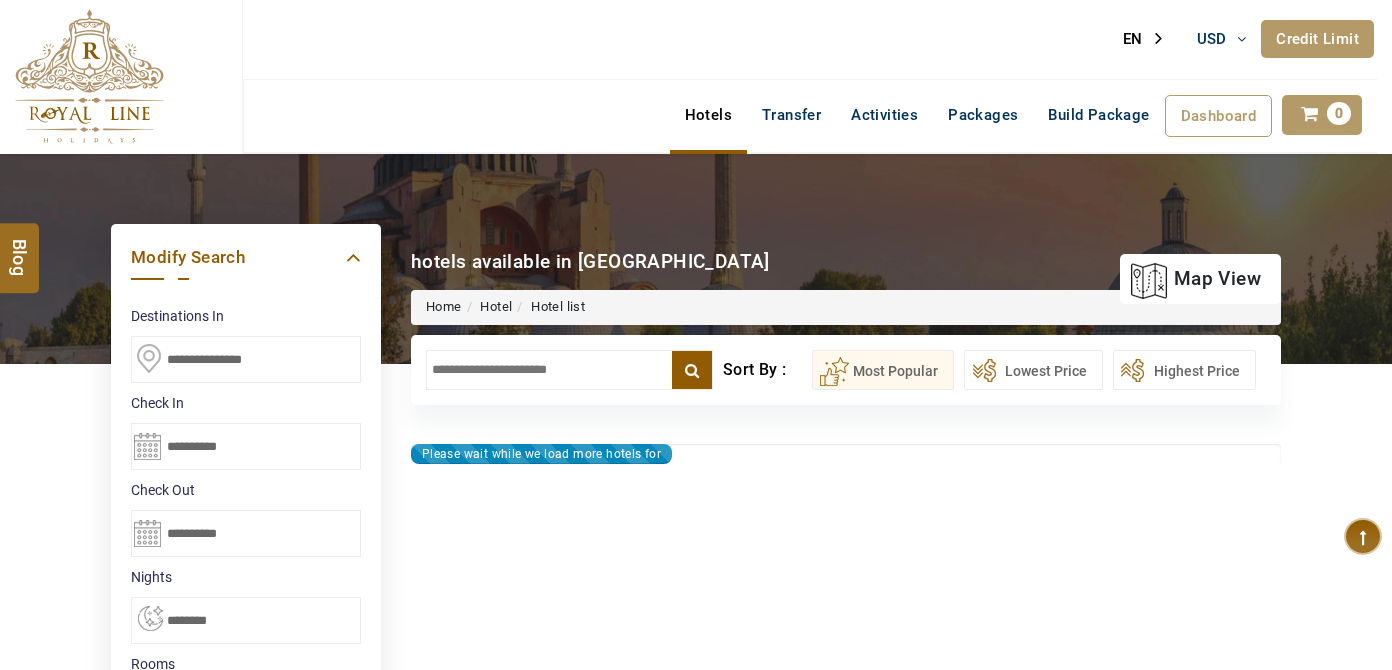 type on "**********" 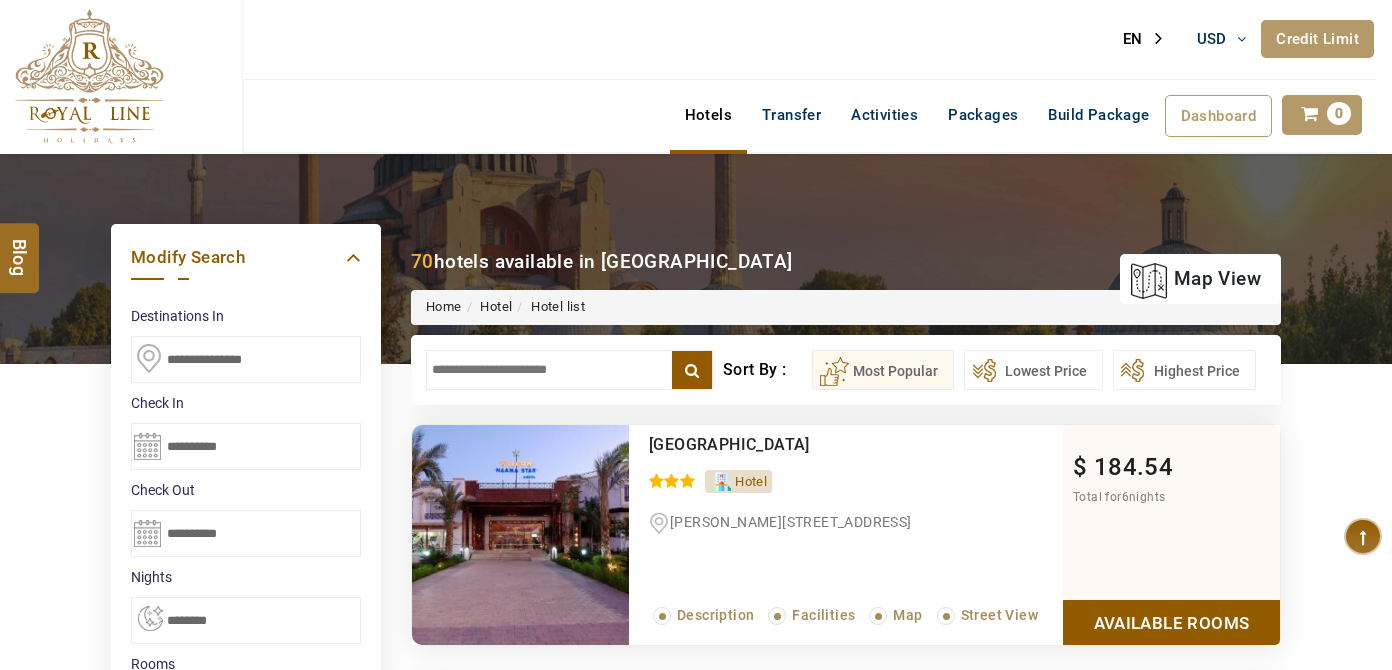 click at bounding box center [569, 370] 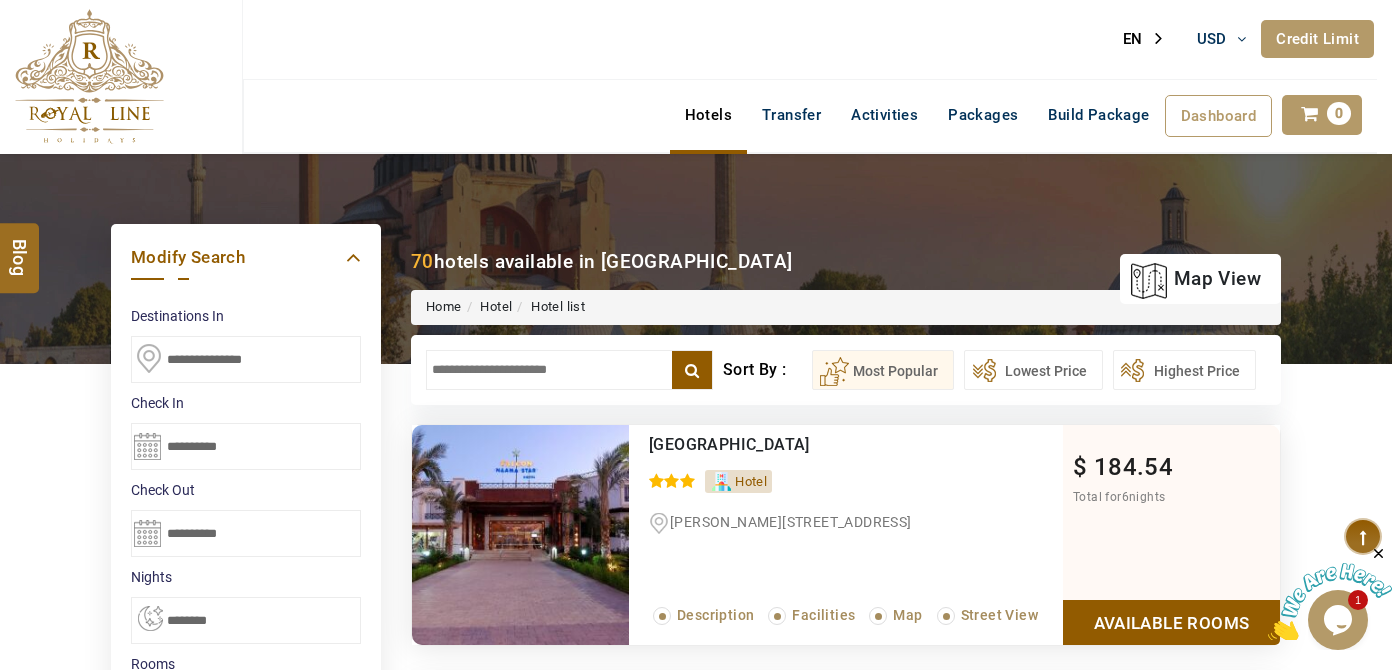 scroll, scrollTop: 0, scrollLeft: 0, axis: both 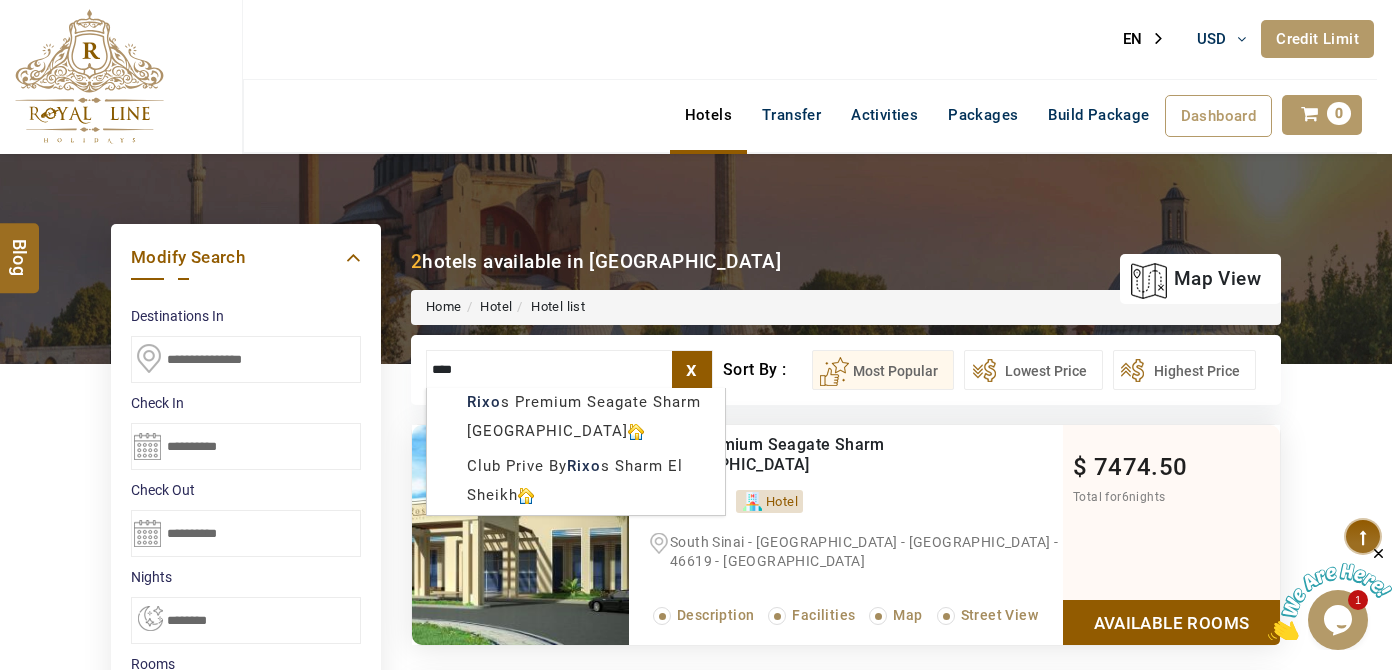 type on "****" 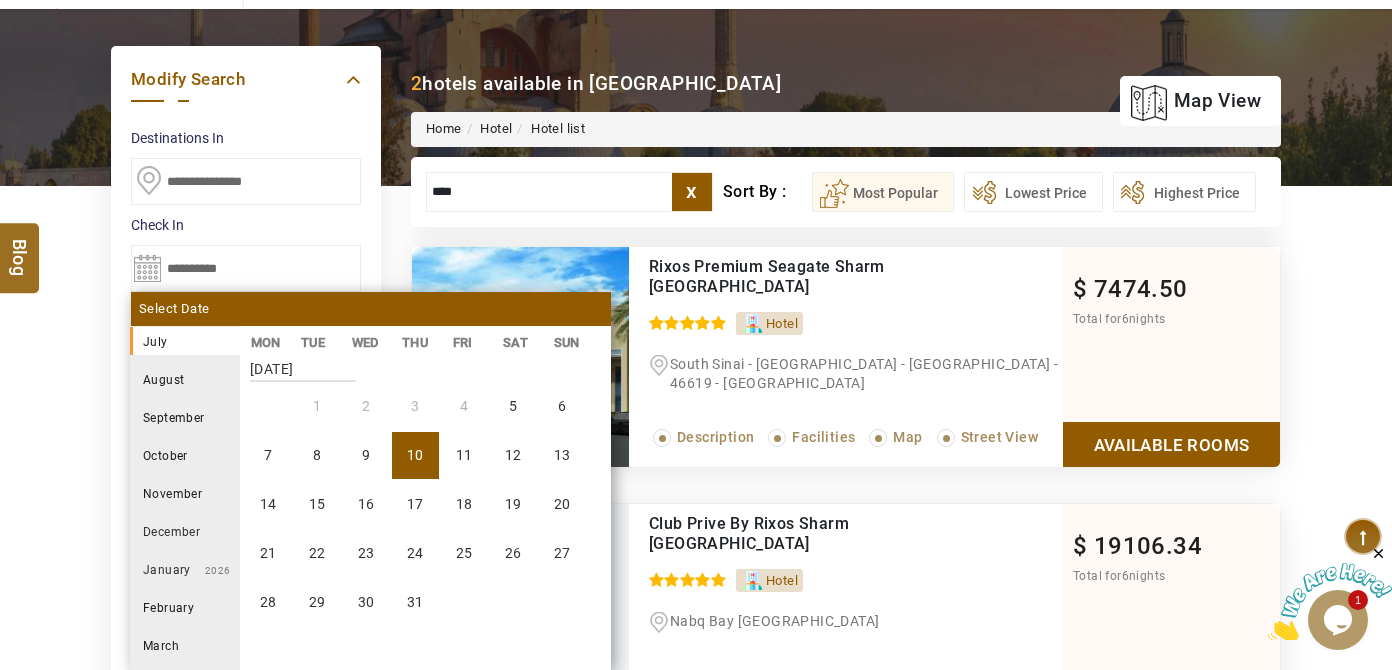 scroll, scrollTop: 181, scrollLeft: 0, axis: vertical 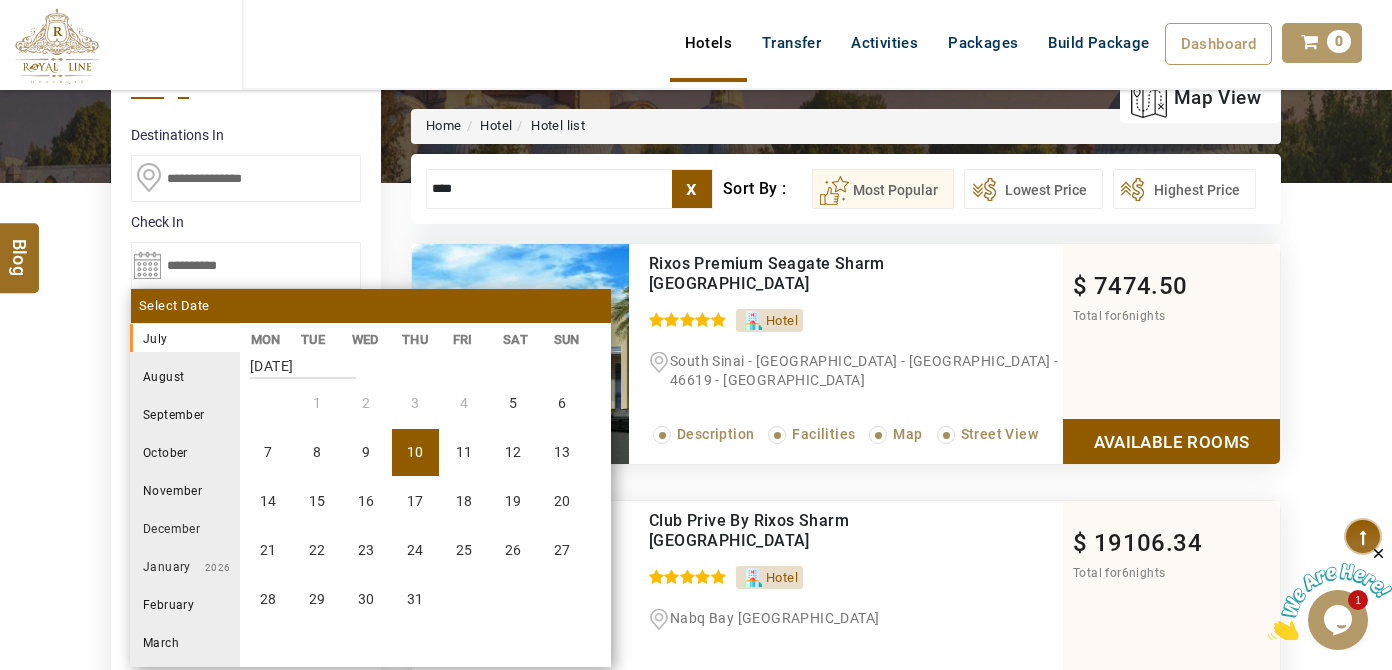 click on "August" at bounding box center [185, 376] 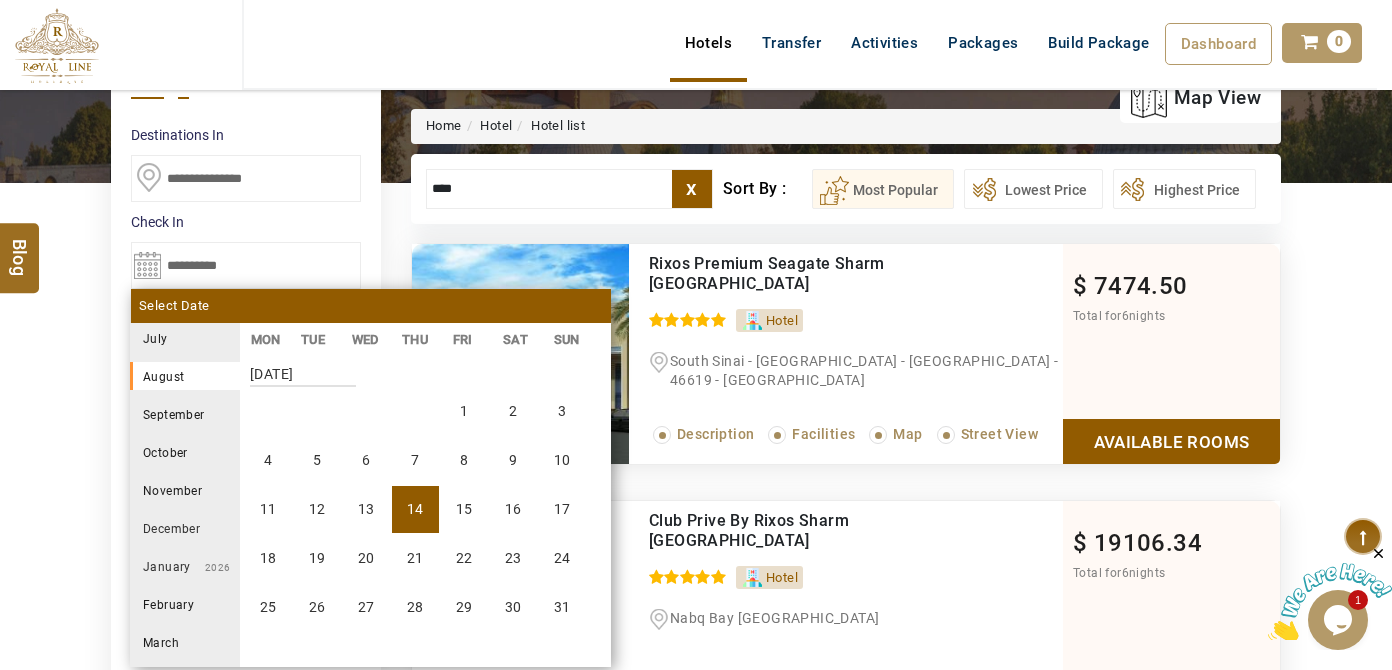 scroll, scrollTop: 370, scrollLeft: 0, axis: vertical 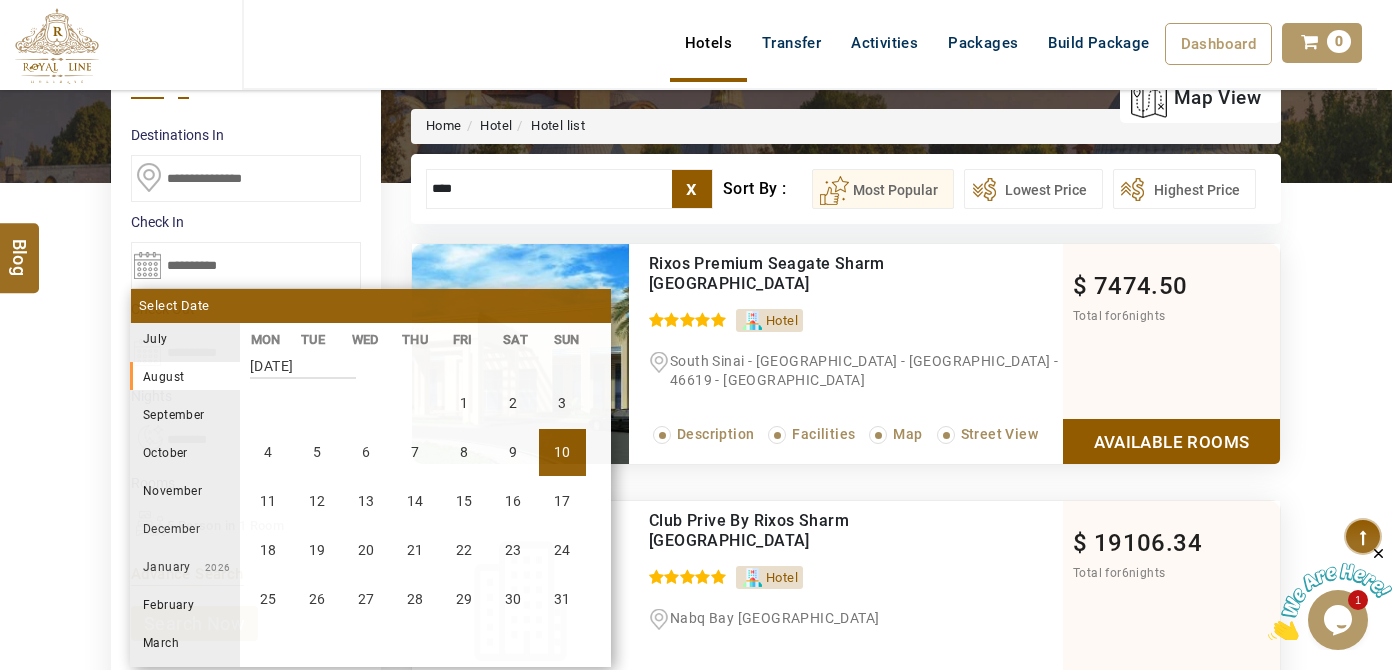 click on "10" at bounding box center [562, 452] 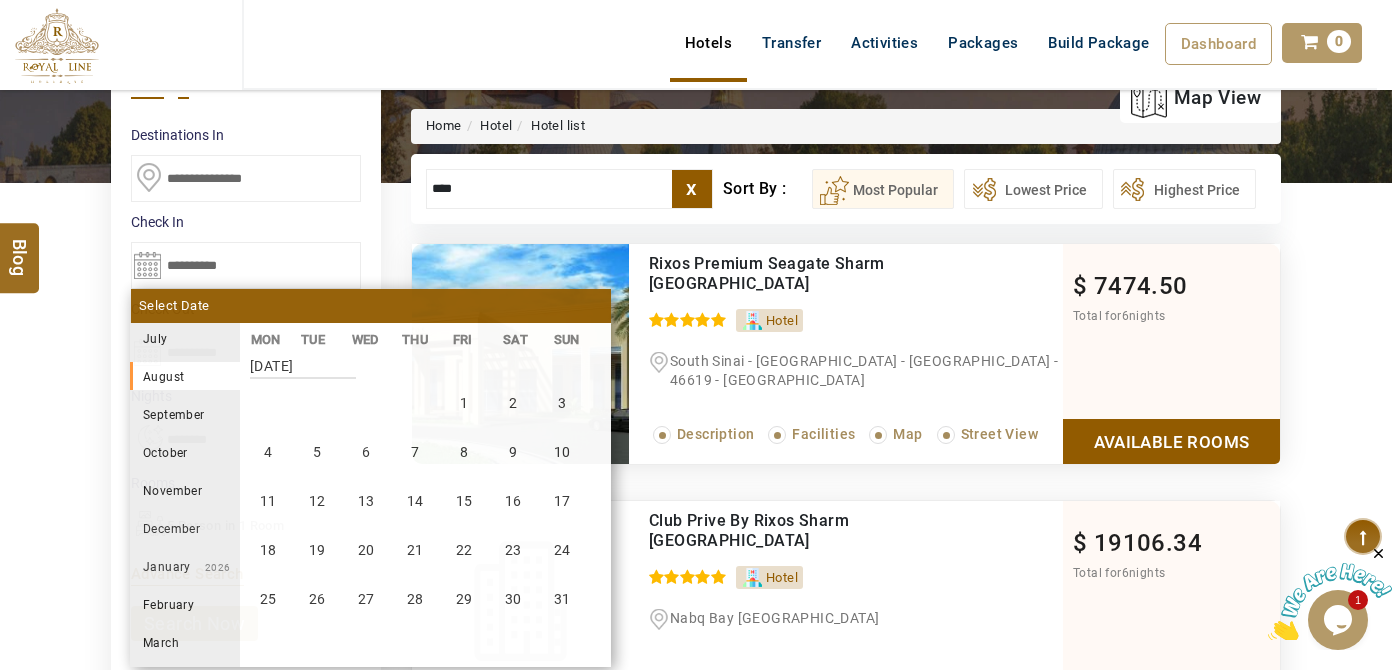 select on "*" 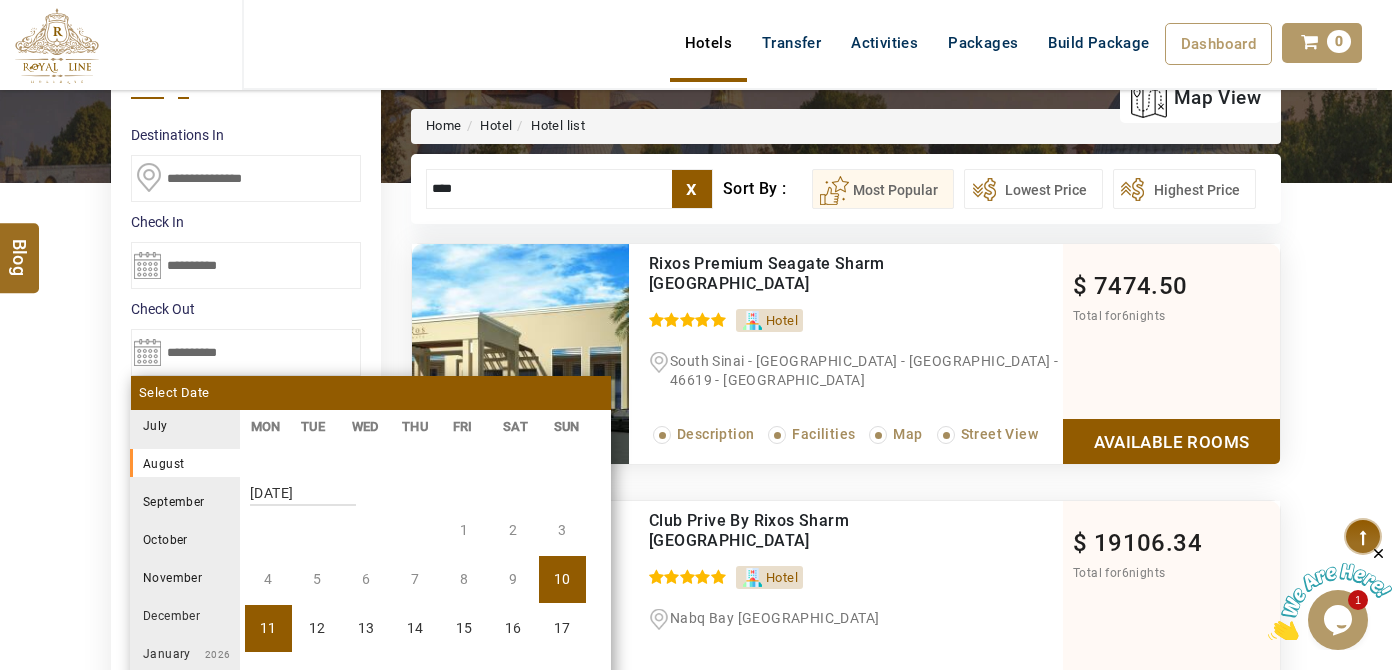 scroll, scrollTop: 370, scrollLeft: 0, axis: vertical 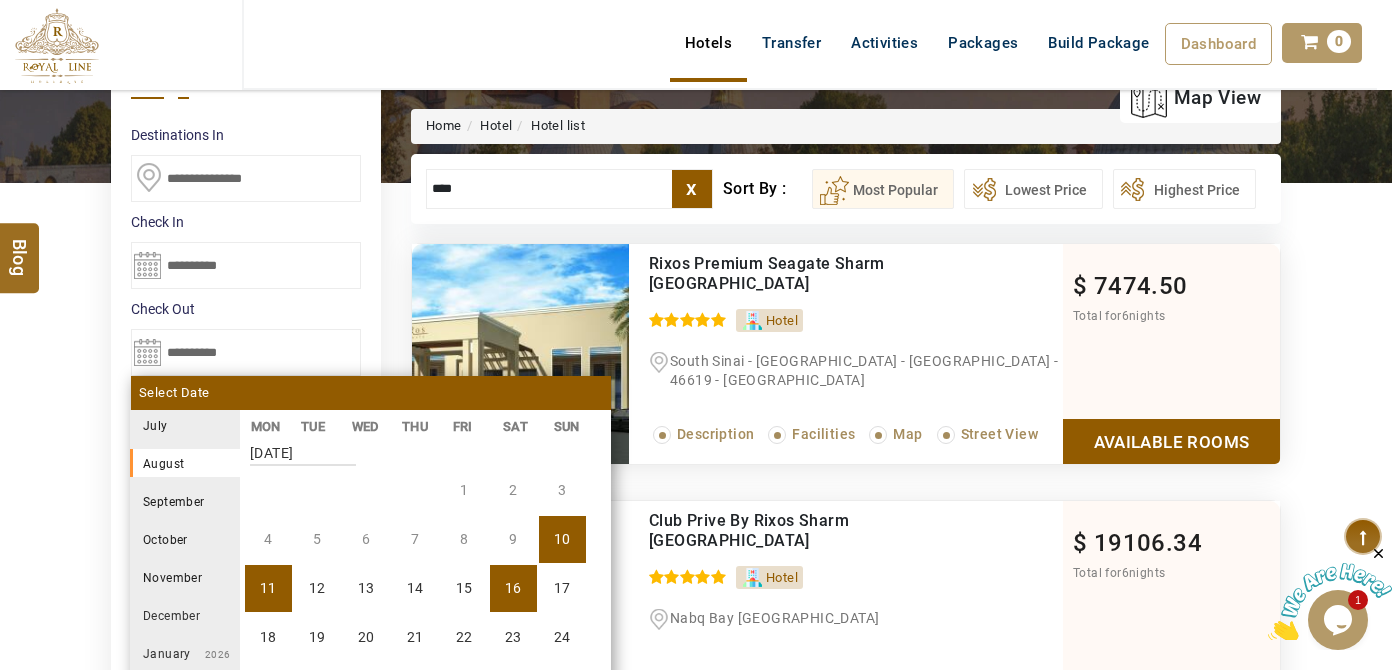 click on "16" at bounding box center [513, 588] 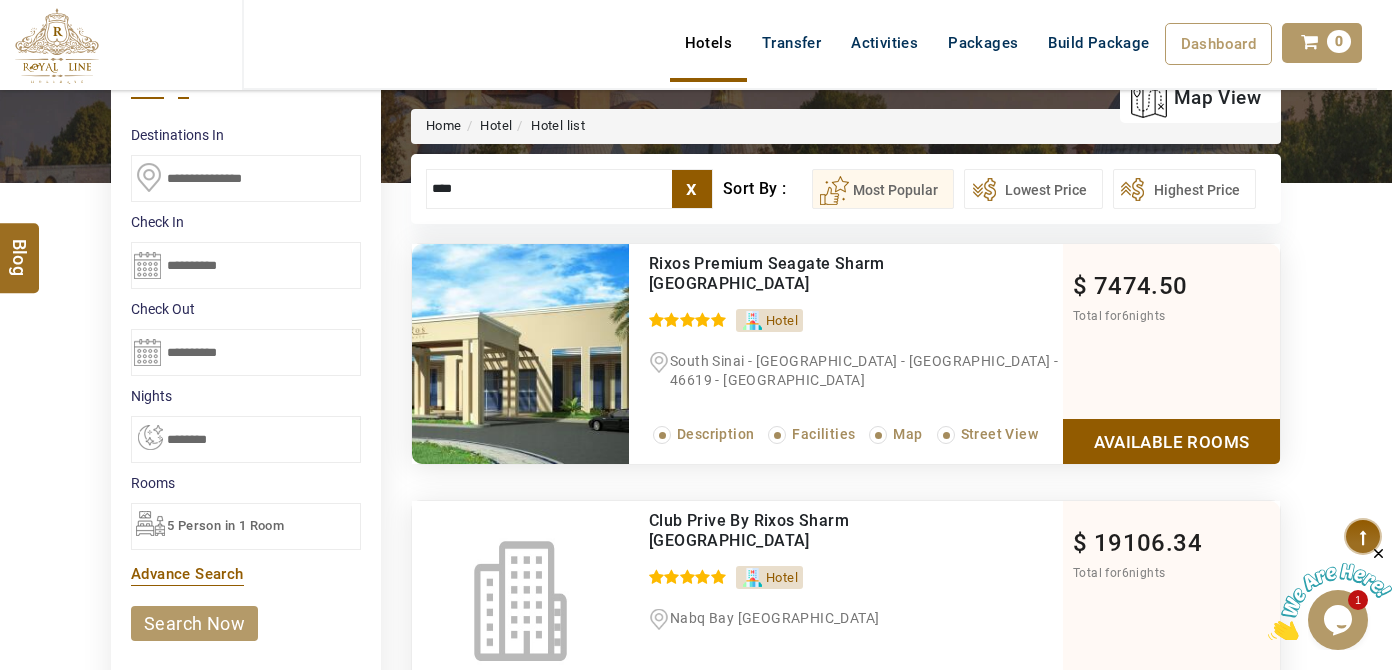 click on "search now" at bounding box center (194, 623) 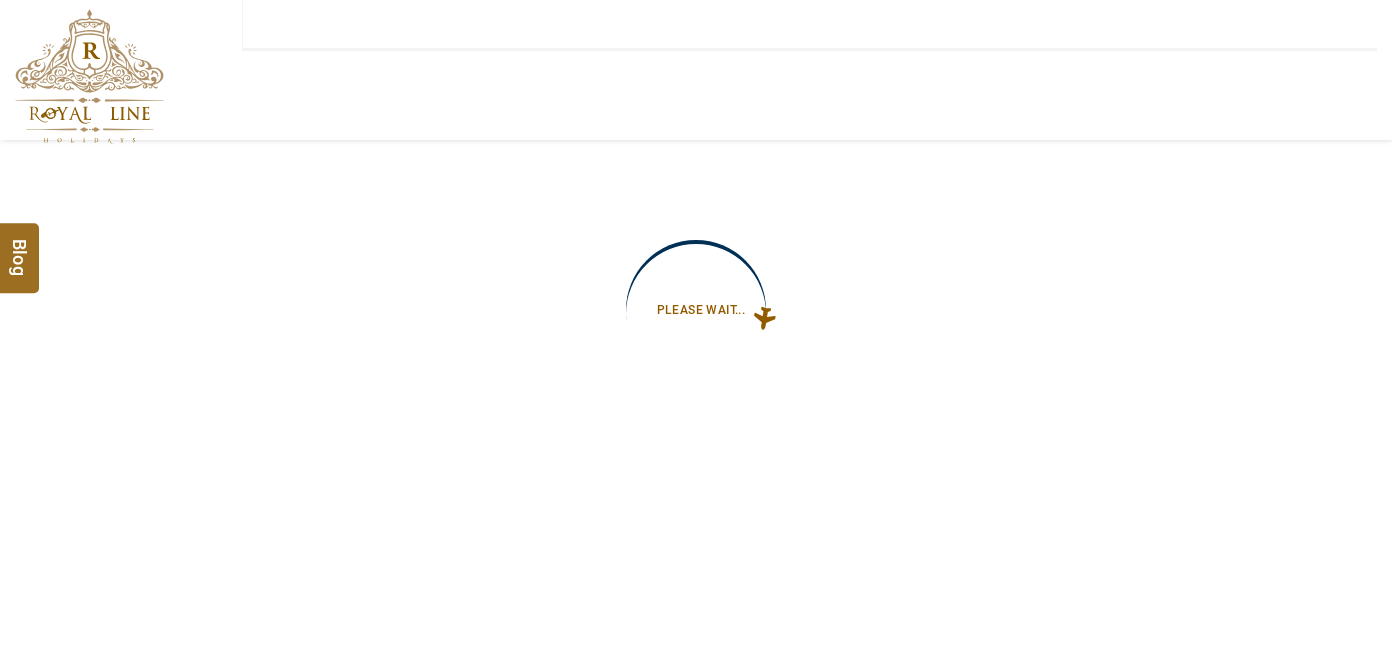 type on "**********" 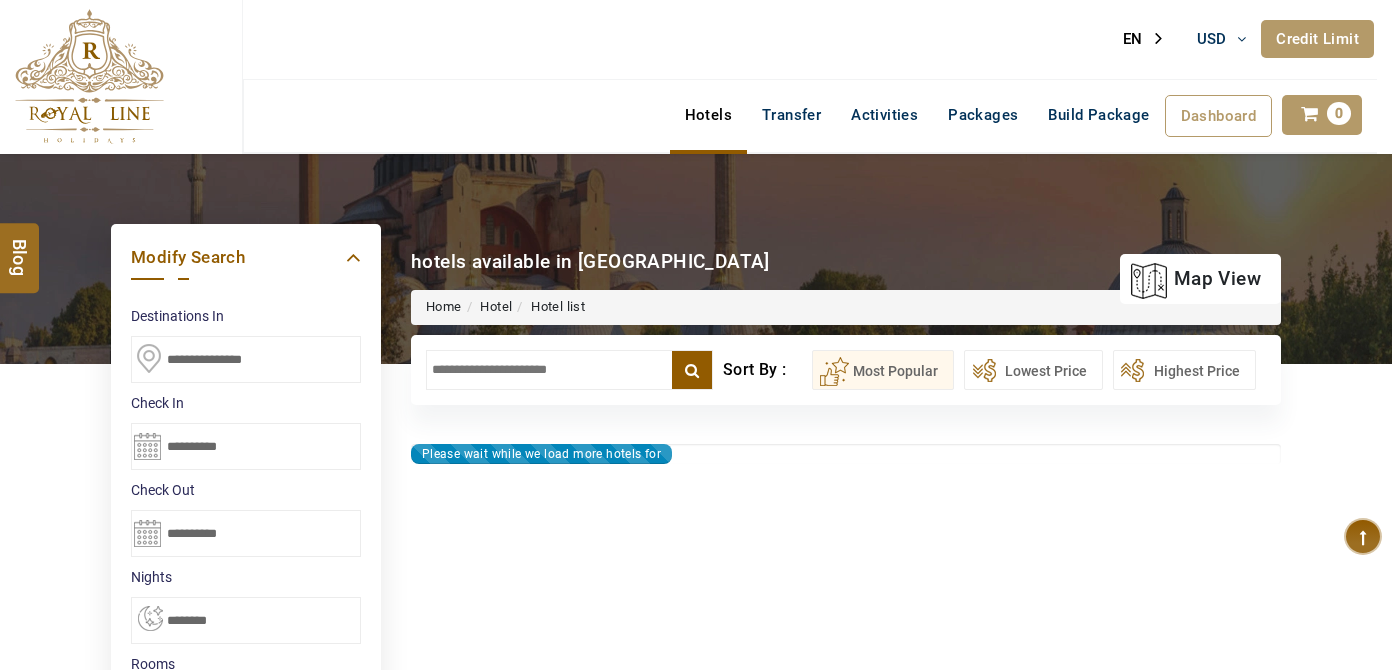 type on "**********" 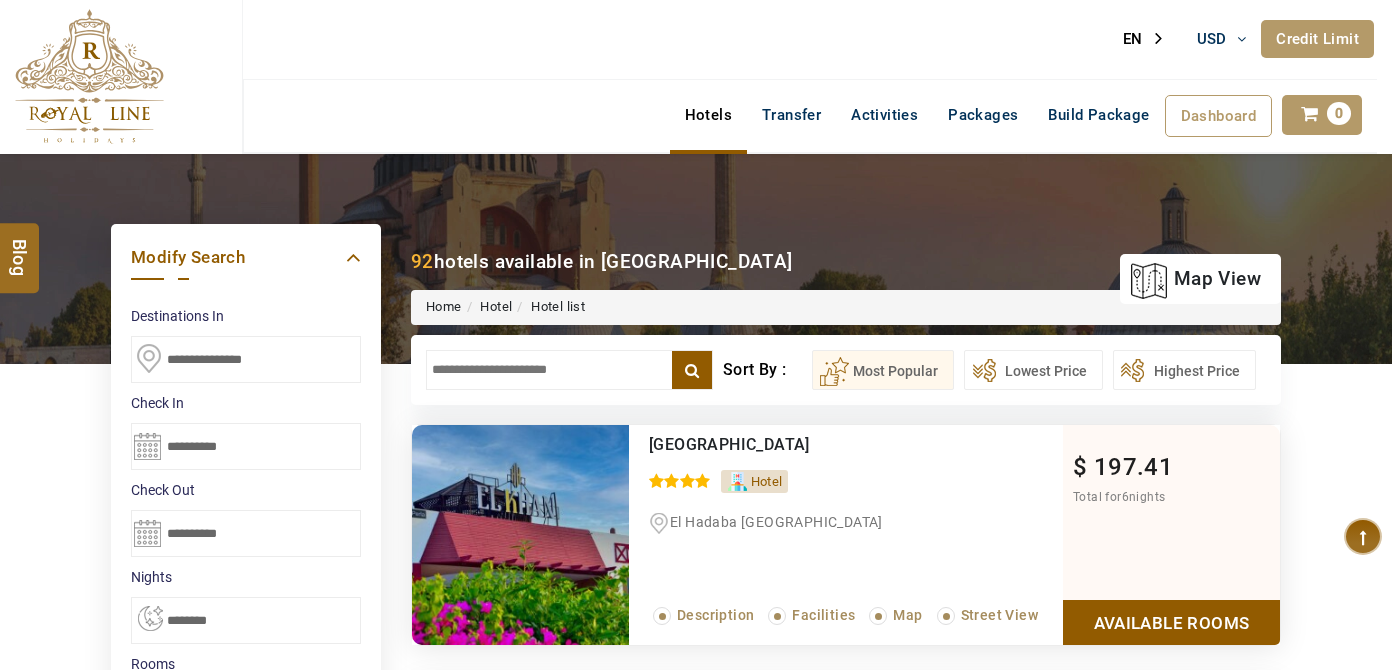 click at bounding box center (569, 370) 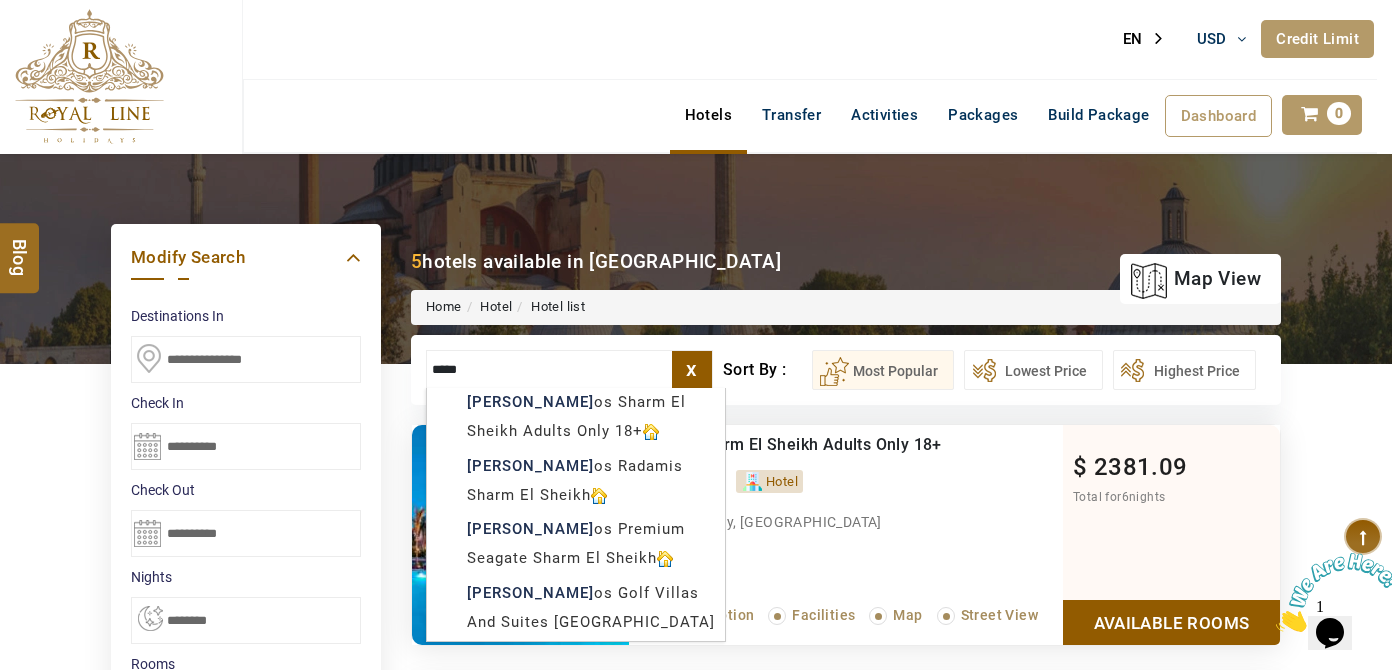 scroll, scrollTop: 0, scrollLeft: 0, axis: both 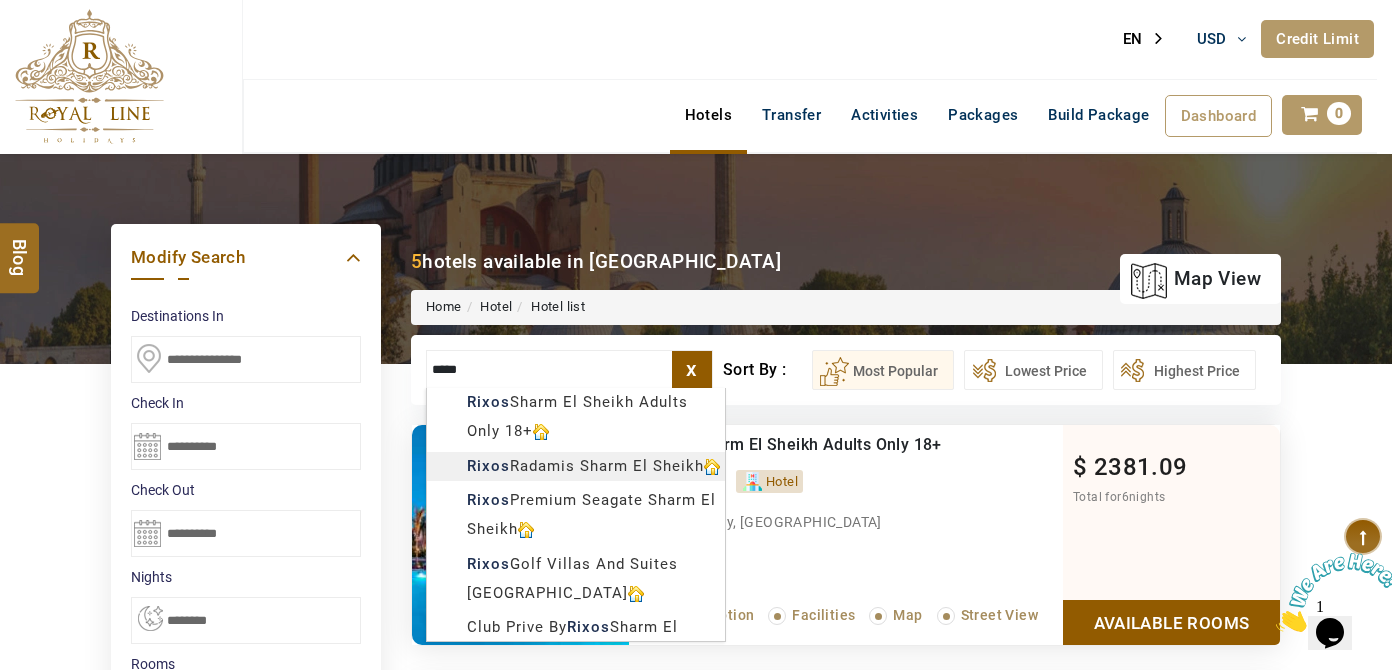click on "[PERSON_NAME] USD AED  AED EUR  € USD  $ INR  ₹ THB  ฿ IDR  Rp BHD  BHD TRY  ₺ Credit Limit EN HE AR ES PT ZH Helpline
[PHONE_NUMBER] Register Now [PHONE_NUMBER] [EMAIL_ADDRESS][DOMAIN_NAME] About Us What we Offer Blog Why Us Contact Hotels  Transfer Activities Packages Build Package Dashboard My Profile My Booking My Reports My Quotation Sign Out 0 Points Redeem Now To Redeem 8664  Points Future Points  1597   Points Credit Limit Credit Limit USD 10500.00 70% Complete Used USD 3756.19 Available USD 6743.81 Setting  Looks like you haven't added anything to your cart yet Countinue Shopping ****** ****** Please Wait.. Blog demo
Remember me Forgot
password? LOG IN Don't have an account?   Register Now My Booking View/ Print/Cancel Your Booking without Signing in Submit Applying Filters...... Hotels For You Will Be Loading Soon demo
In A Few Moment, You Will Be Celebrating Best Hotel options galore ! Check In   CheckOut Rooms Rooms Please Wait Please Wait ... X 1" at bounding box center [696, 1134] 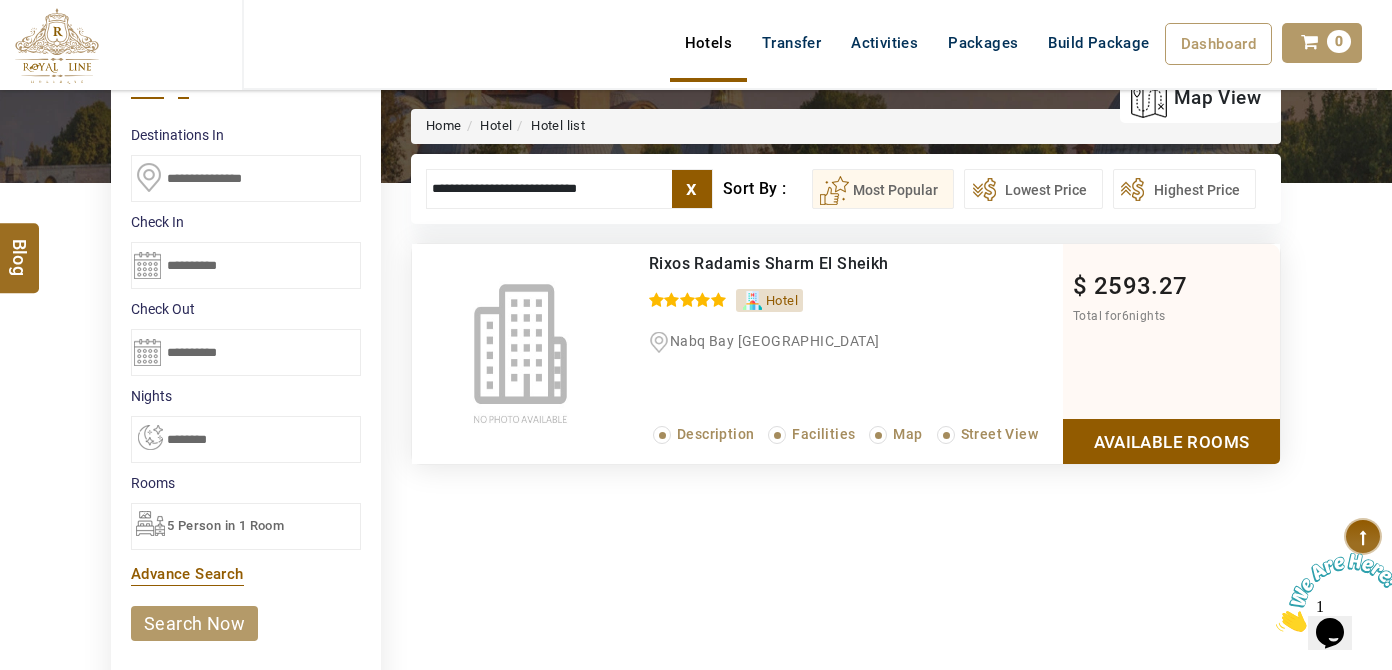 type on "**********" 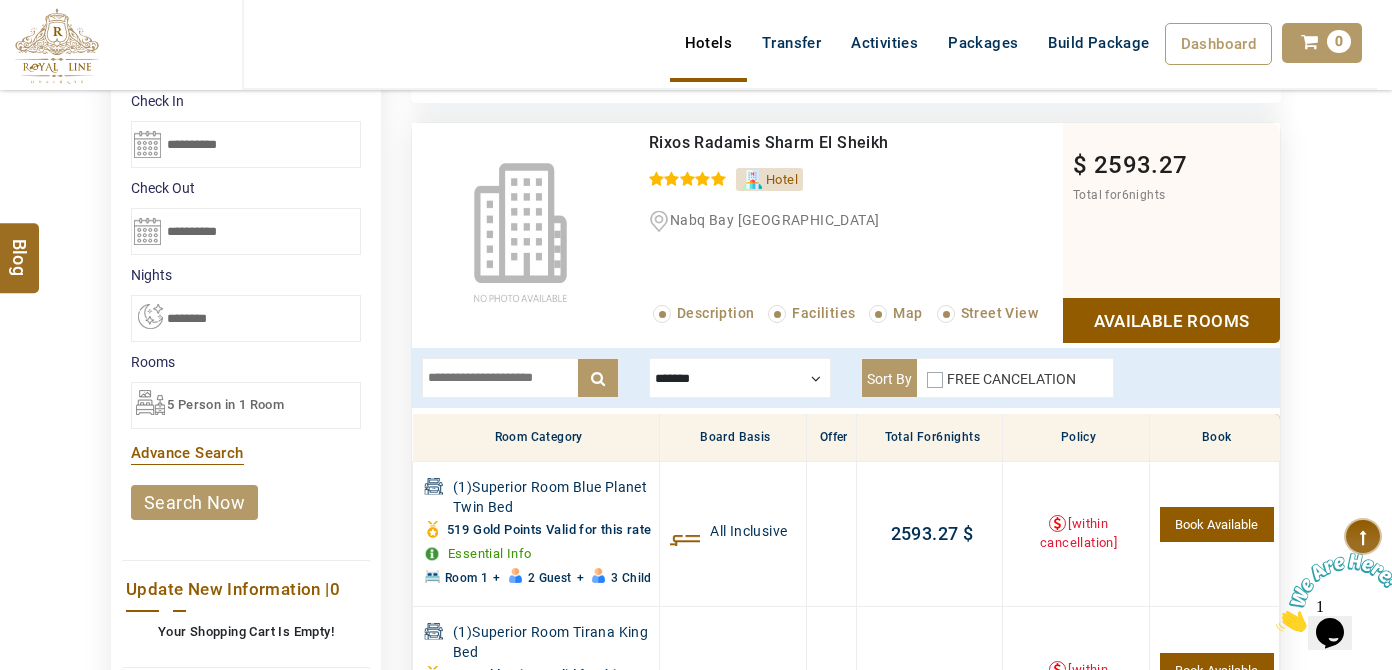 scroll, scrollTop: 282, scrollLeft: 0, axis: vertical 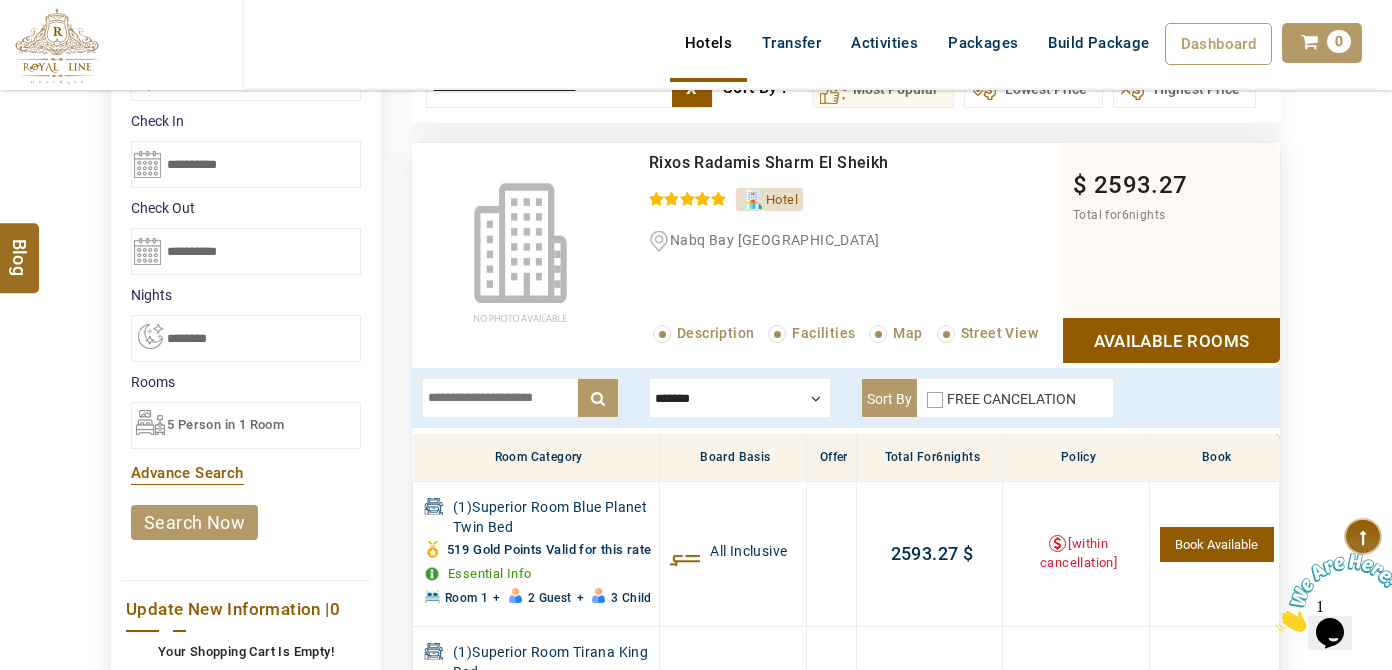 click on "5 Person in    1 Room" at bounding box center [246, 425] 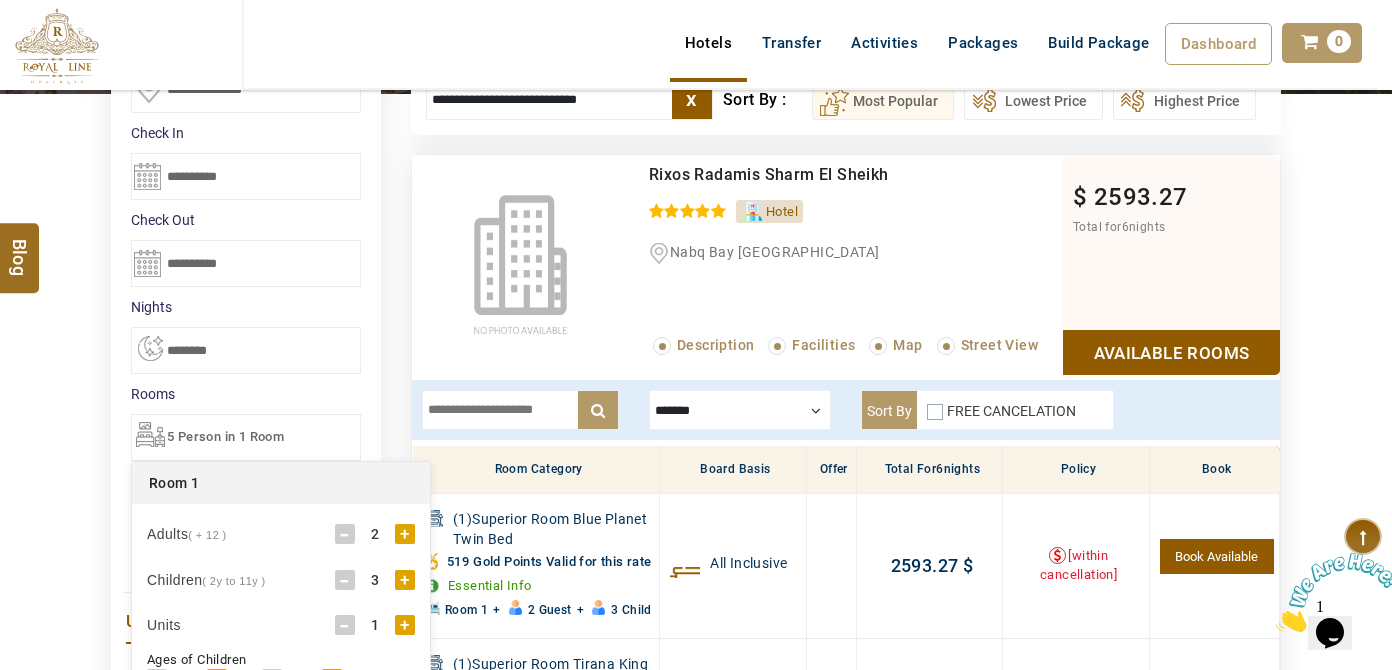 scroll, scrollTop: 282, scrollLeft: 0, axis: vertical 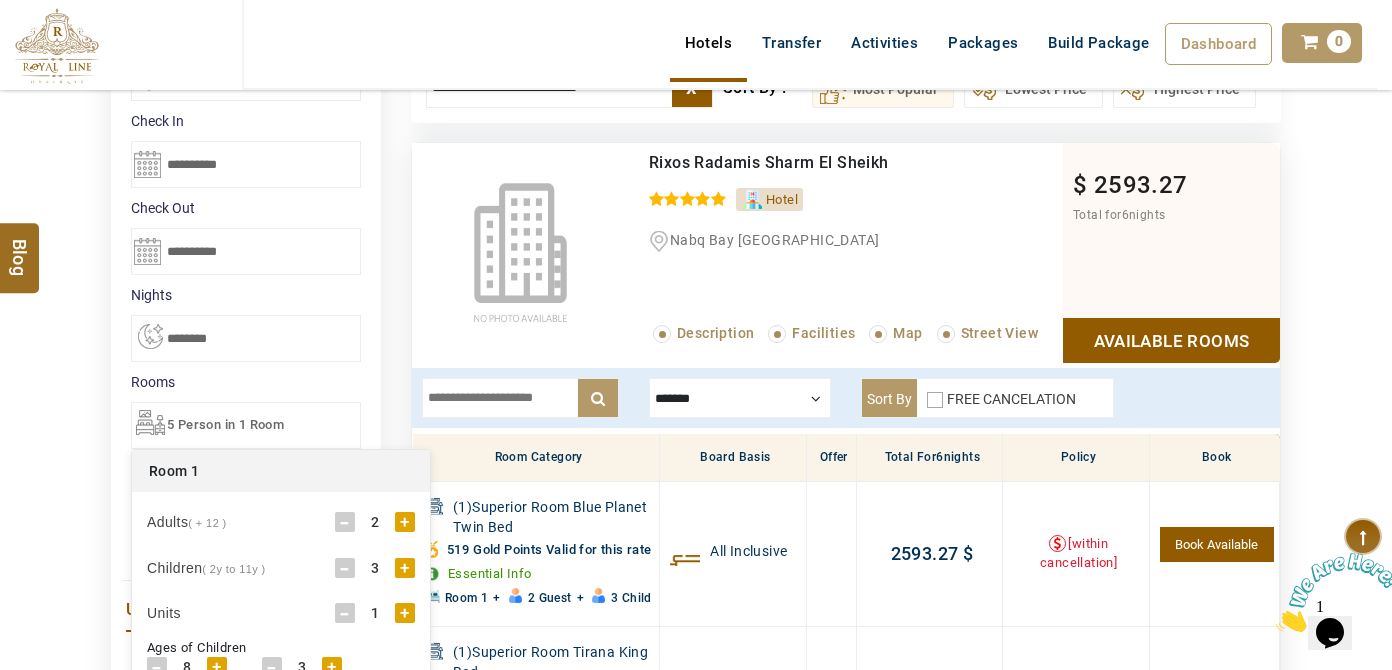 click on "-" at bounding box center [345, 568] 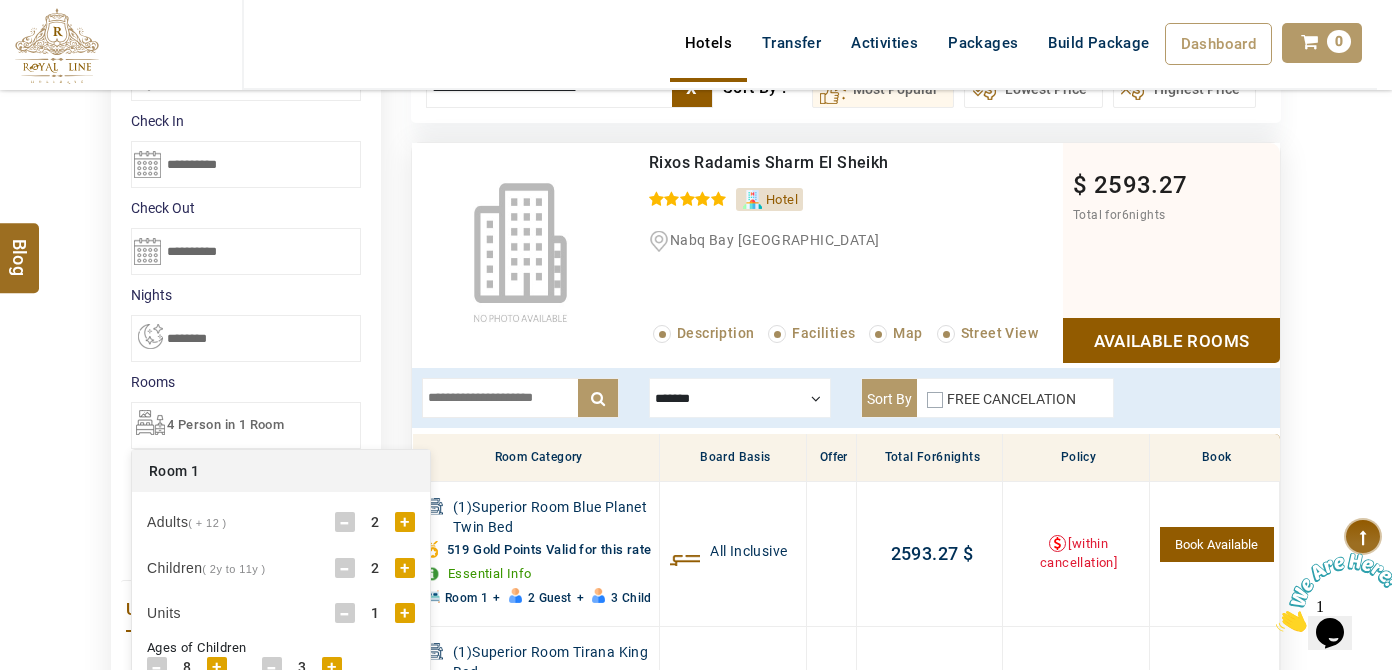 click on "-" at bounding box center (345, 568) 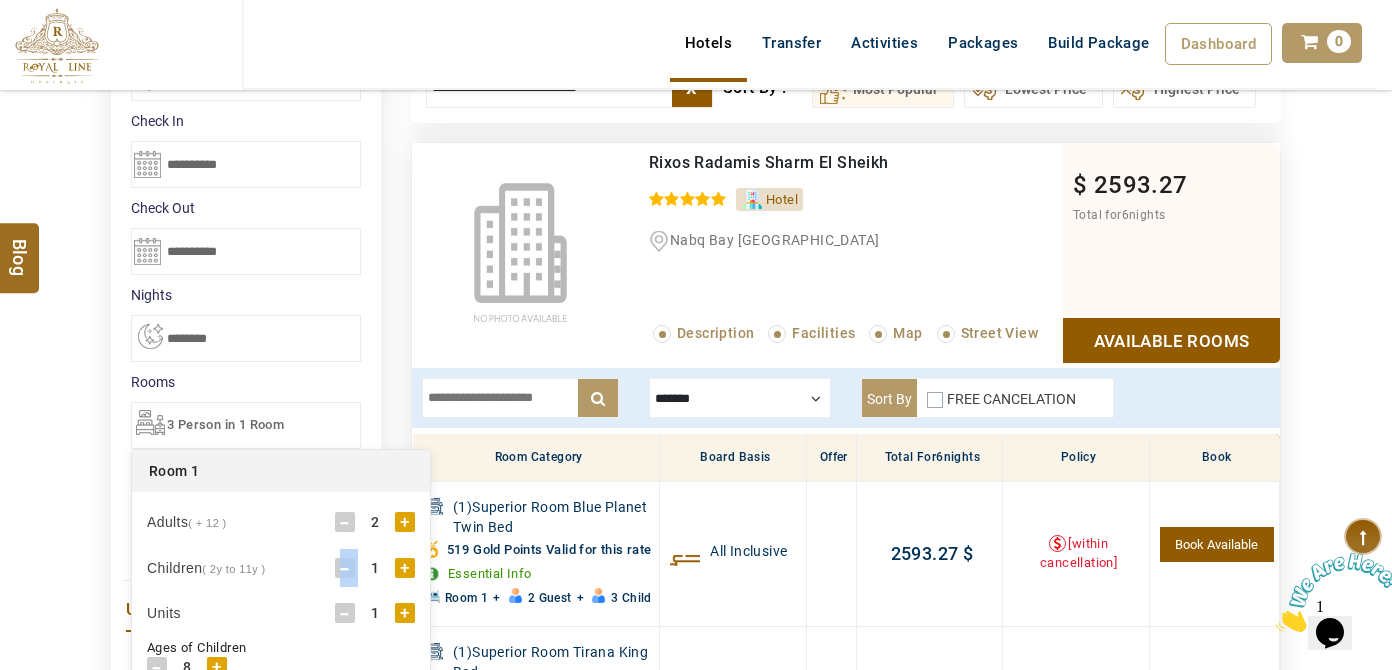 click on "-" at bounding box center [345, 568] 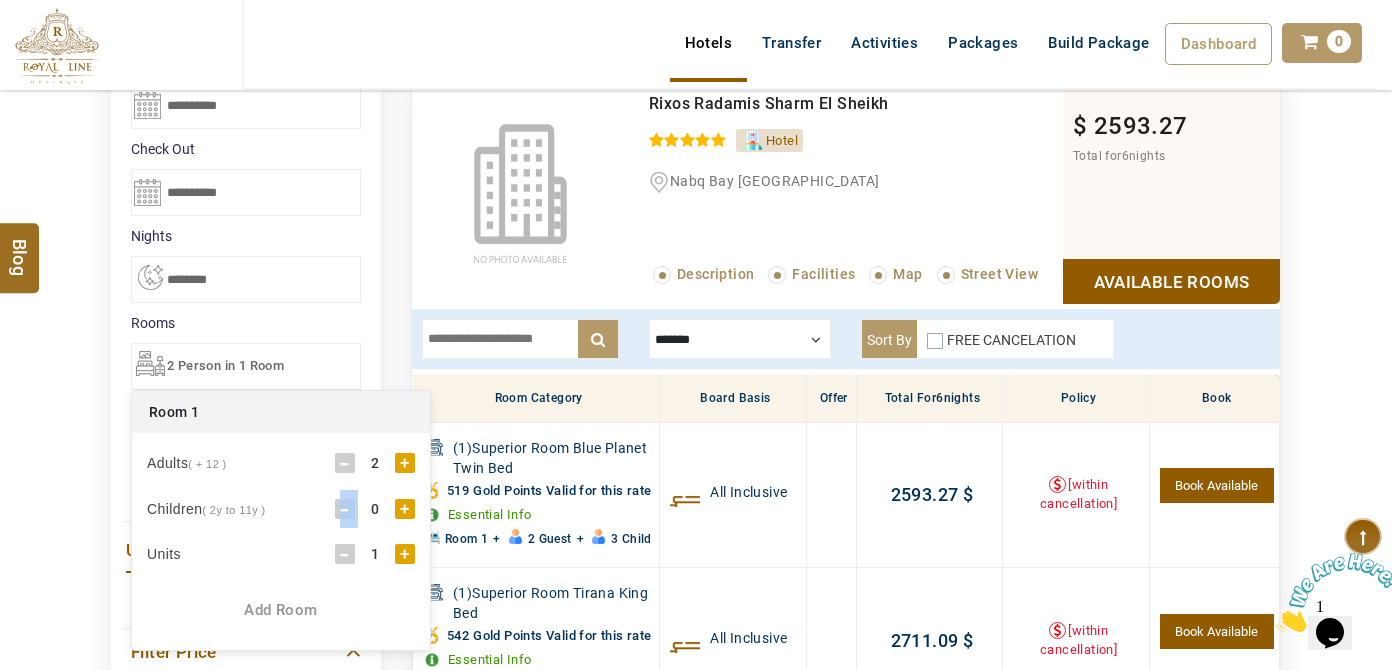 scroll, scrollTop: 373, scrollLeft: 0, axis: vertical 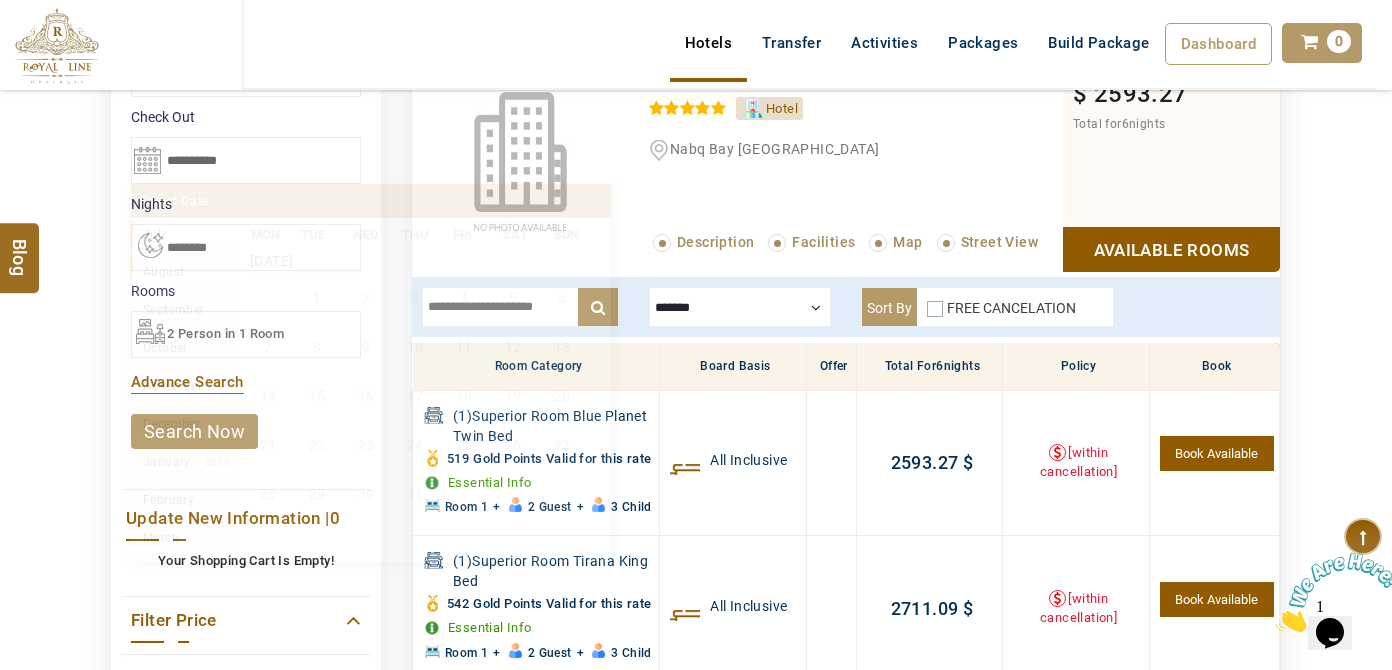 click on "**********" at bounding box center (246, 160) 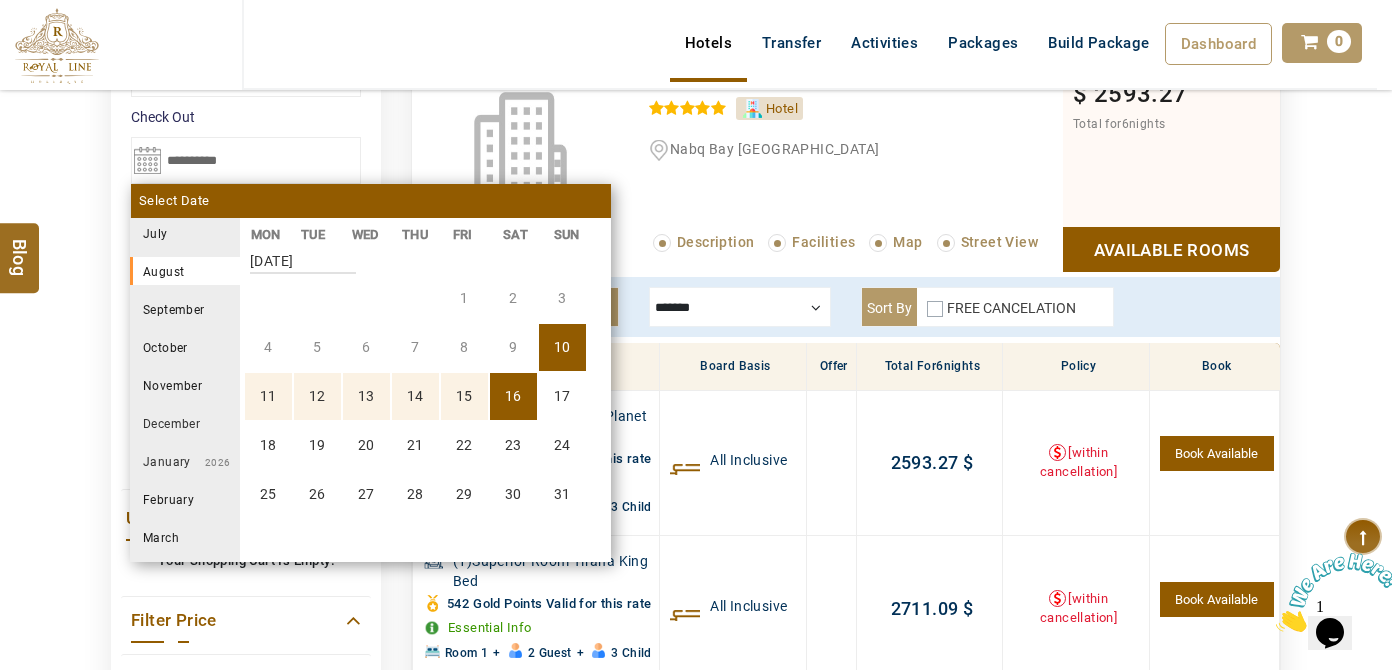 click on "10" at bounding box center (562, 347) 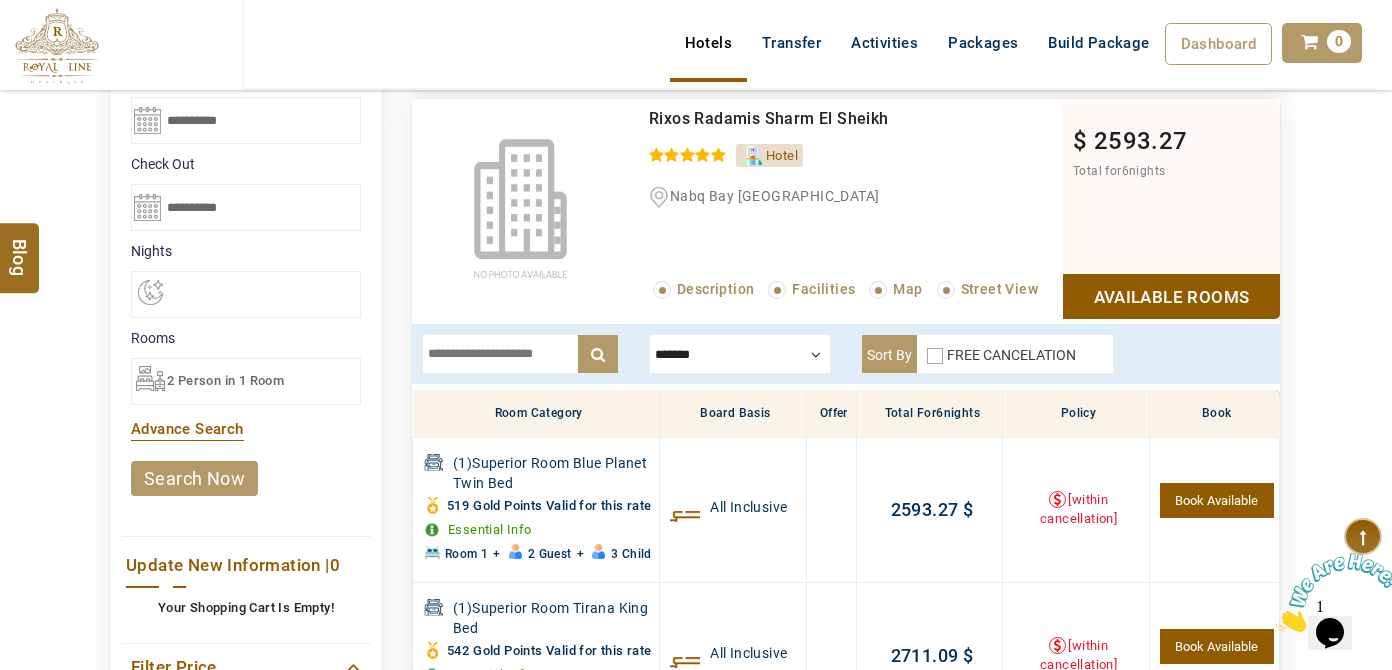 scroll, scrollTop: 282, scrollLeft: 0, axis: vertical 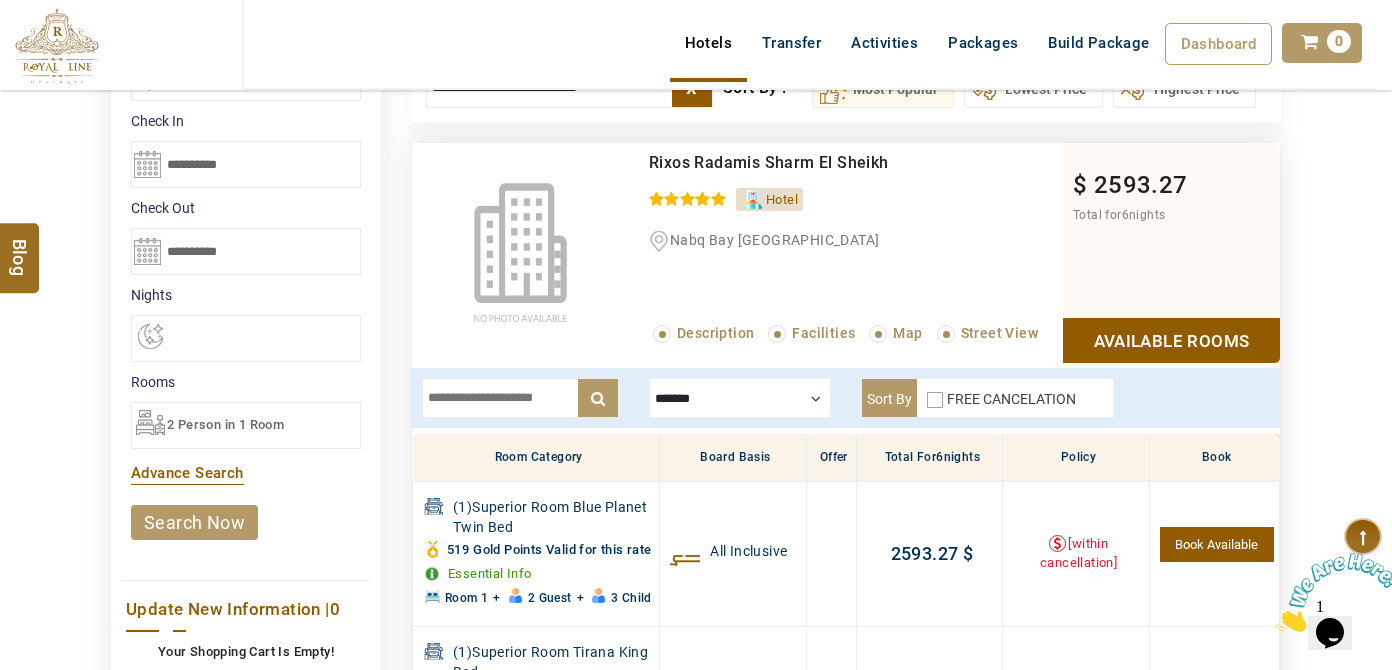 click on "**********" at bounding box center [246, 251] 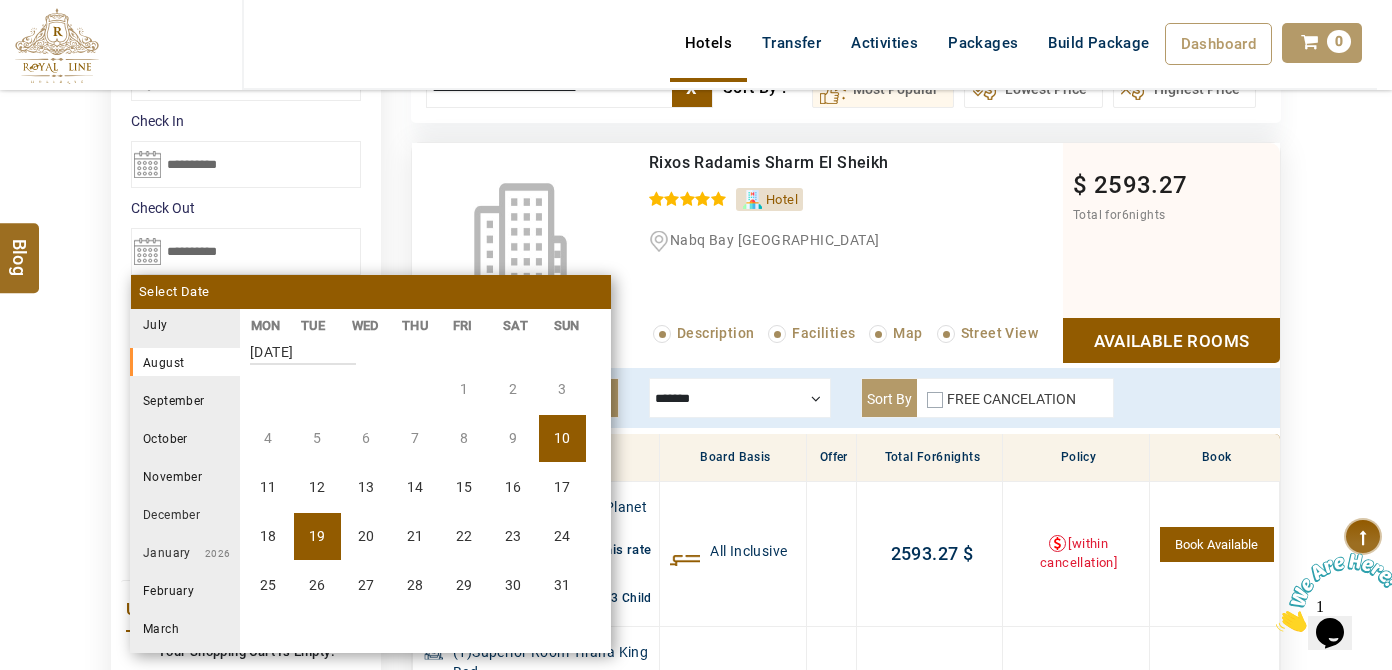 click on "19" at bounding box center (317, 536) 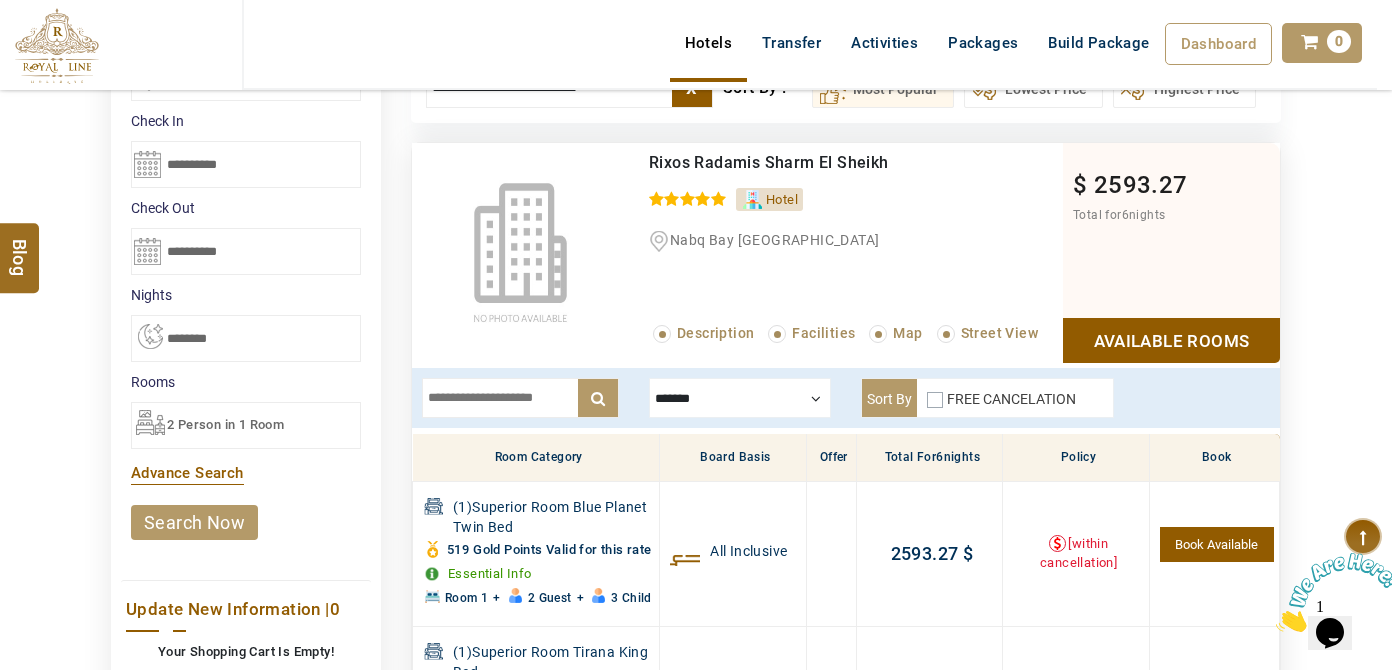 click on "search now" at bounding box center [194, 522] 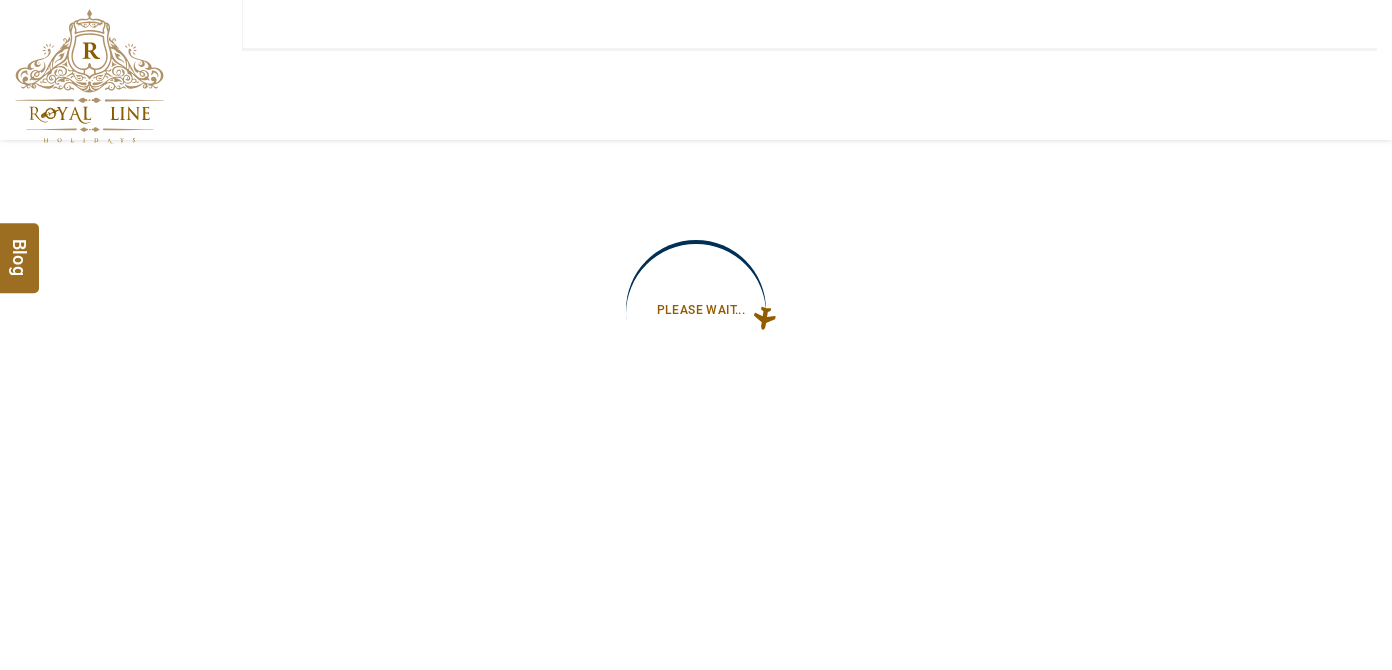 type on "**********" 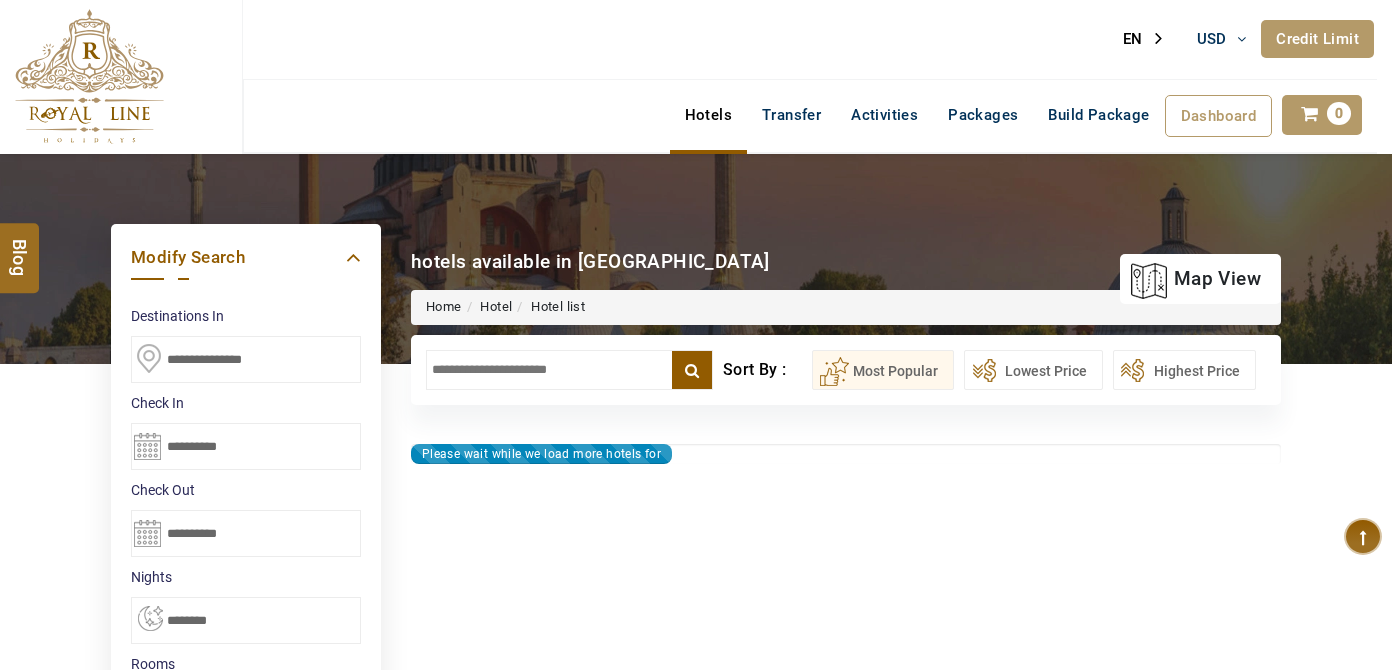 type on "**********" 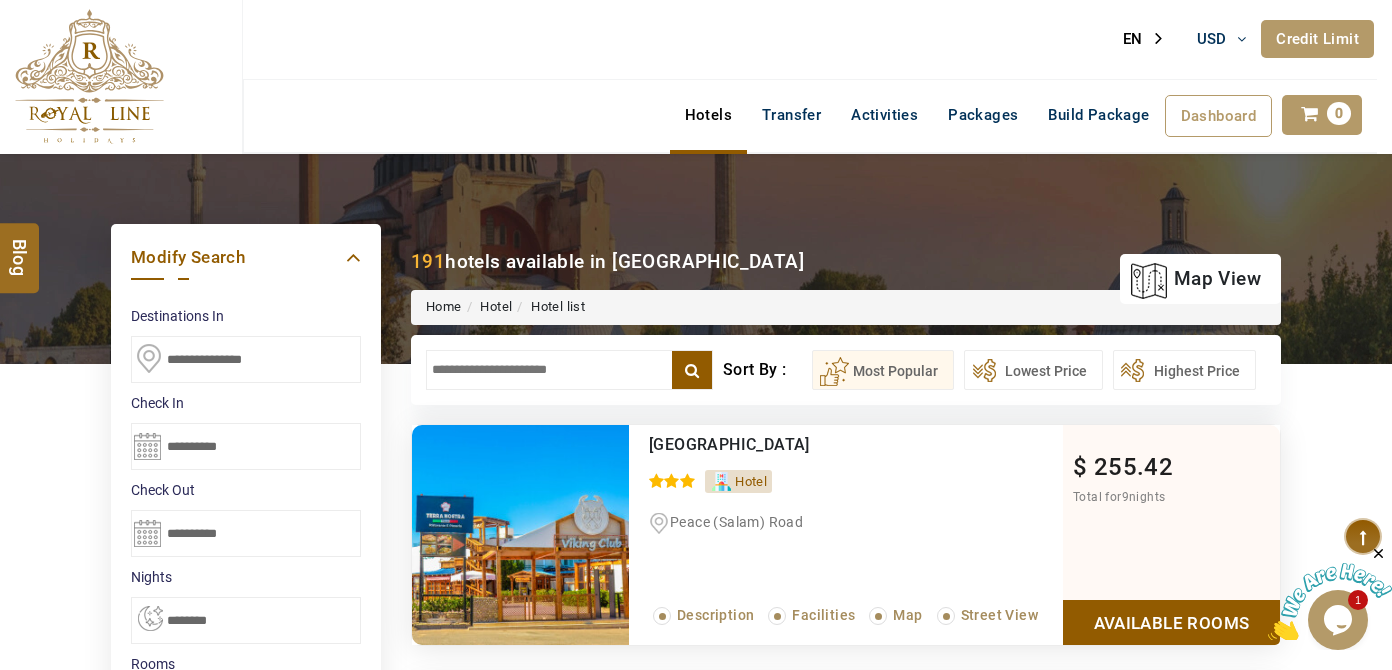 scroll, scrollTop: 0, scrollLeft: 0, axis: both 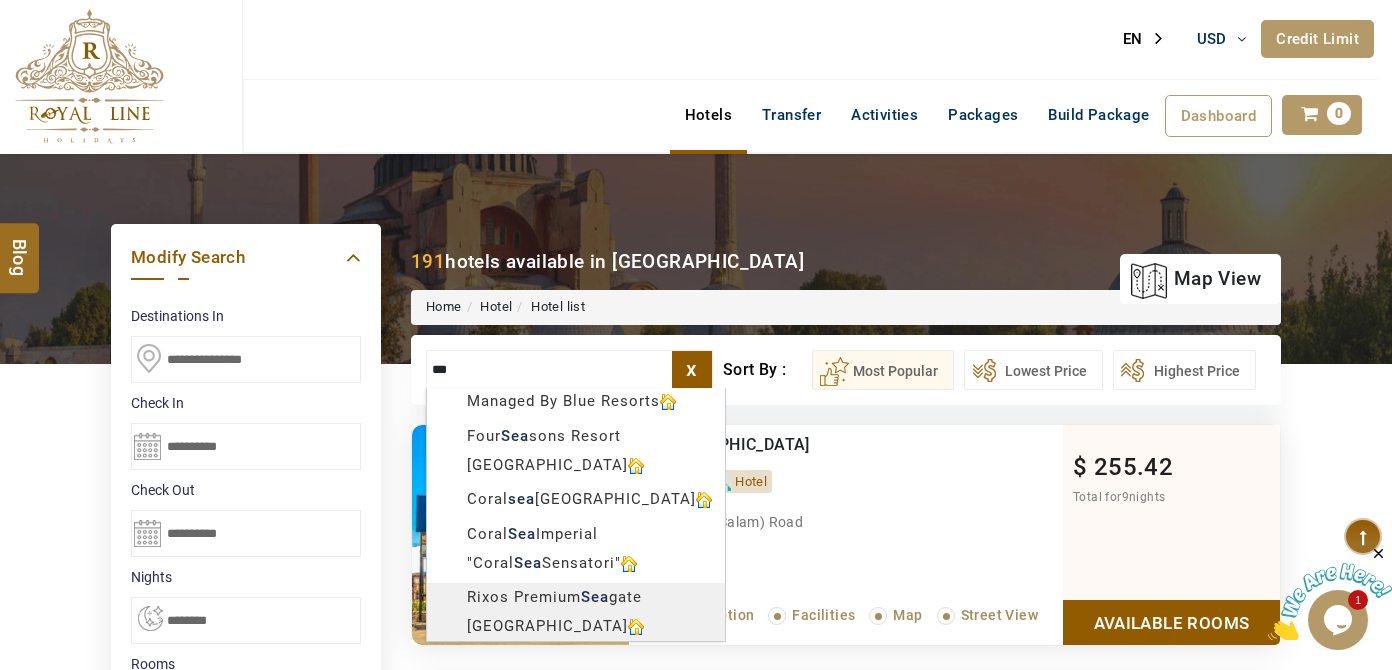 click on "[PERSON_NAME] USD AED  AED EUR  € USD  $ INR  ₹ THB  ฿ IDR  Rp BHD  BHD TRY  ₺ Credit Limit EN HE AR ES PT ZH Helpline
[PHONE_NUMBER] Register Now [PHONE_NUMBER] [EMAIL_ADDRESS][DOMAIN_NAME] About Us What we Offer Blog Why Us Contact Hotels  Transfer Activities Packages Build Package Dashboard My Profile My Booking My Reports My Quotation Sign Out 0 Points Redeem Now To Redeem 8664  Points Future Points  1597   Points Credit Limit Credit Limit USD 10500.00 70% Complete Used USD 3756.19 Available USD 6743.81 Setting  Looks like you haven't added anything to your cart yet Countinue Shopping ****** ****** Please Wait.. Blog demo
Remember me Forgot
password? LOG IN Don't have an account?   Register Now My Booking View/ Print/Cancel Your Booking without Signing in Submit Applying Filters...... Hotels For You Will Be Loading Soon demo
In A Few Moment, You Will Be Celebrating Best Hotel options galore ! Check In   CheckOut Rooms Rooms Please Wait Please Wait ... X 1" at bounding box center (696, 1134) 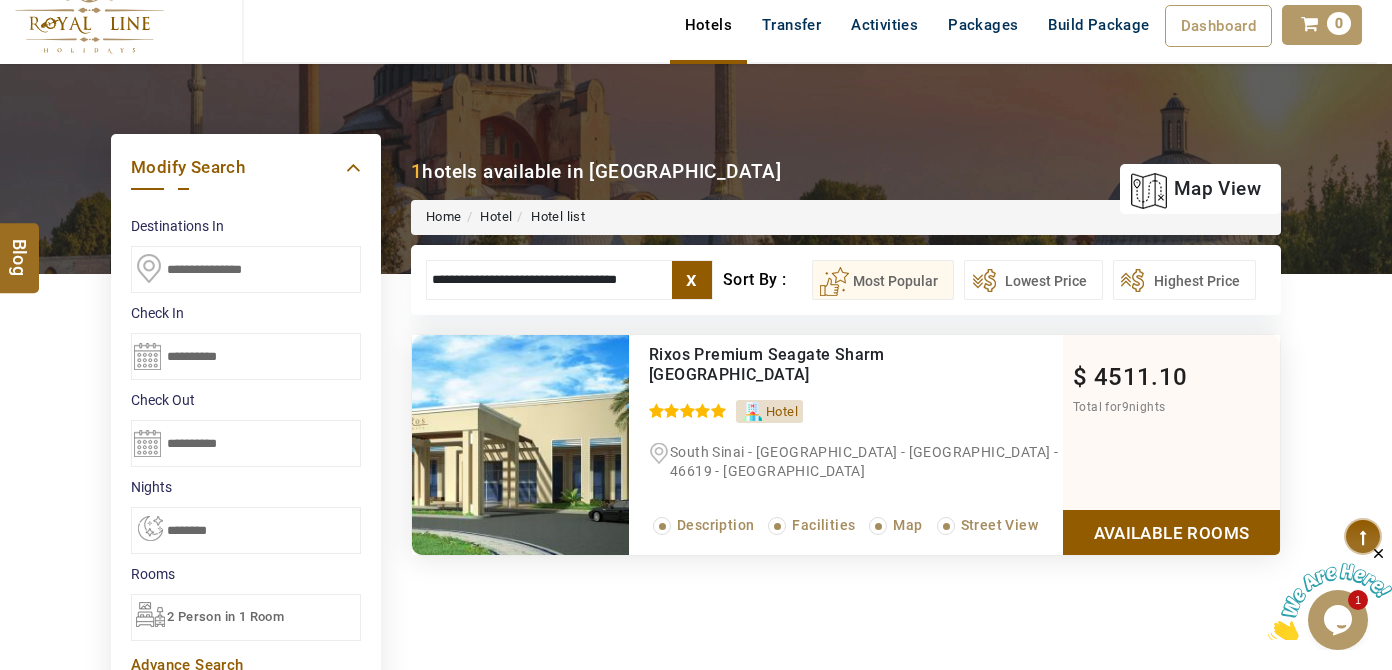 type on "**********" 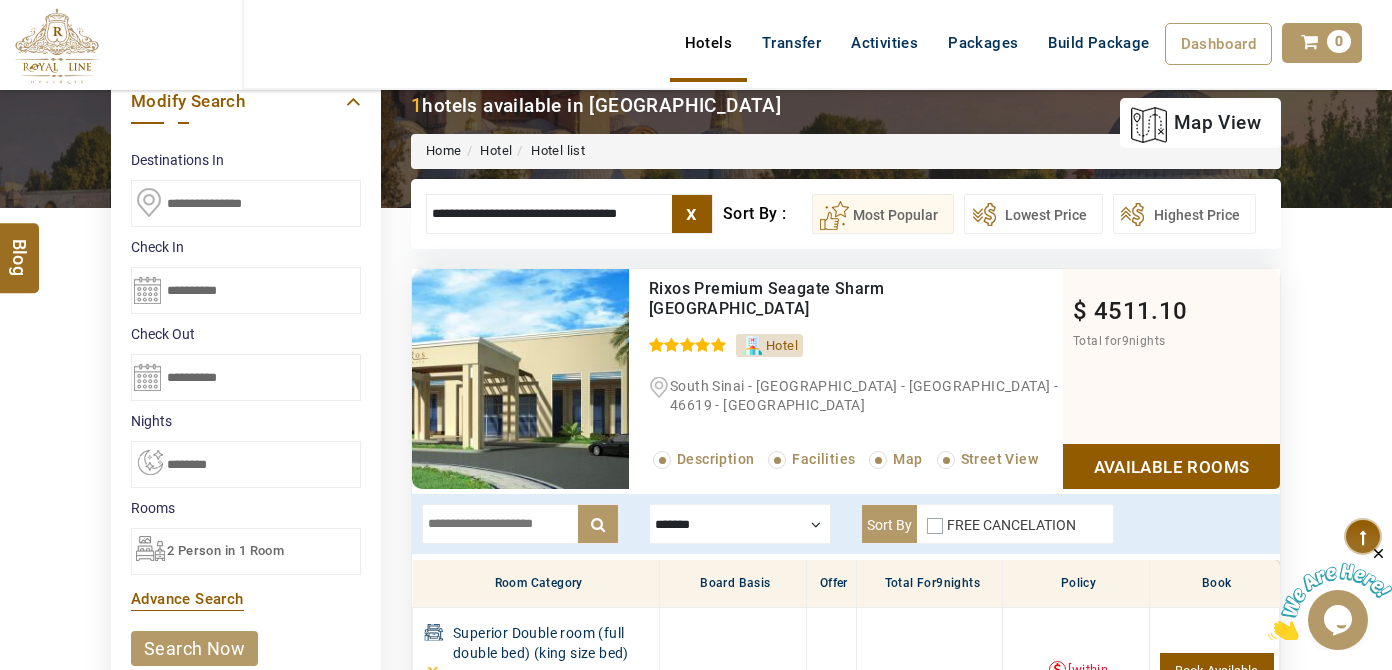 scroll, scrollTop: 0, scrollLeft: 0, axis: both 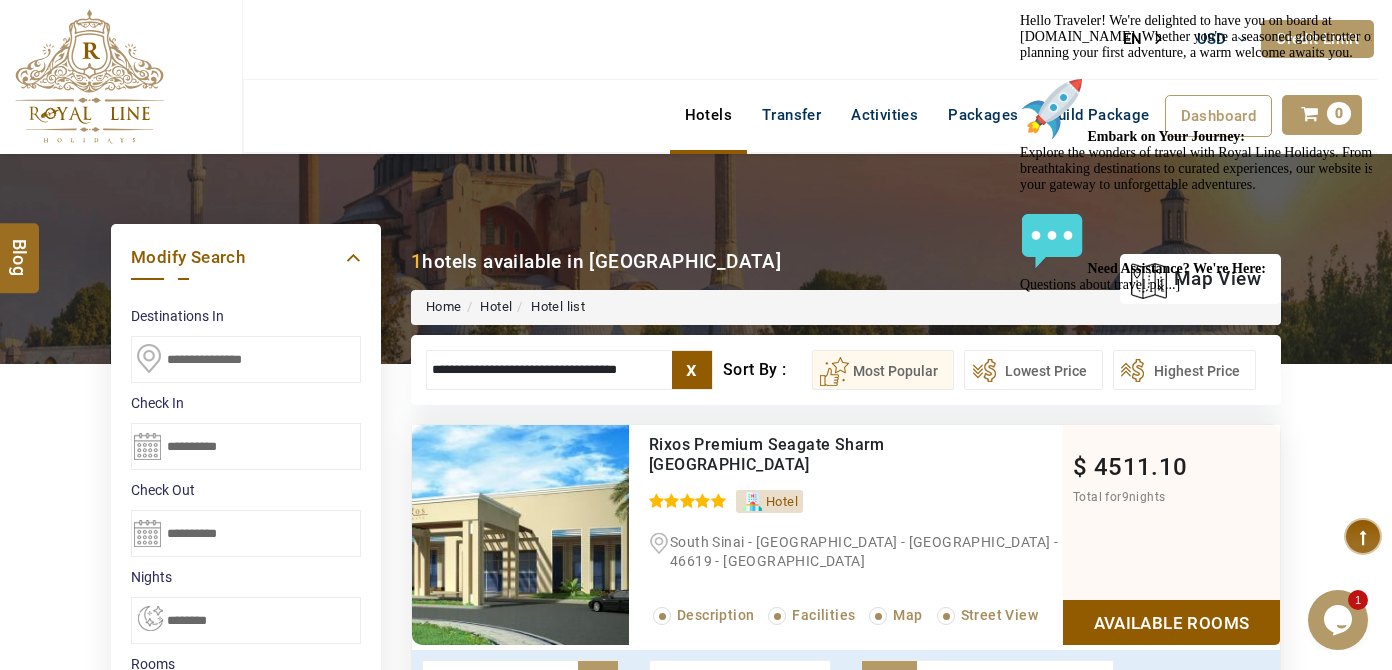 click at bounding box center [128, 45] 